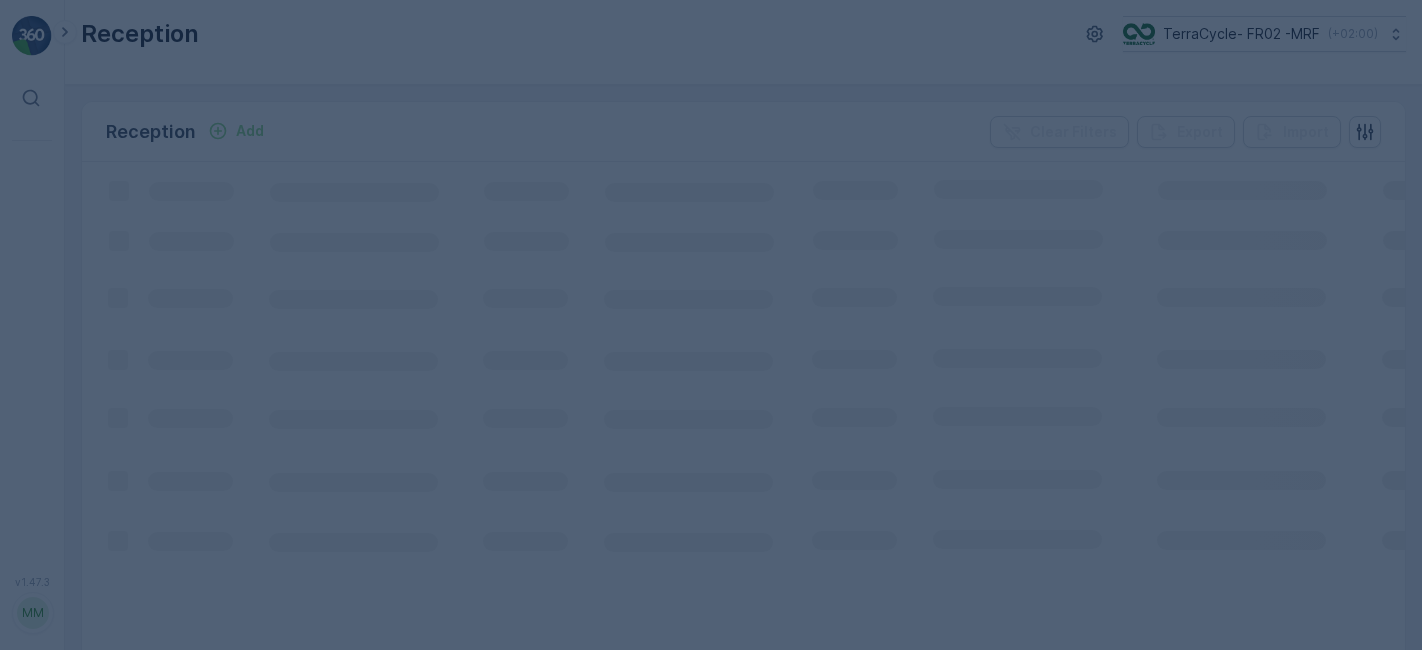 scroll, scrollTop: 0, scrollLeft: 0, axis: both 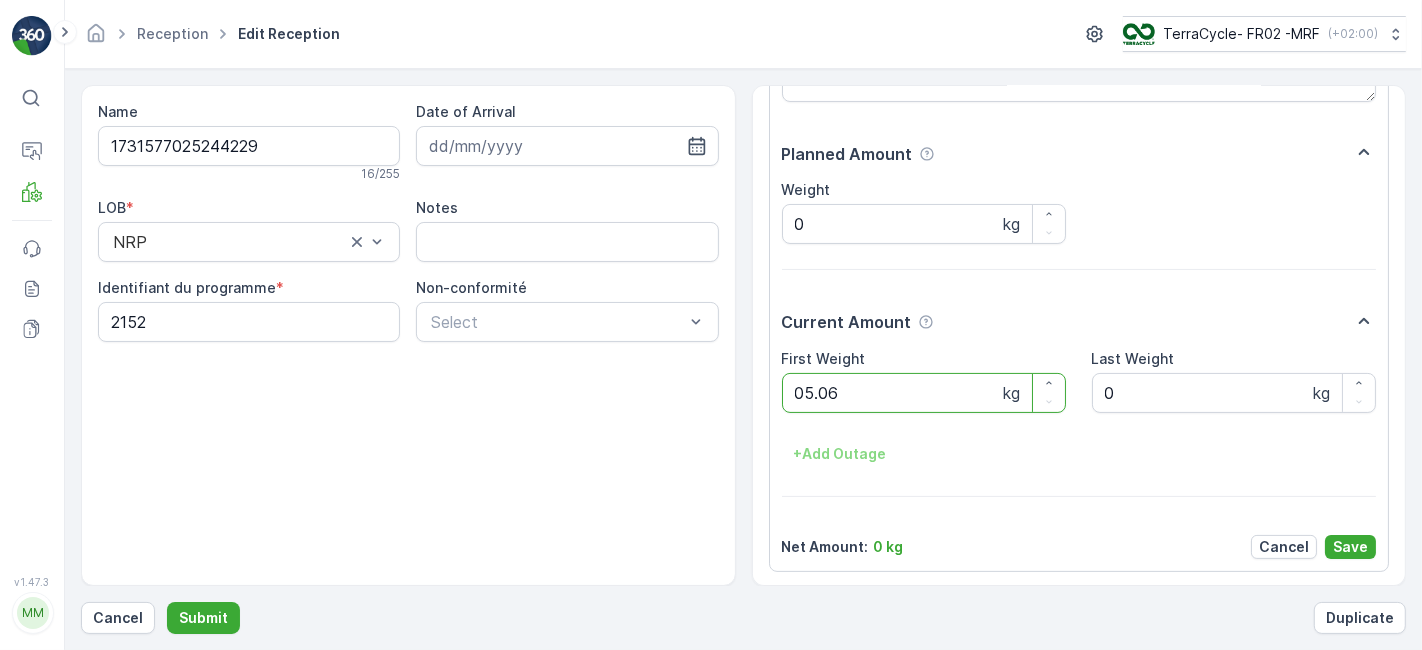 click on "Submit" at bounding box center (203, 618) 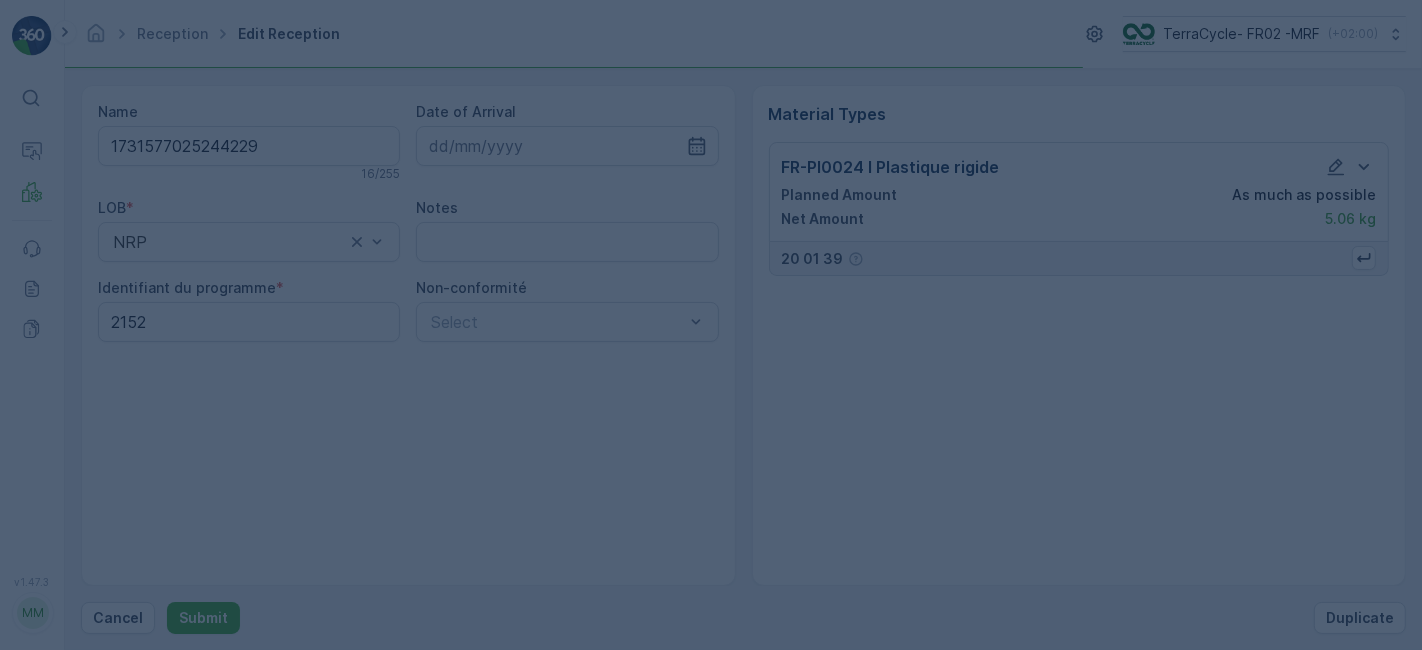 scroll, scrollTop: 0, scrollLeft: 0, axis: both 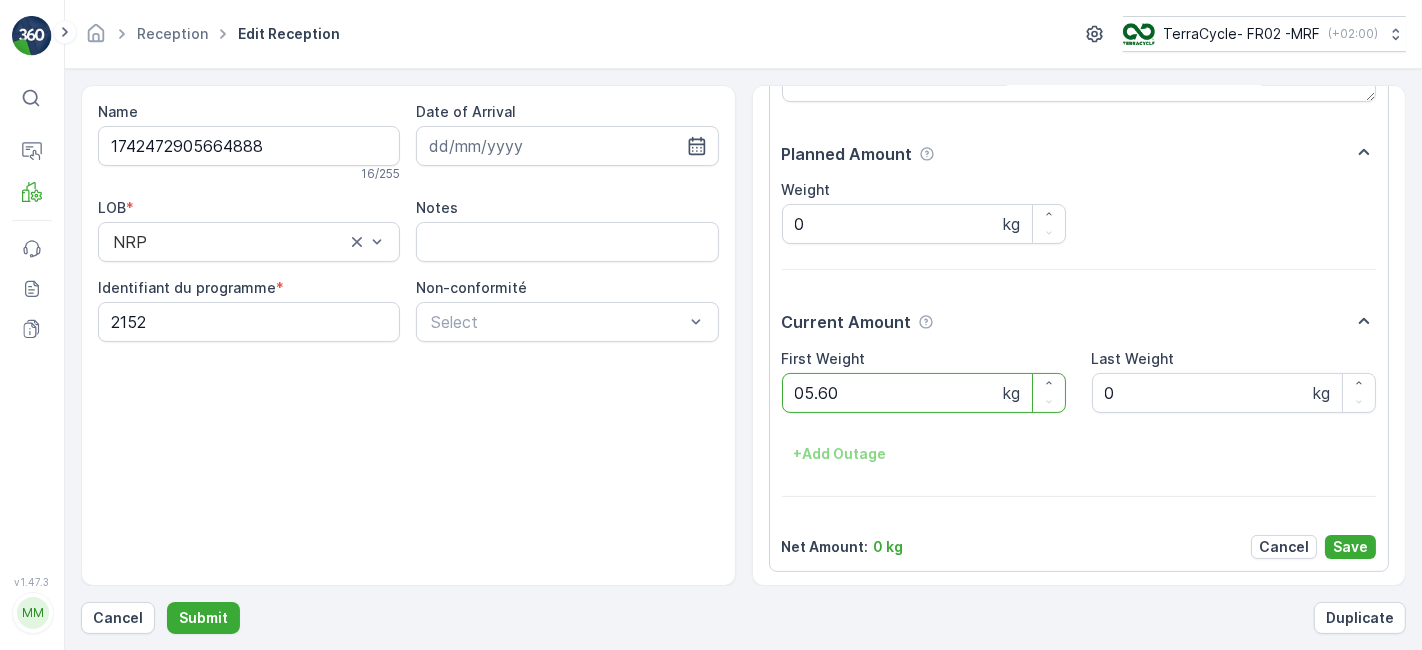 click on "Submit" at bounding box center [203, 618] 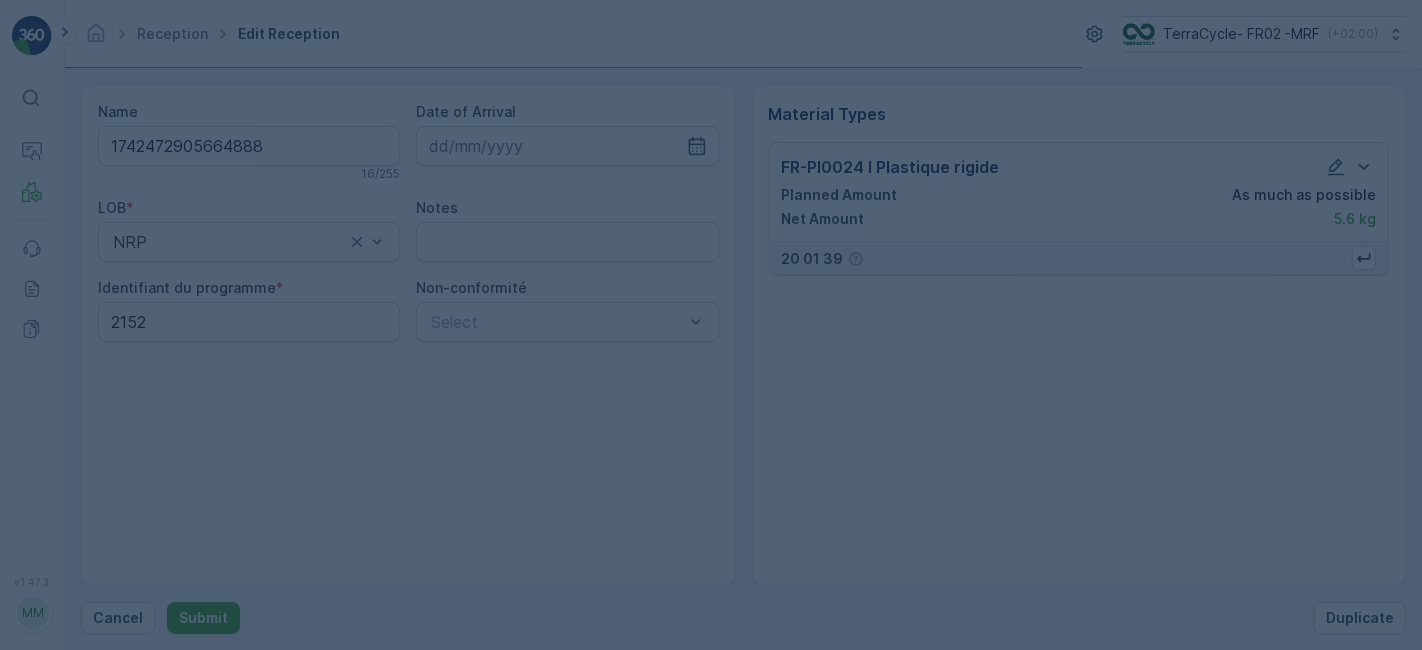 scroll, scrollTop: 0, scrollLeft: 0, axis: both 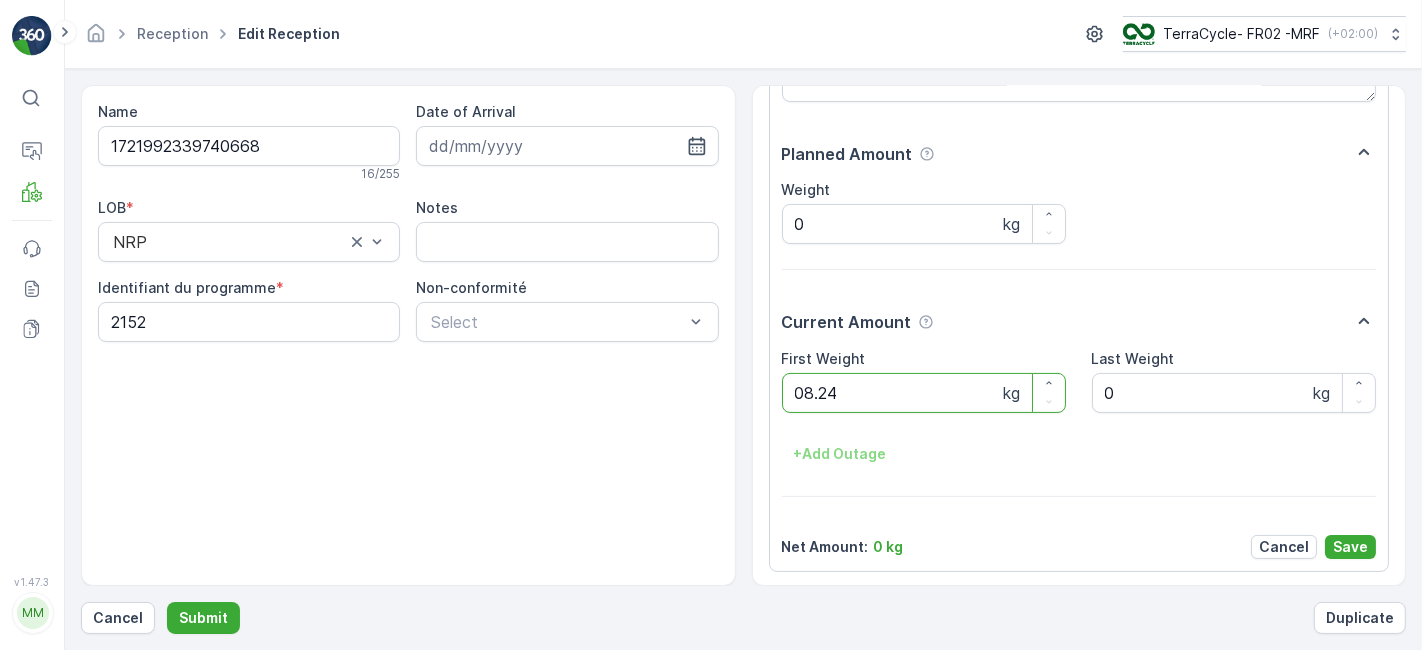 click on "Submit" at bounding box center (203, 618) 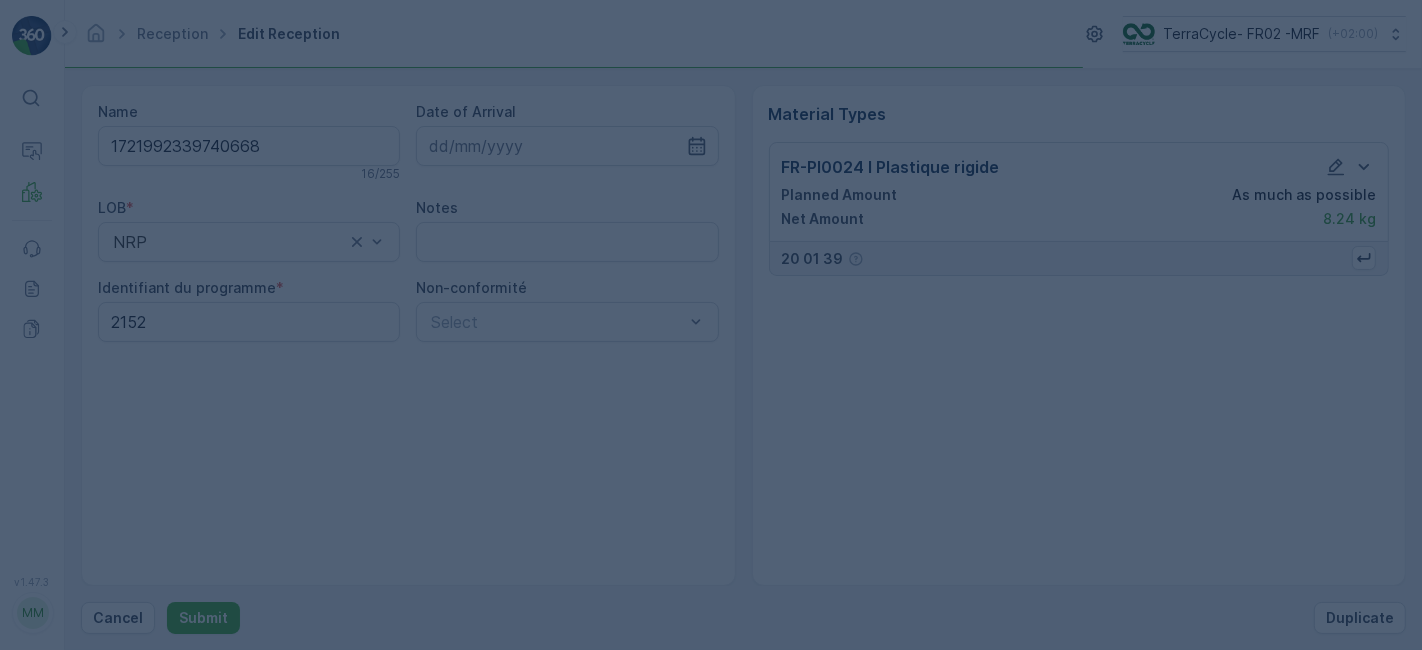 scroll, scrollTop: 0, scrollLeft: 0, axis: both 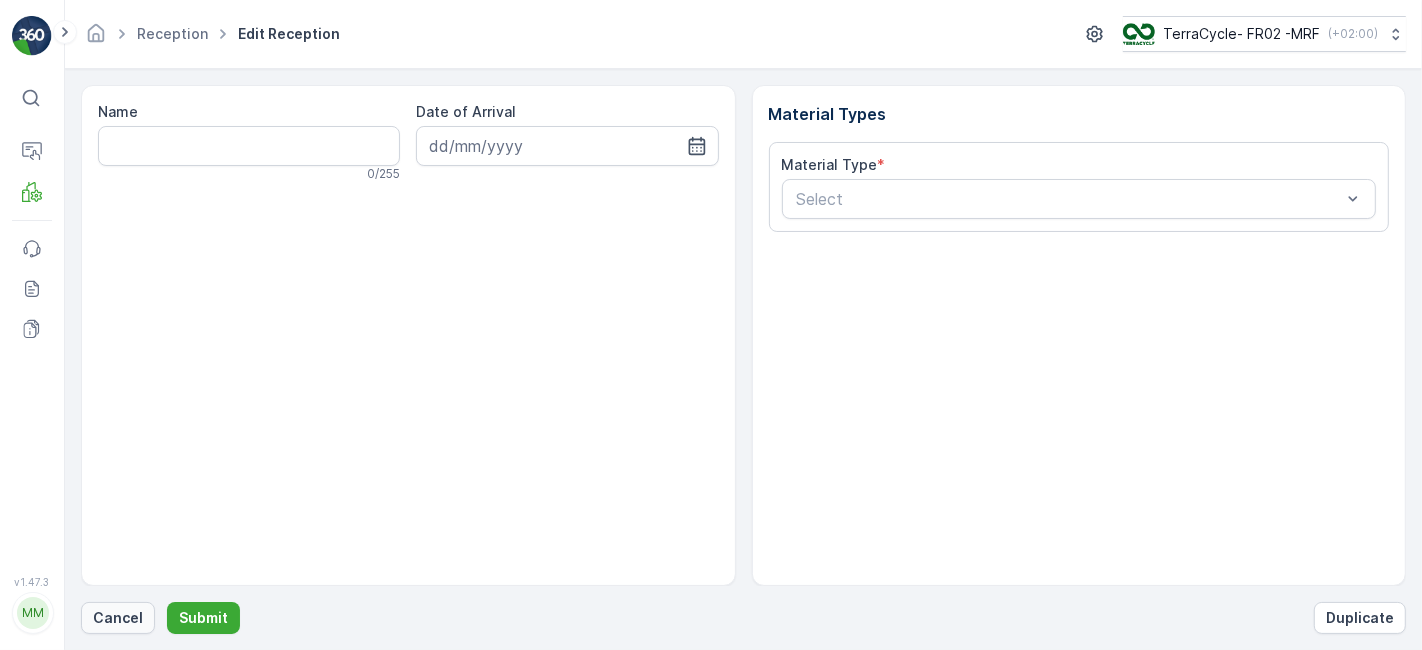click on "Cancel" at bounding box center (118, 618) 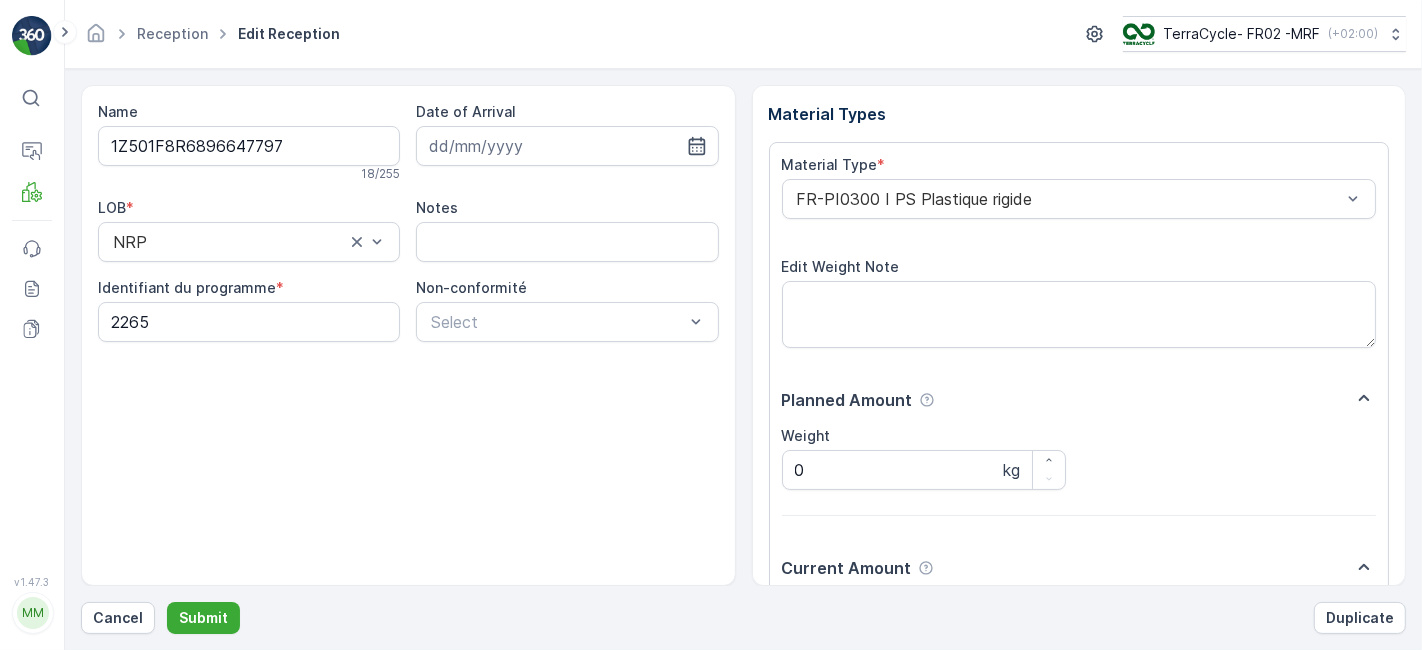 scroll, scrollTop: 246, scrollLeft: 0, axis: vertical 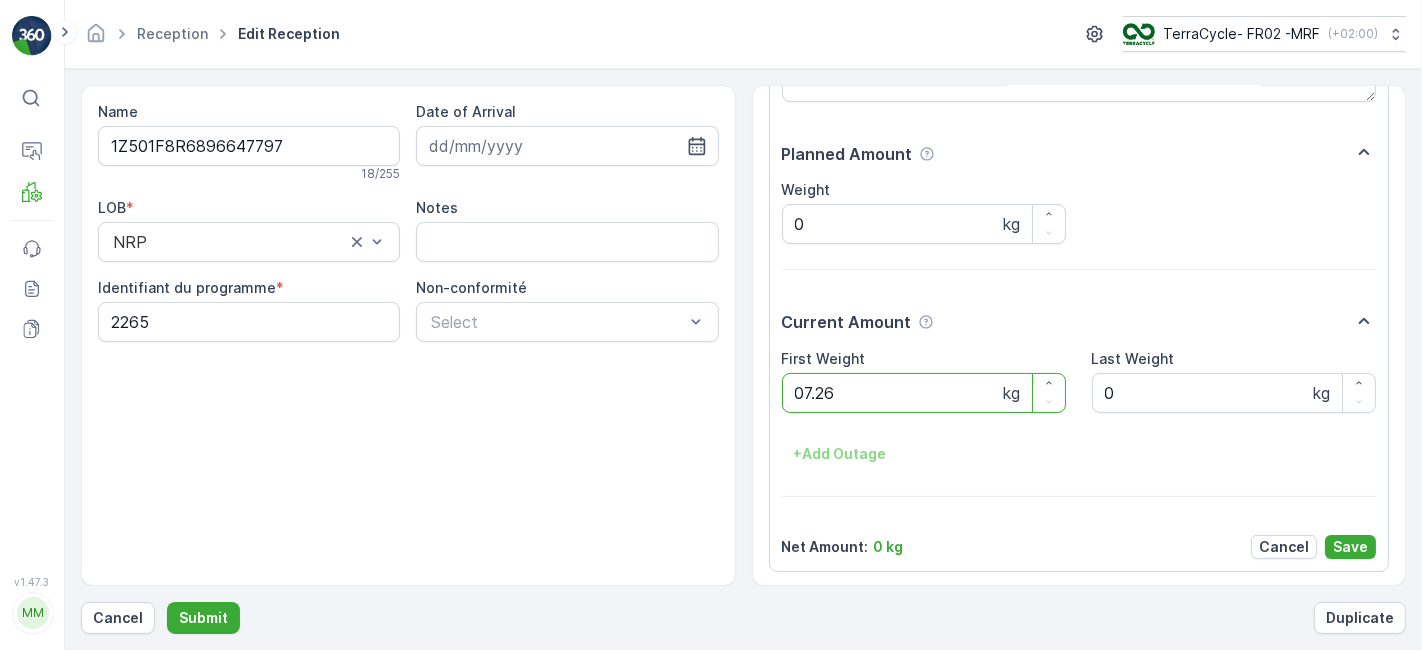 click on "Submit" at bounding box center [203, 618] 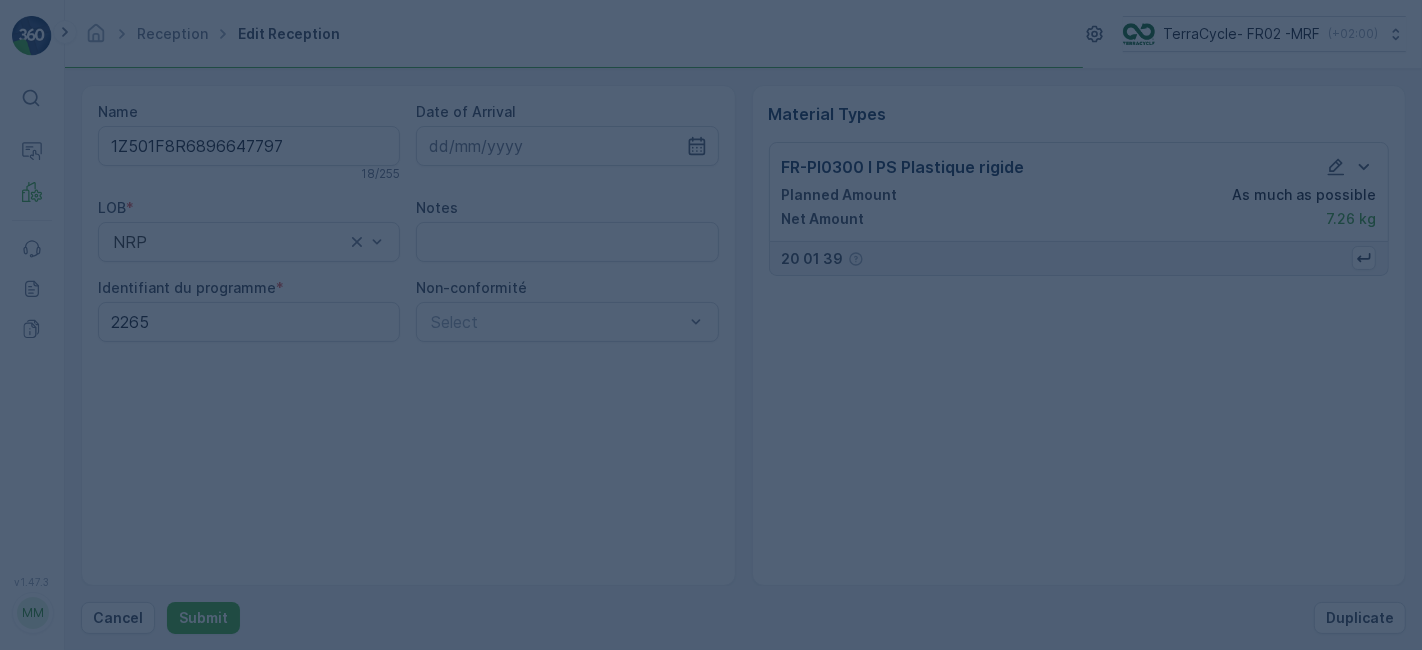 scroll, scrollTop: 0, scrollLeft: 0, axis: both 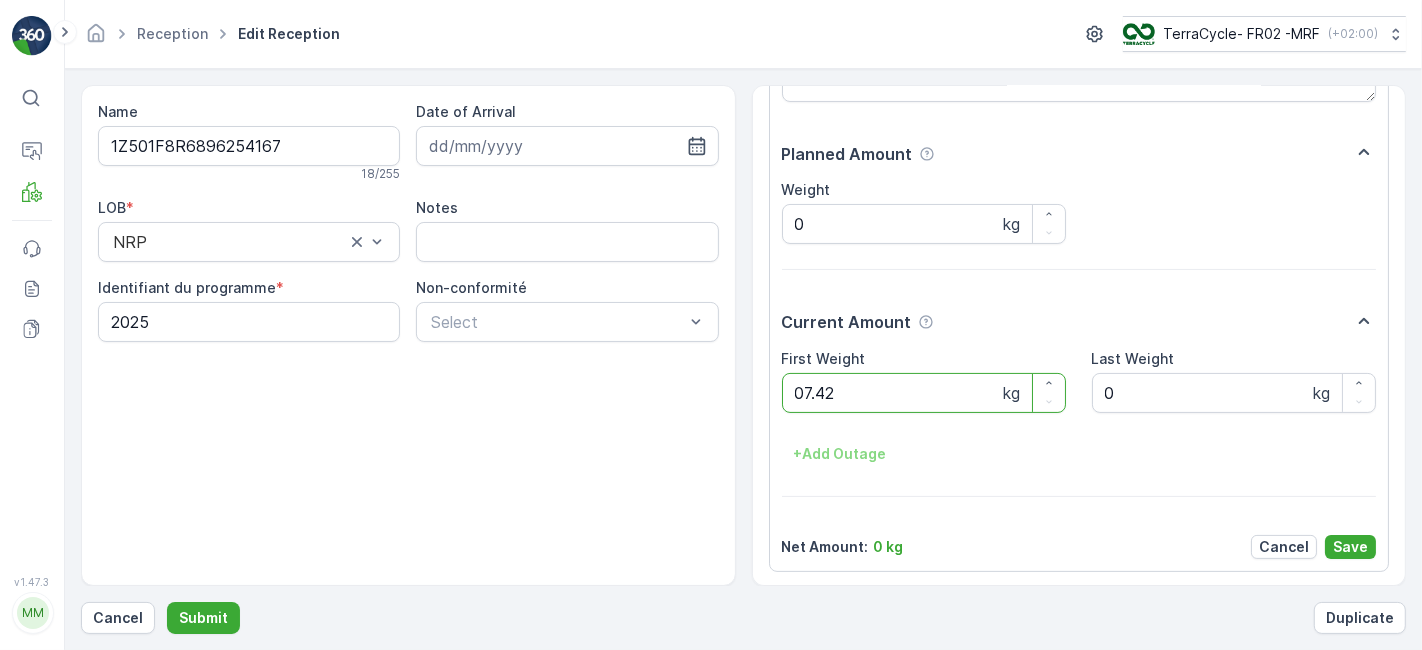 click on "Submit" at bounding box center (203, 618) 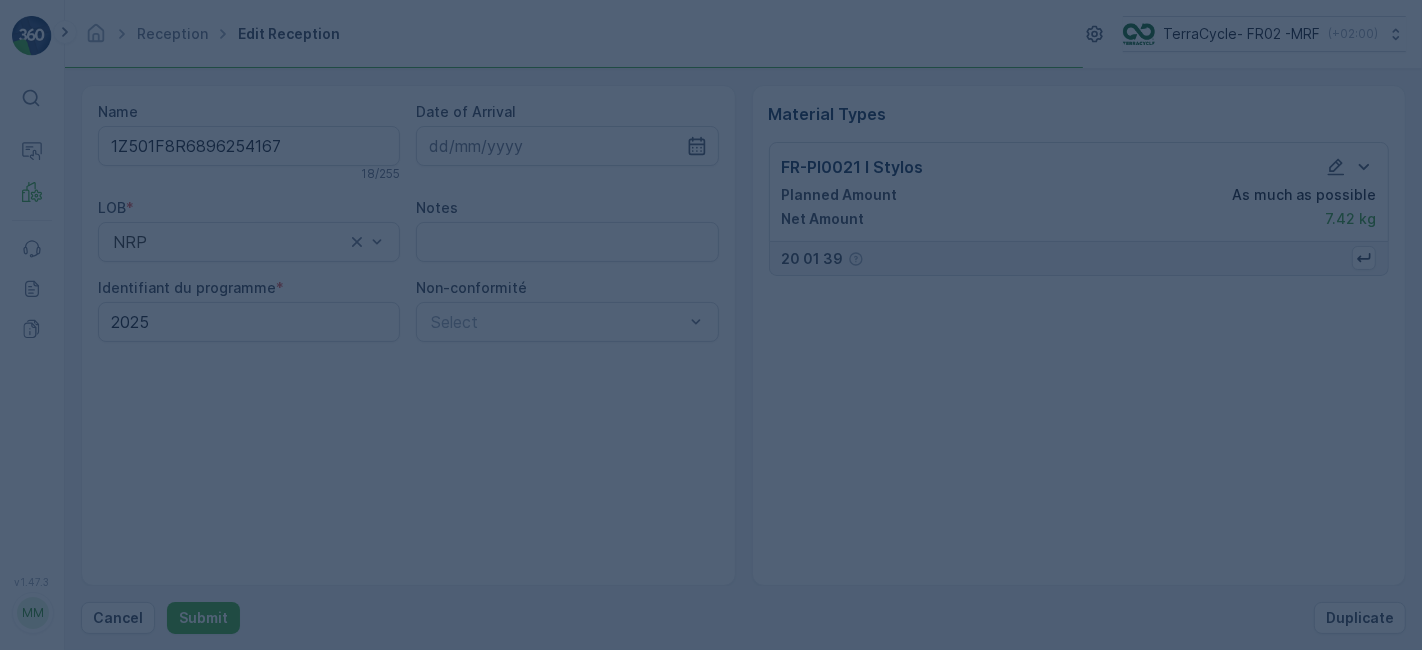scroll, scrollTop: 0, scrollLeft: 0, axis: both 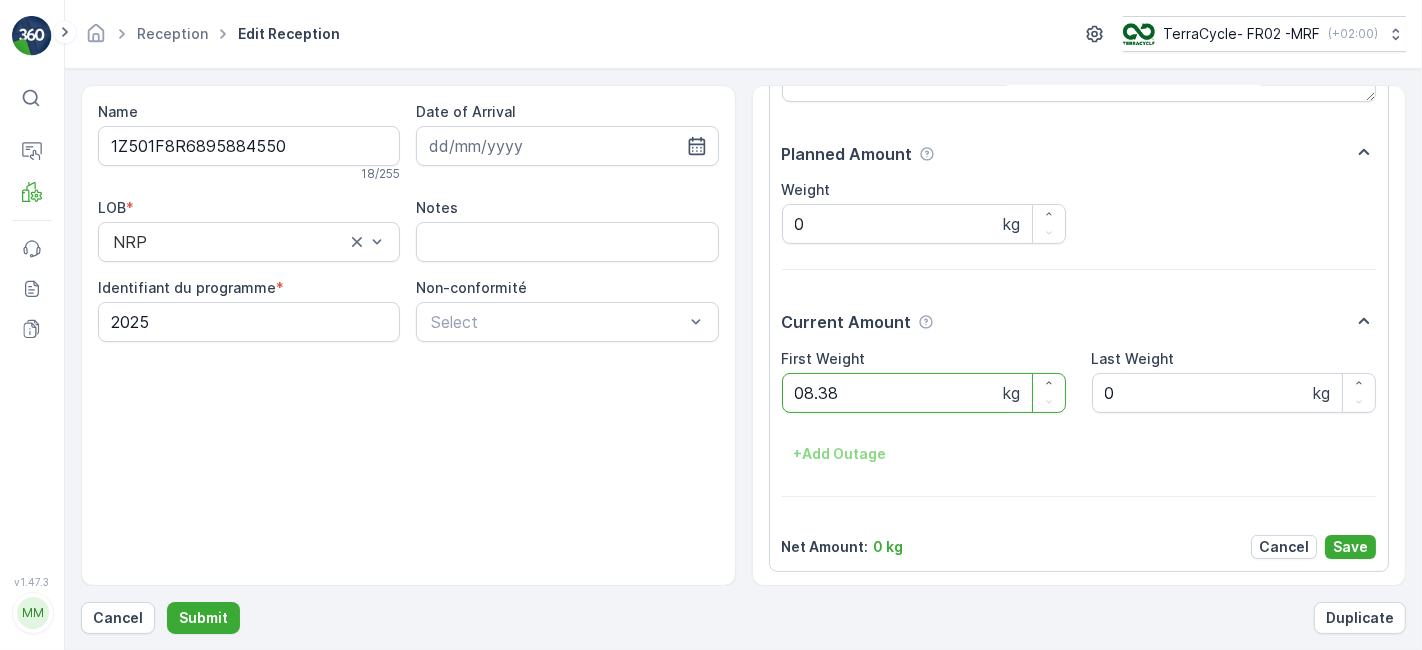 click on "Submit" at bounding box center (203, 618) 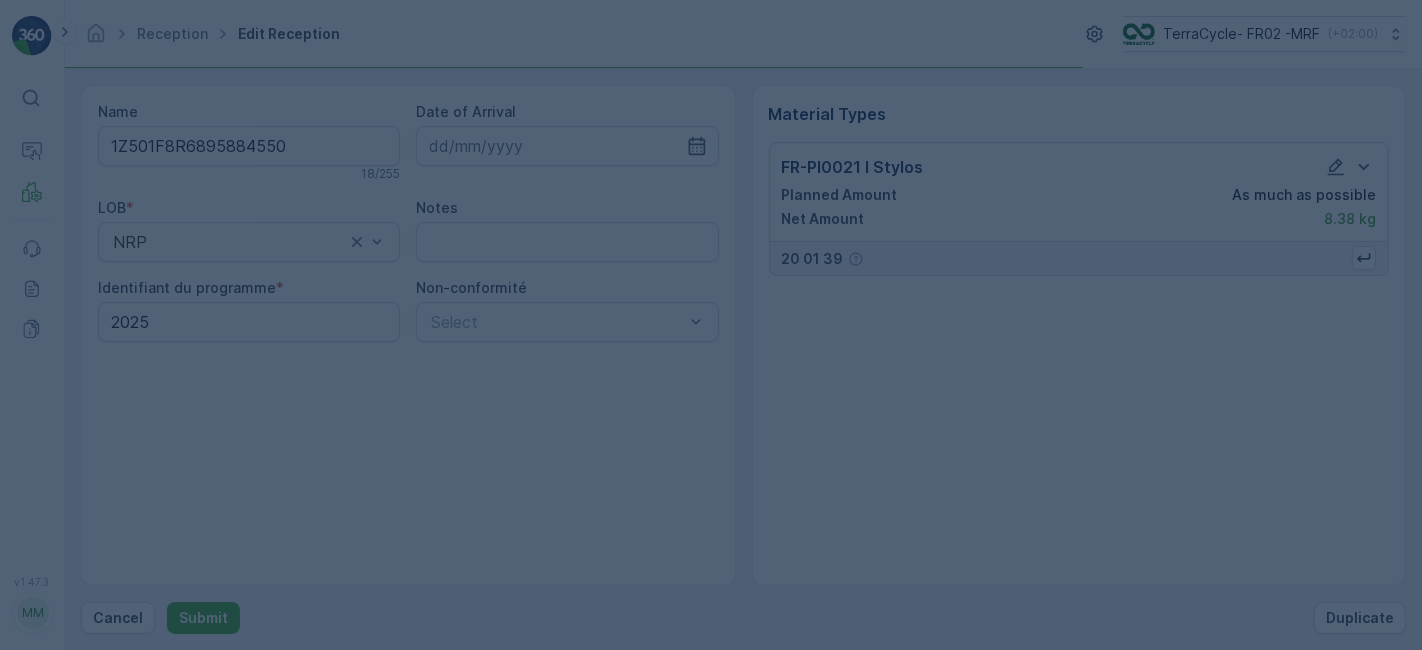 scroll, scrollTop: 0, scrollLeft: 0, axis: both 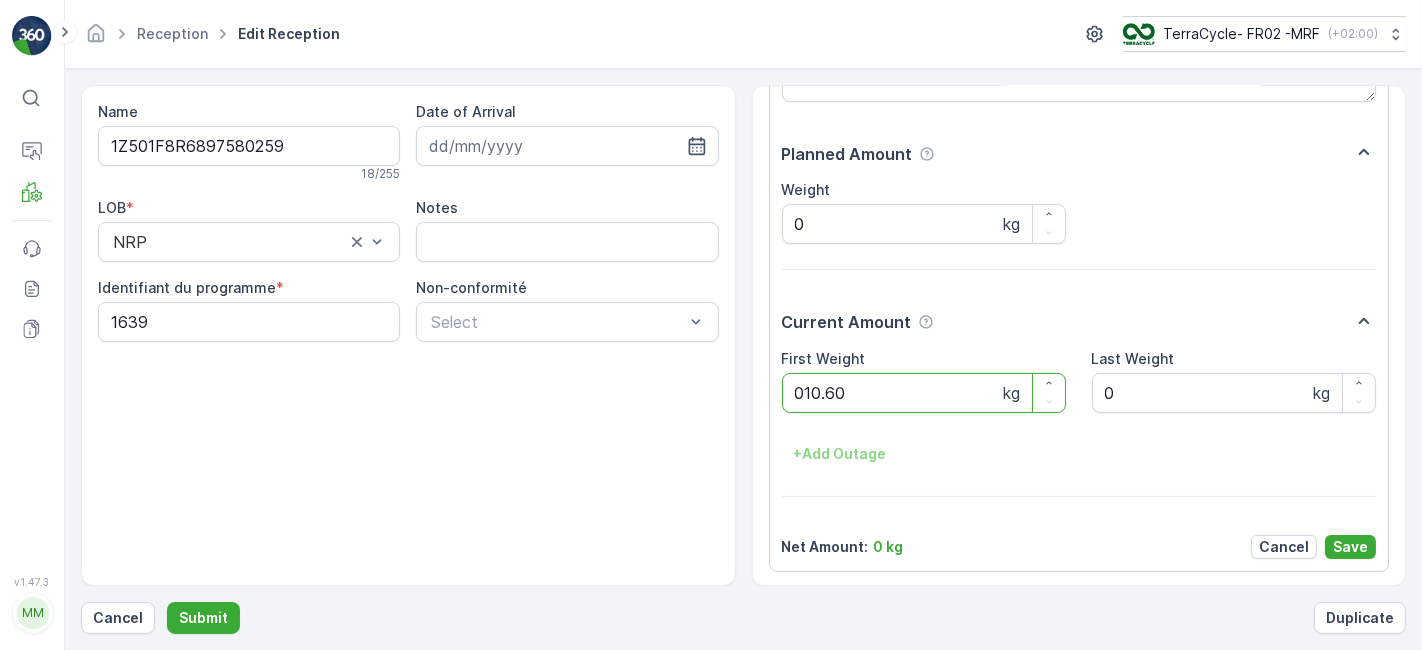 click on "Submit" at bounding box center (203, 618) 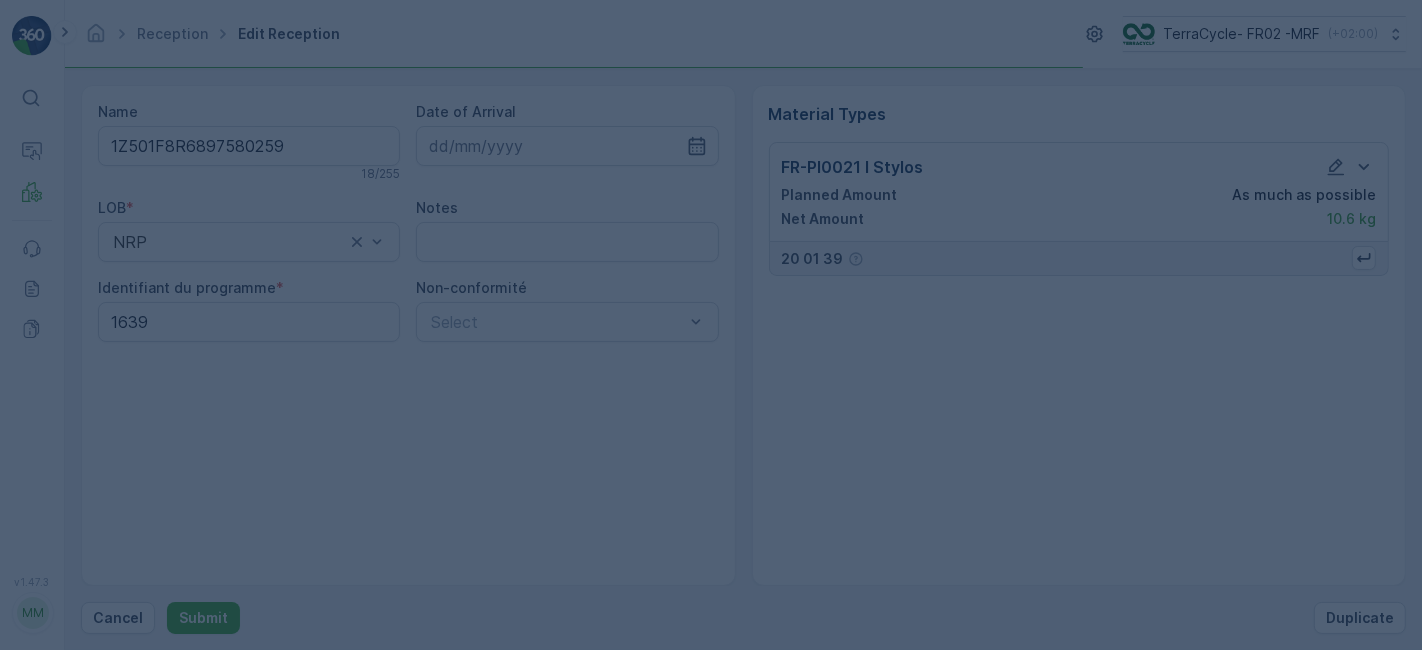 scroll, scrollTop: 0, scrollLeft: 0, axis: both 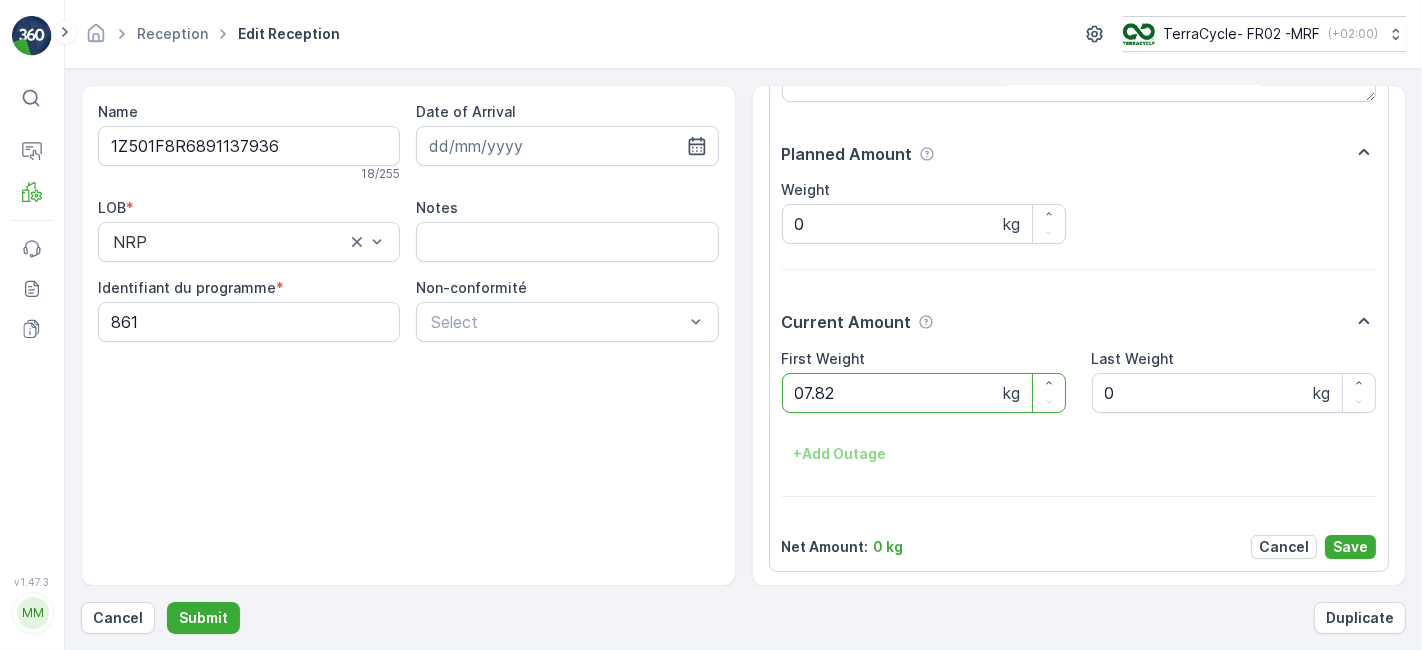 click on "Submit" at bounding box center [203, 618] 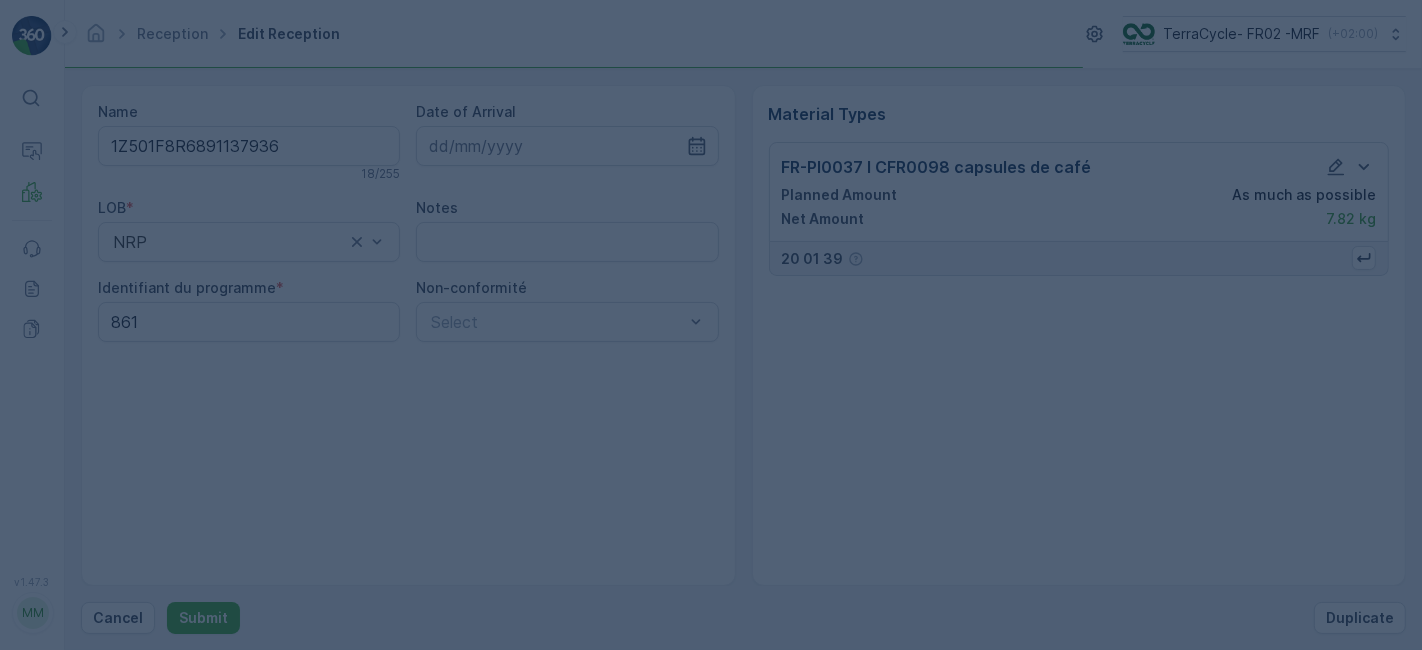 scroll, scrollTop: 0, scrollLeft: 0, axis: both 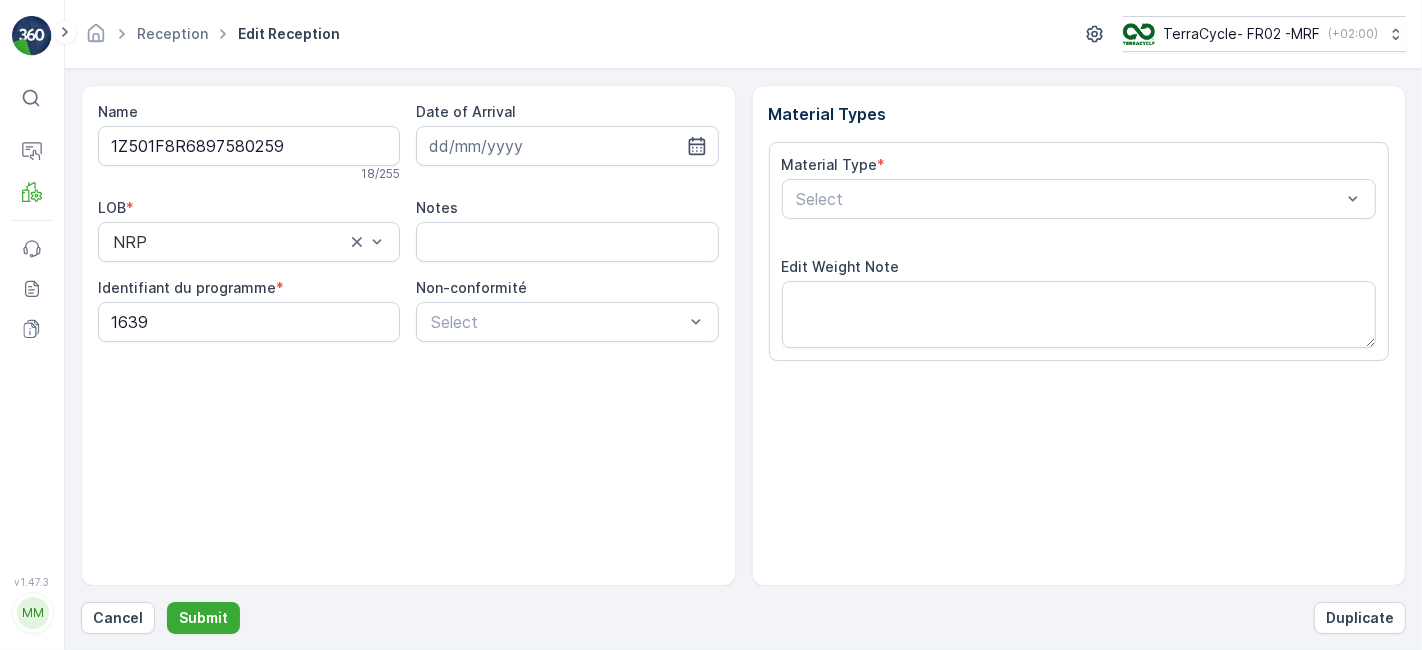 type on "06.08.2025" 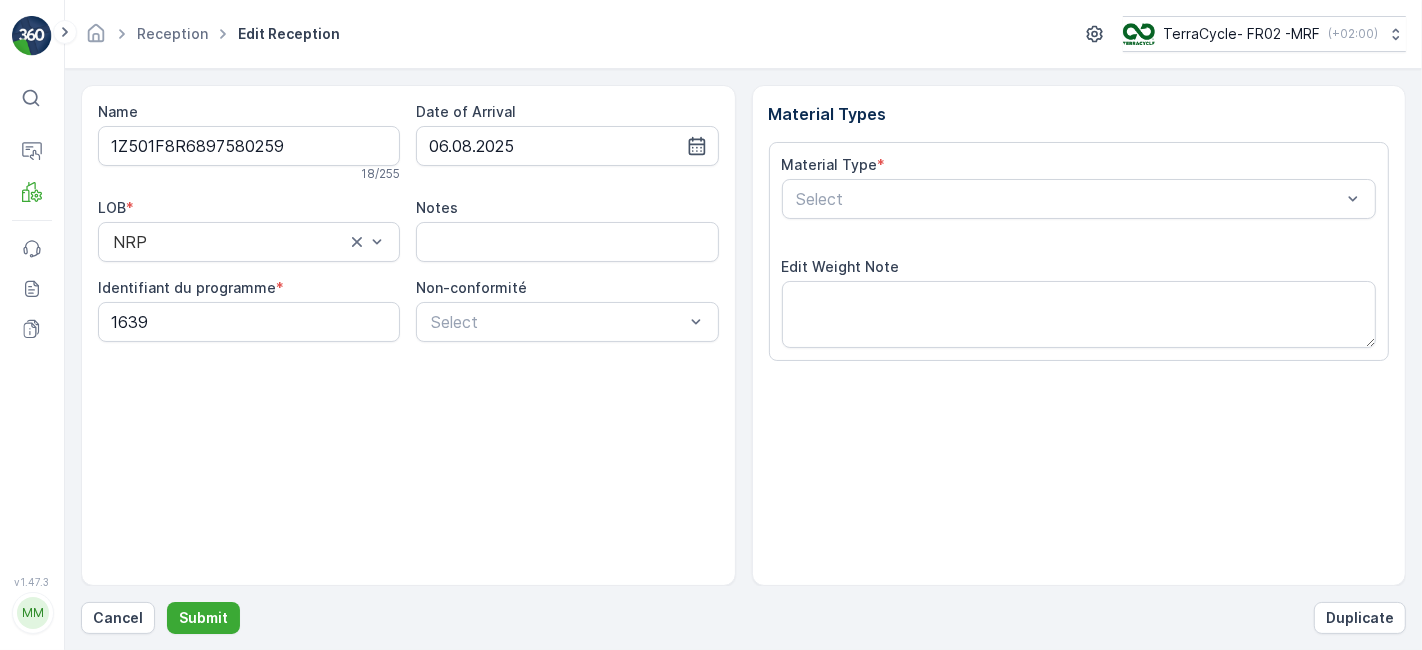 scroll, scrollTop: 246, scrollLeft: 0, axis: vertical 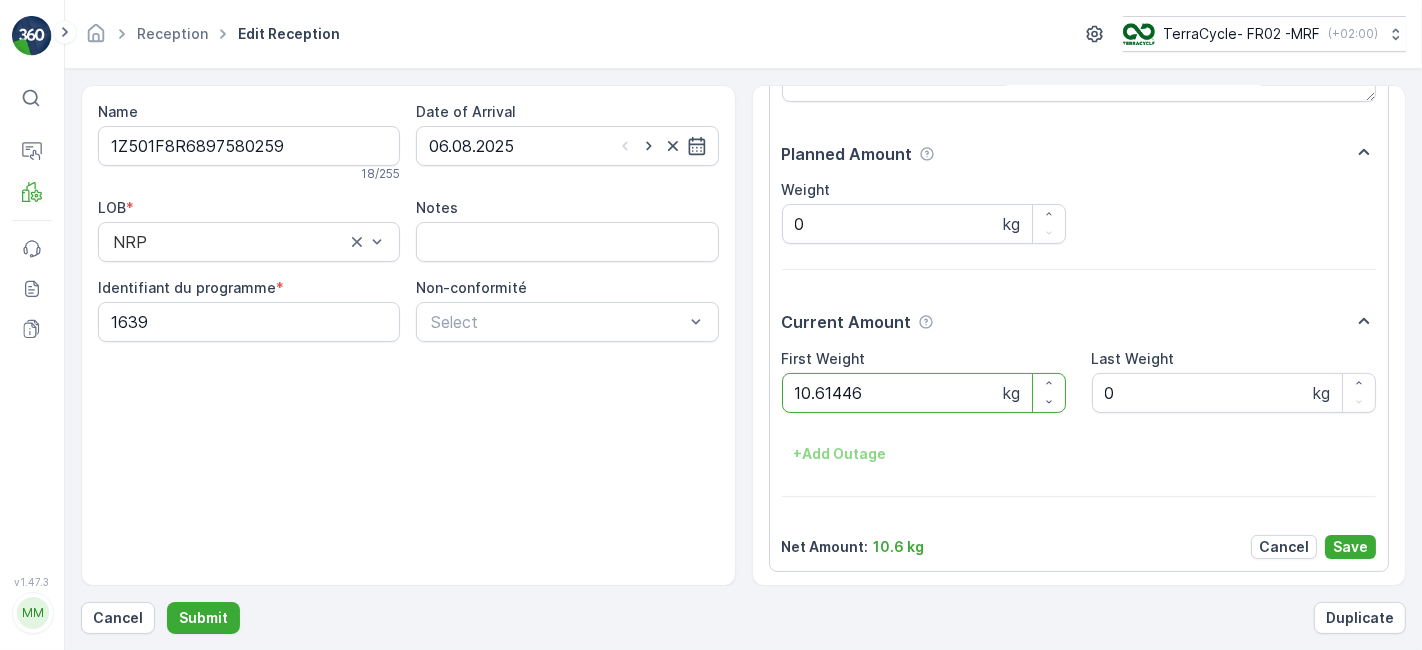 click on "Submit" at bounding box center (203, 618) 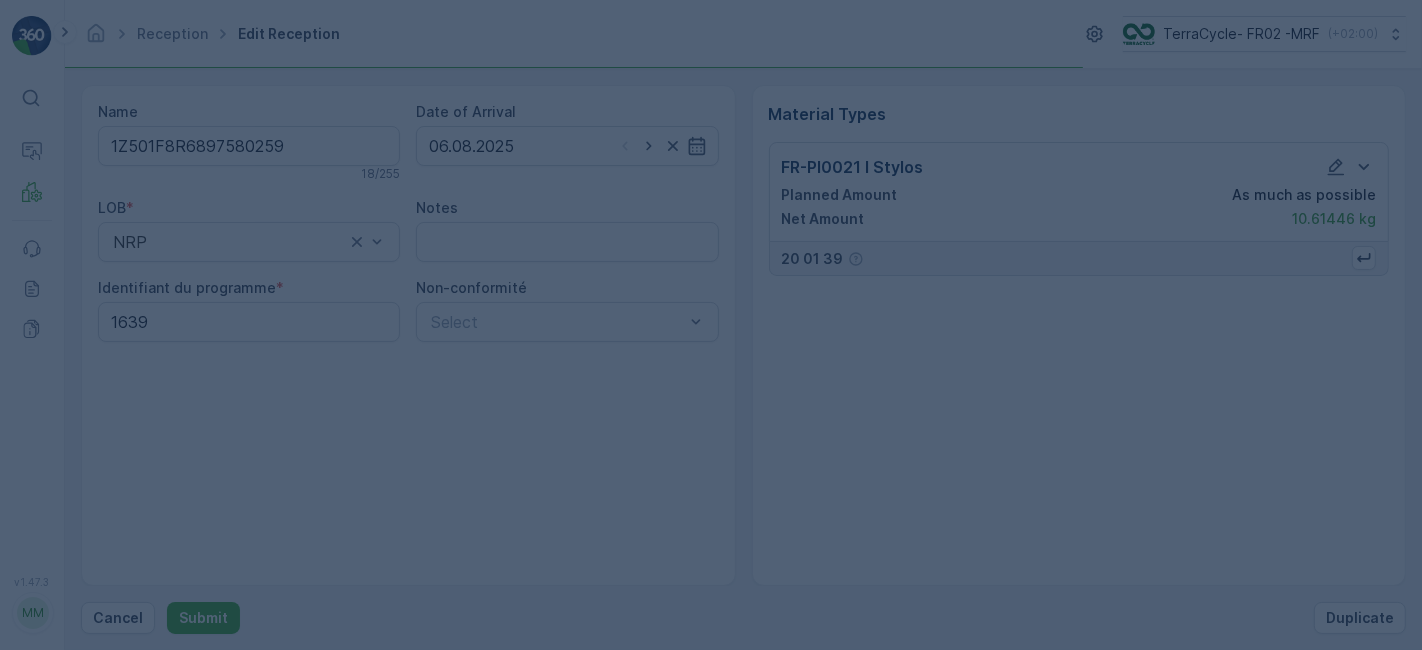 scroll, scrollTop: 0, scrollLeft: 0, axis: both 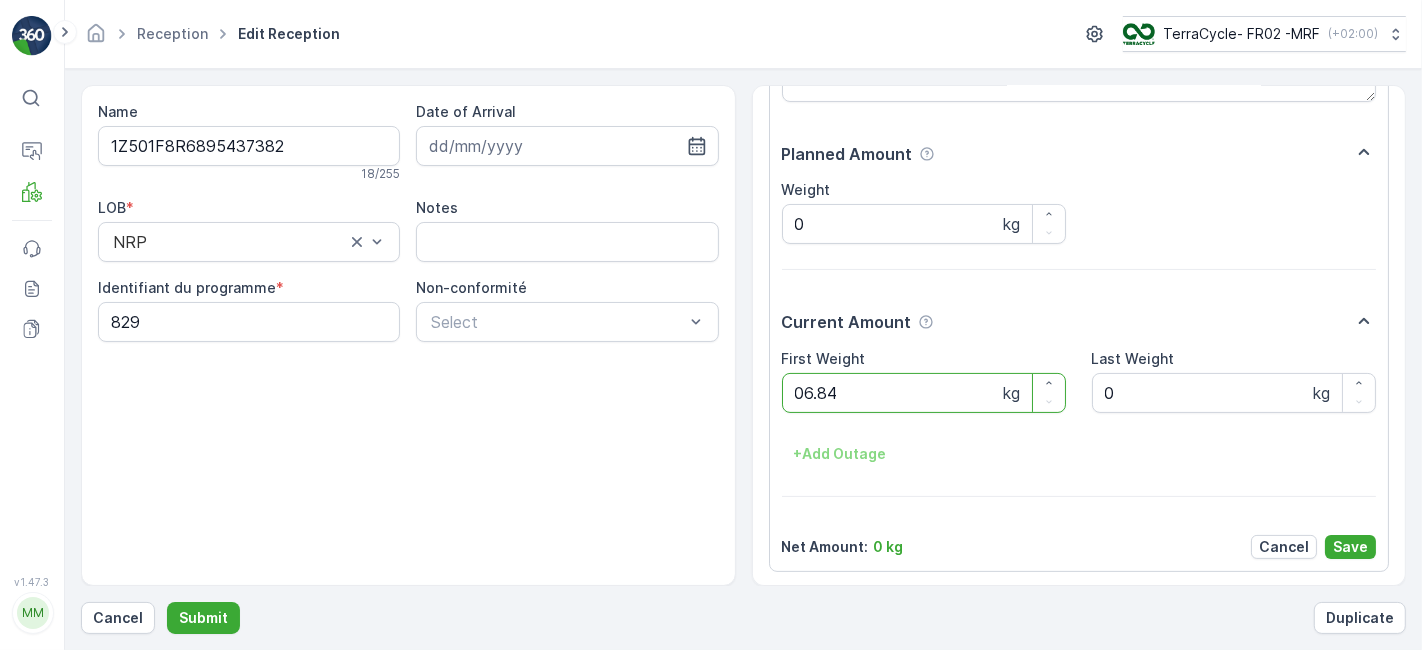 click on "Submit" at bounding box center [203, 618] 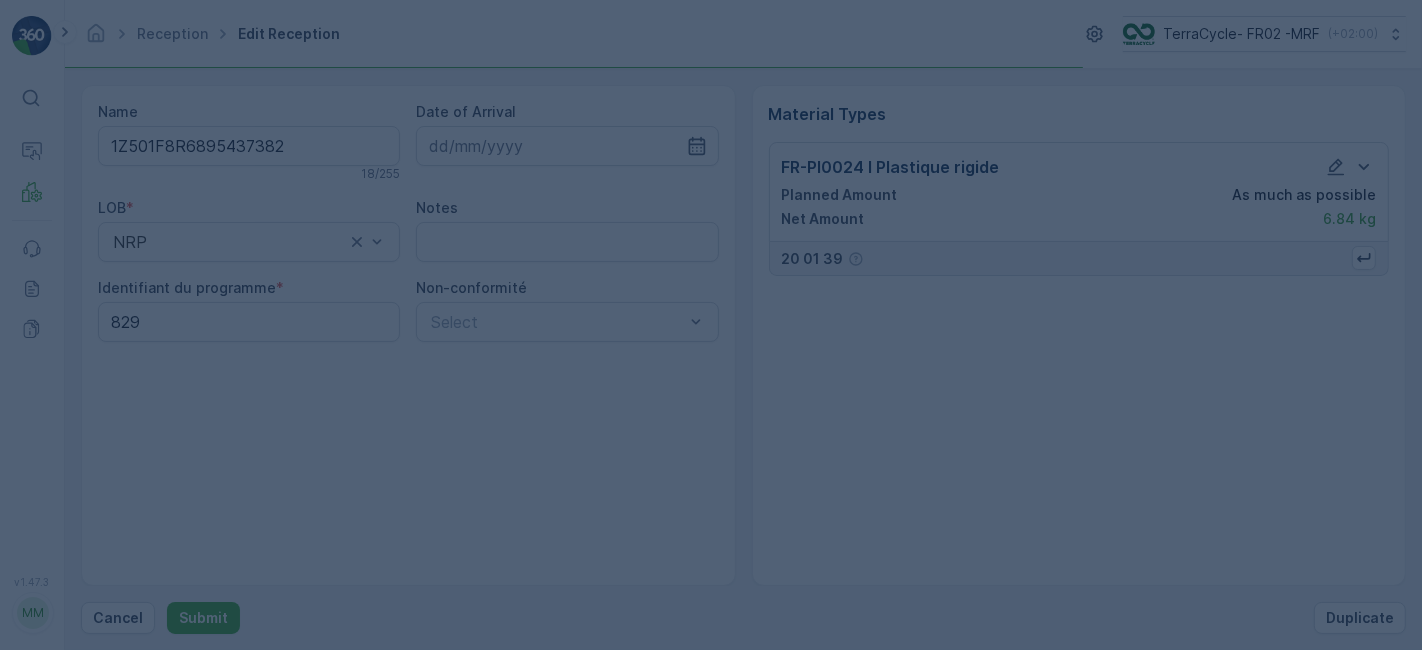 scroll, scrollTop: 0, scrollLeft: 0, axis: both 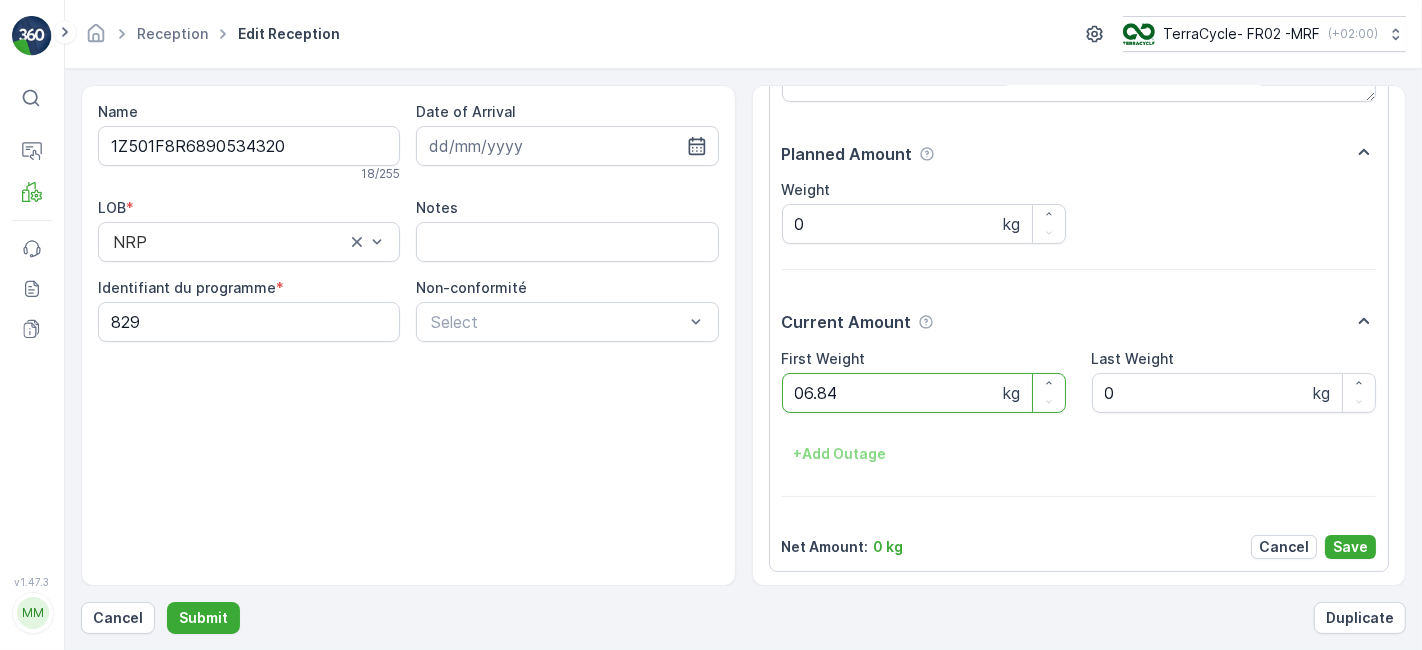 click on "Submit" at bounding box center (203, 618) 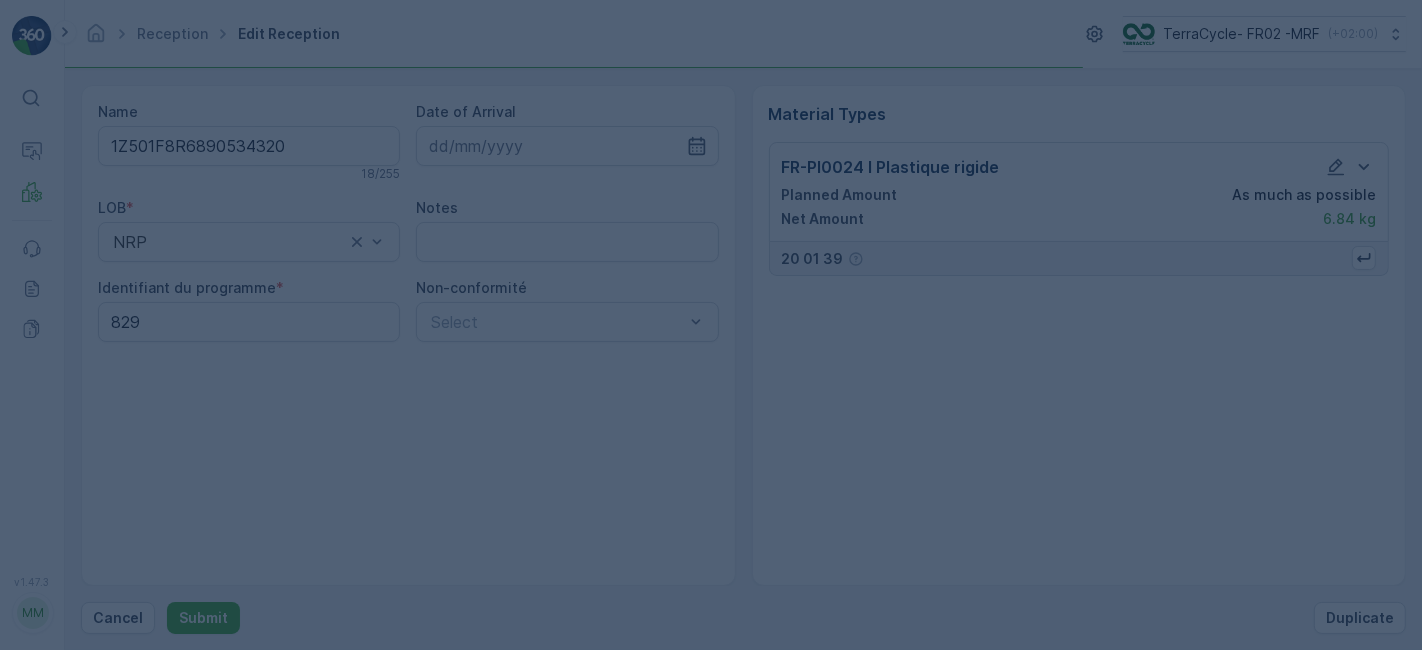 scroll, scrollTop: 0, scrollLeft: 0, axis: both 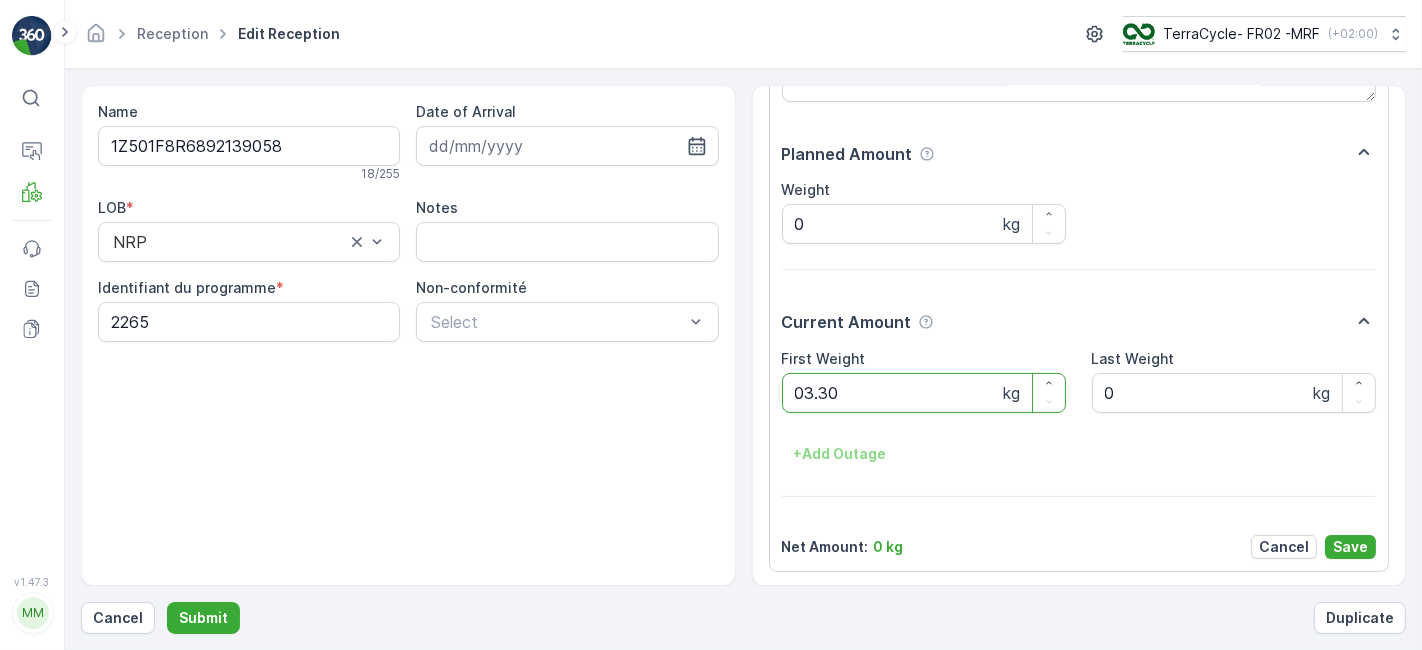 click on "Submit" at bounding box center [203, 618] 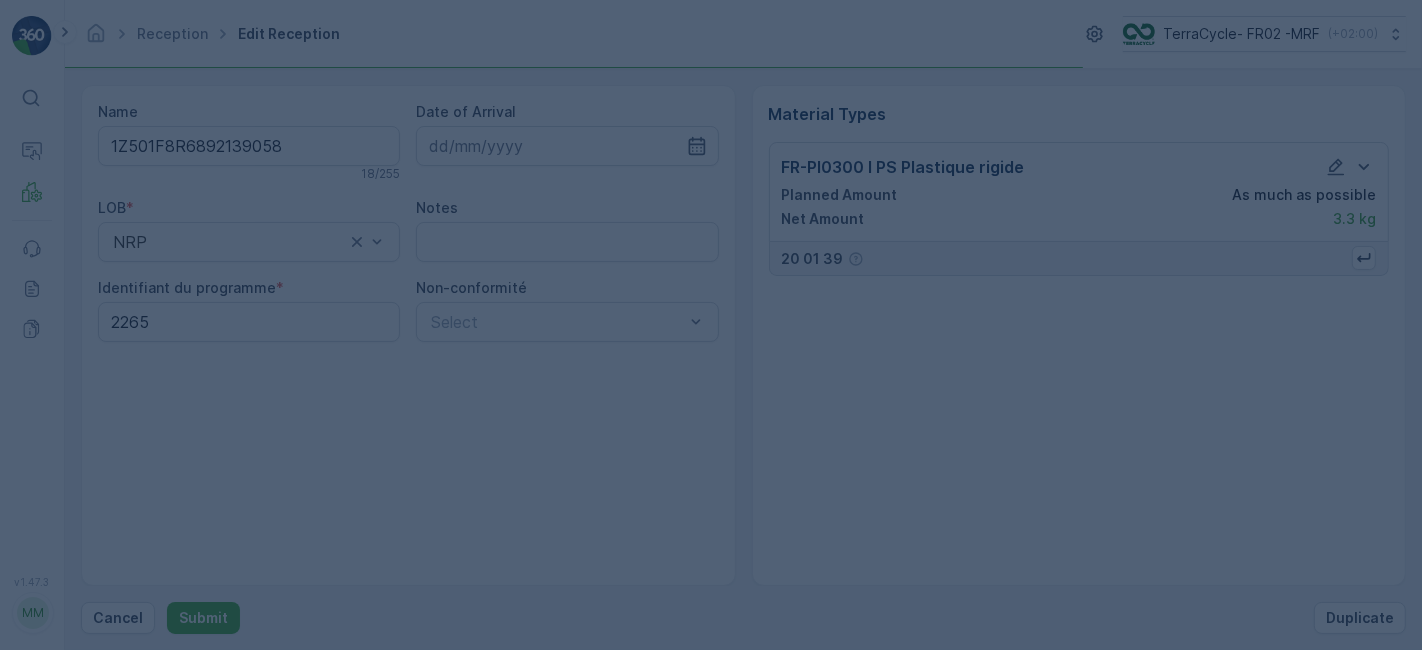 scroll, scrollTop: 0, scrollLeft: 0, axis: both 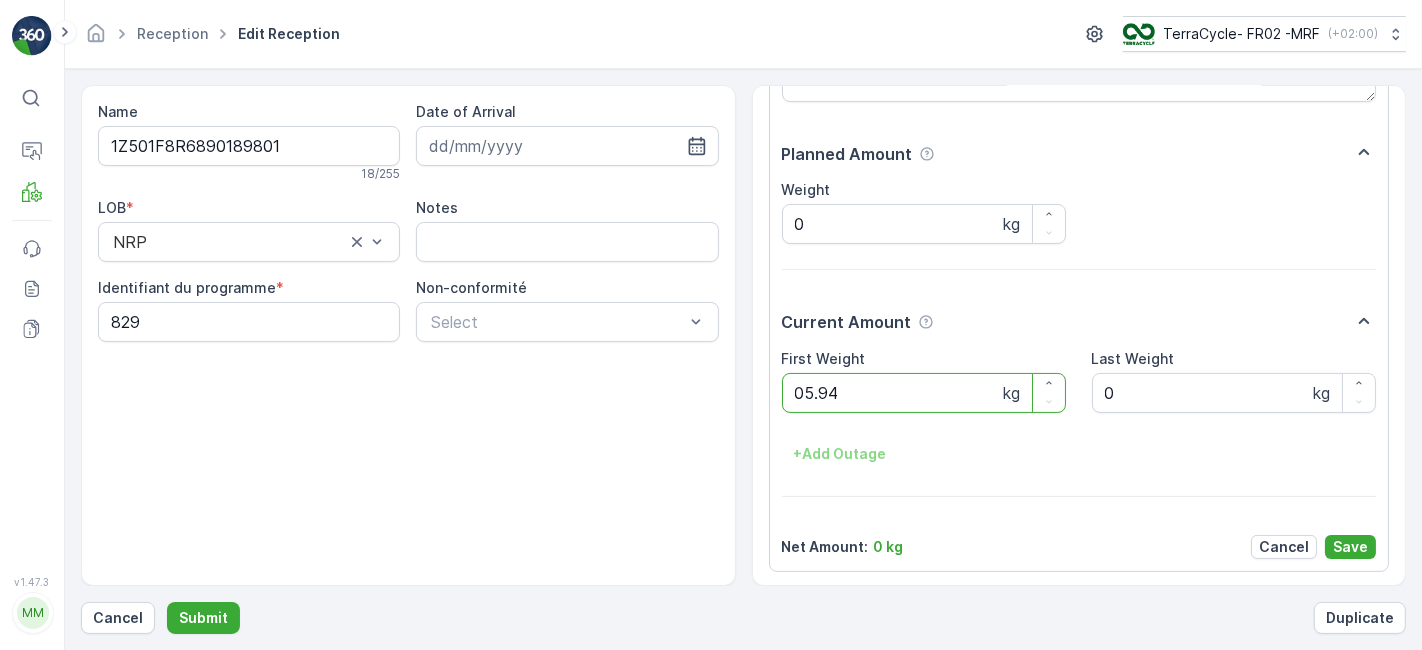 click on "Submit" at bounding box center [203, 618] 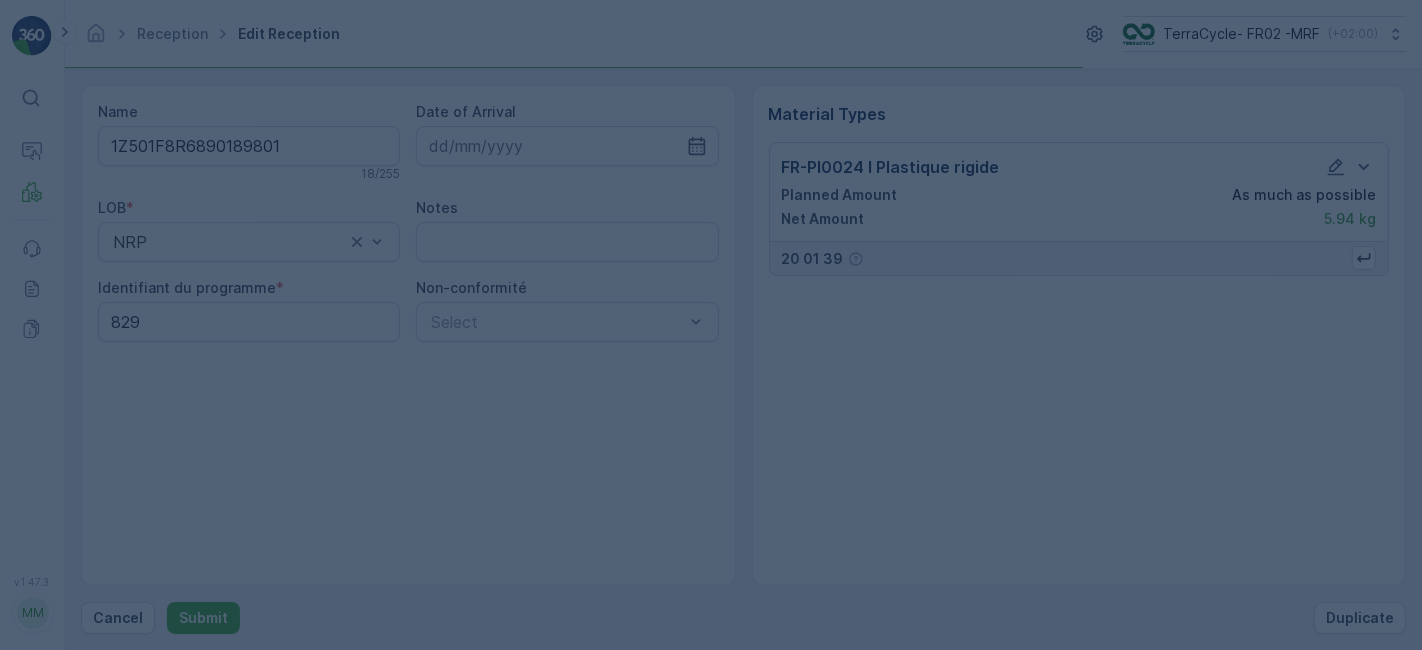 scroll, scrollTop: 0, scrollLeft: 0, axis: both 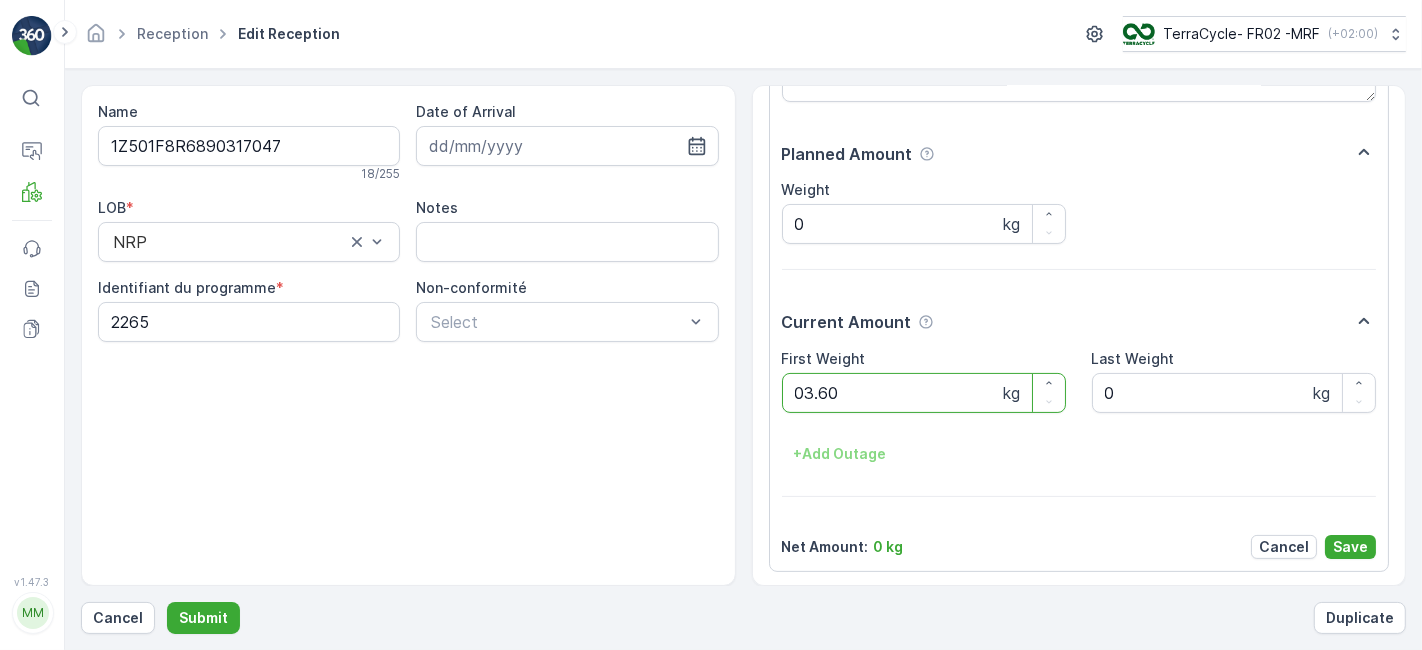 click on "Submit" at bounding box center (203, 618) 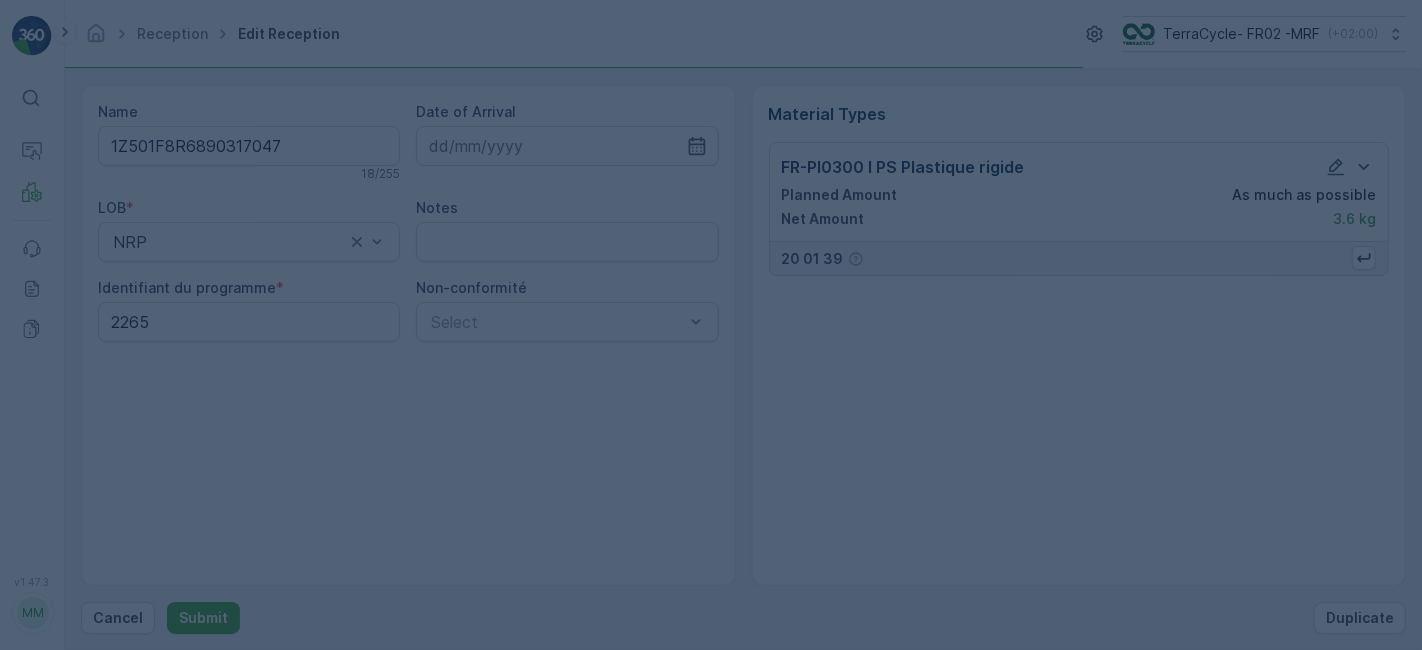 scroll, scrollTop: 0, scrollLeft: 0, axis: both 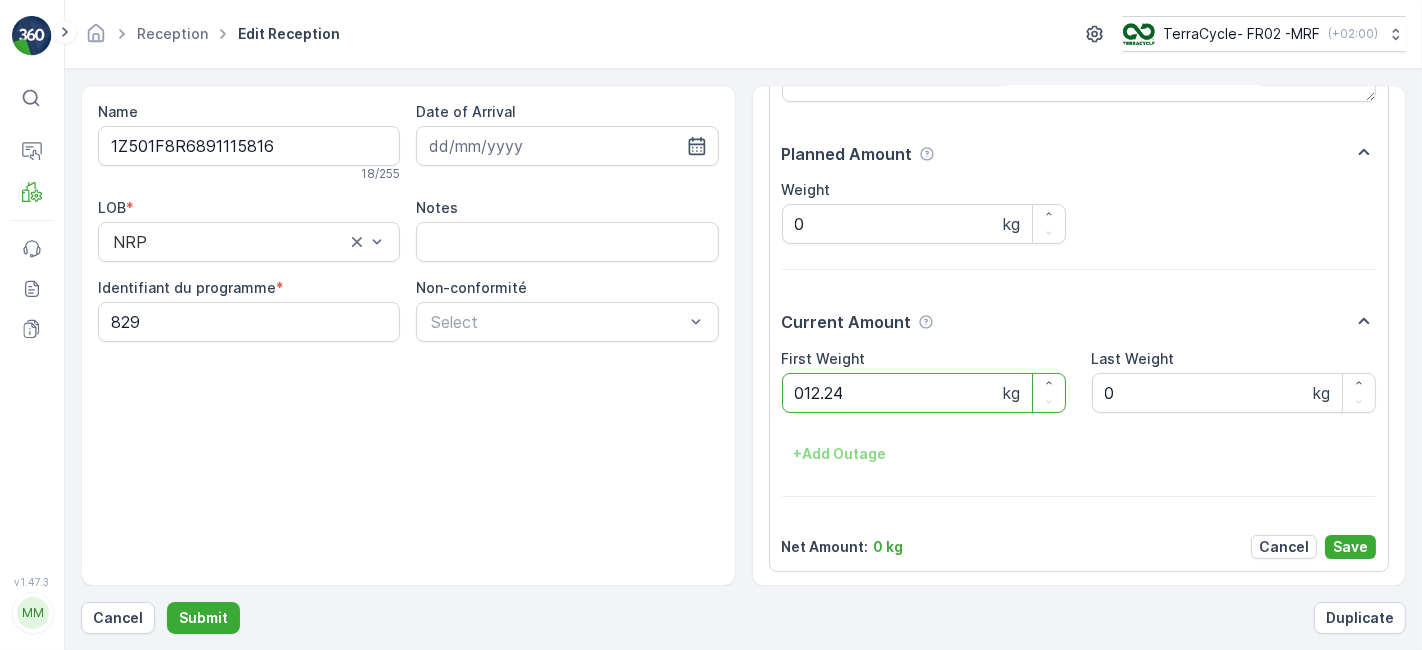 click on "Submit" at bounding box center (203, 618) 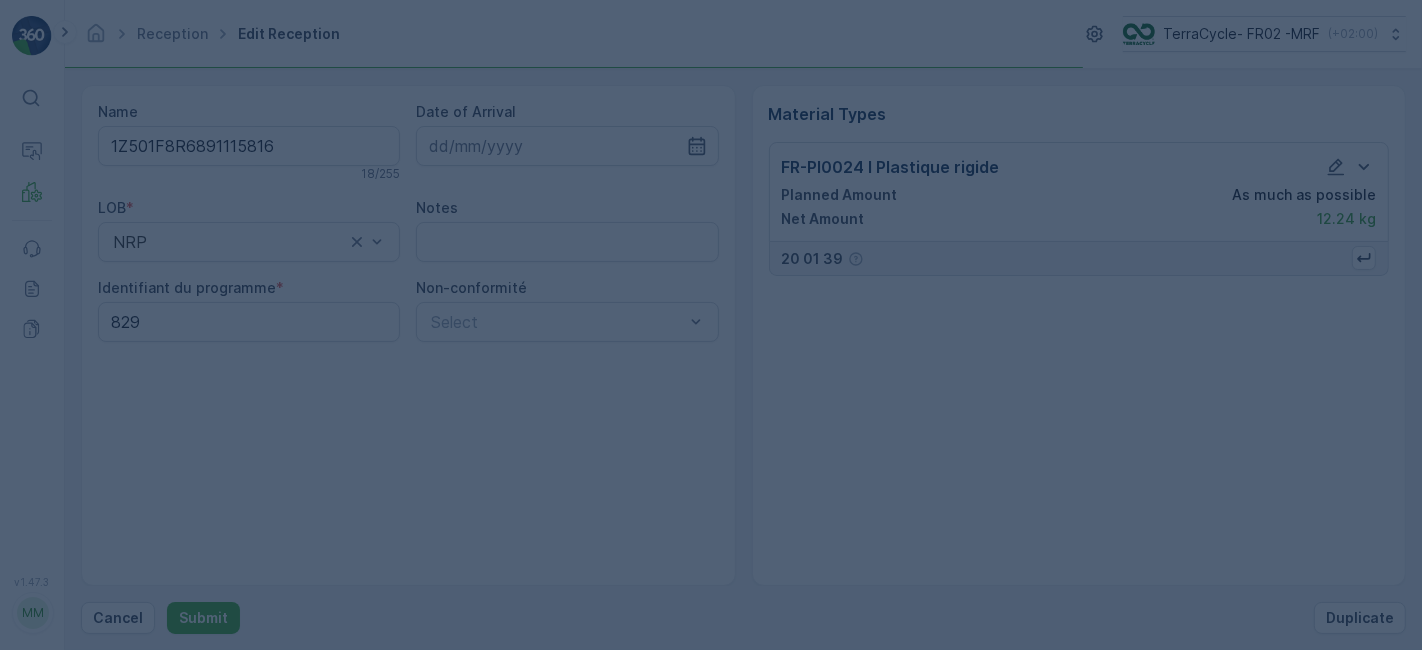 scroll, scrollTop: 0, scrollLeft: 0, axis: both 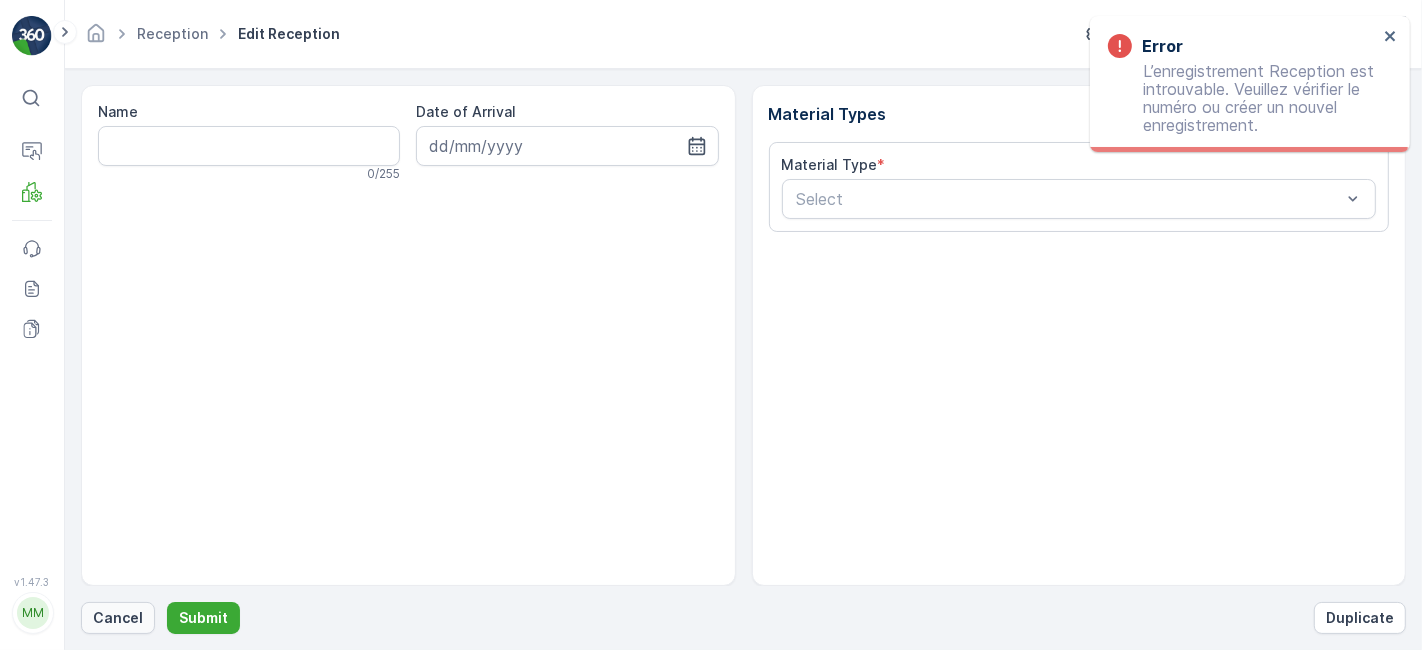 click on "Cancel" at bounding box center [118, 618] 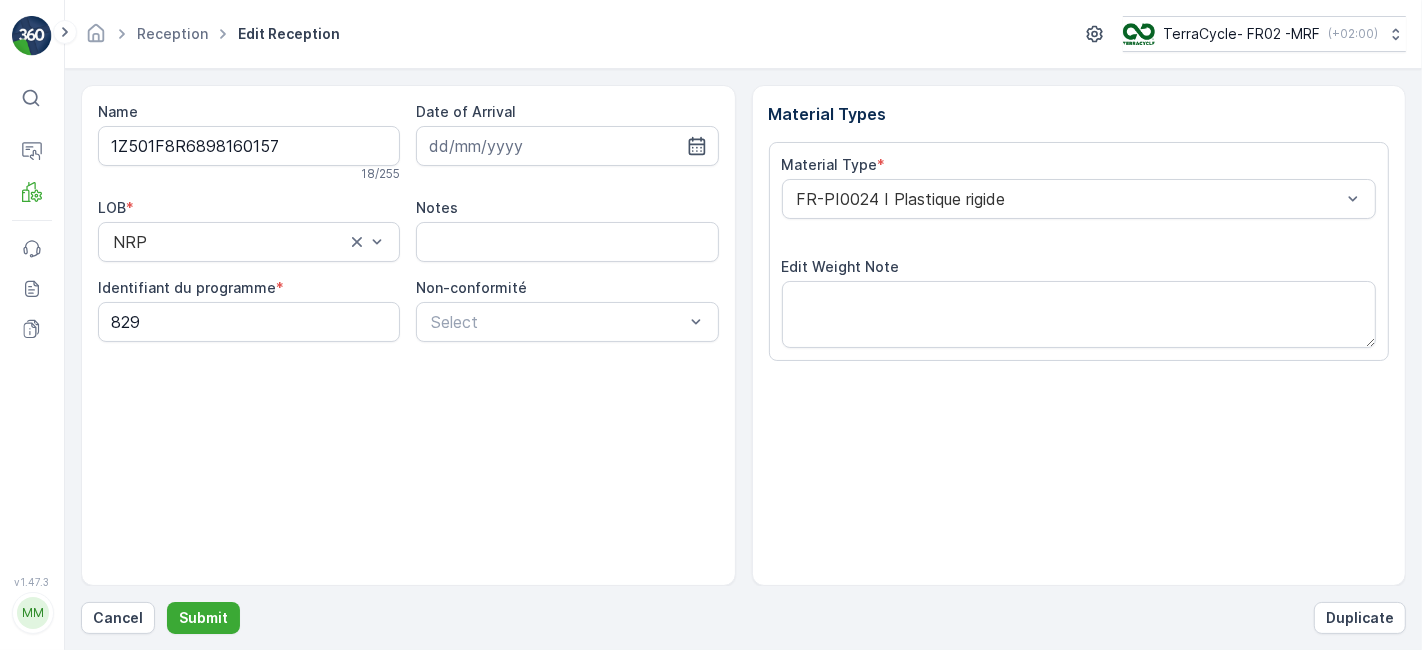 scroll, scrollTop: 246, scrollLeft: 0, axis: vertical 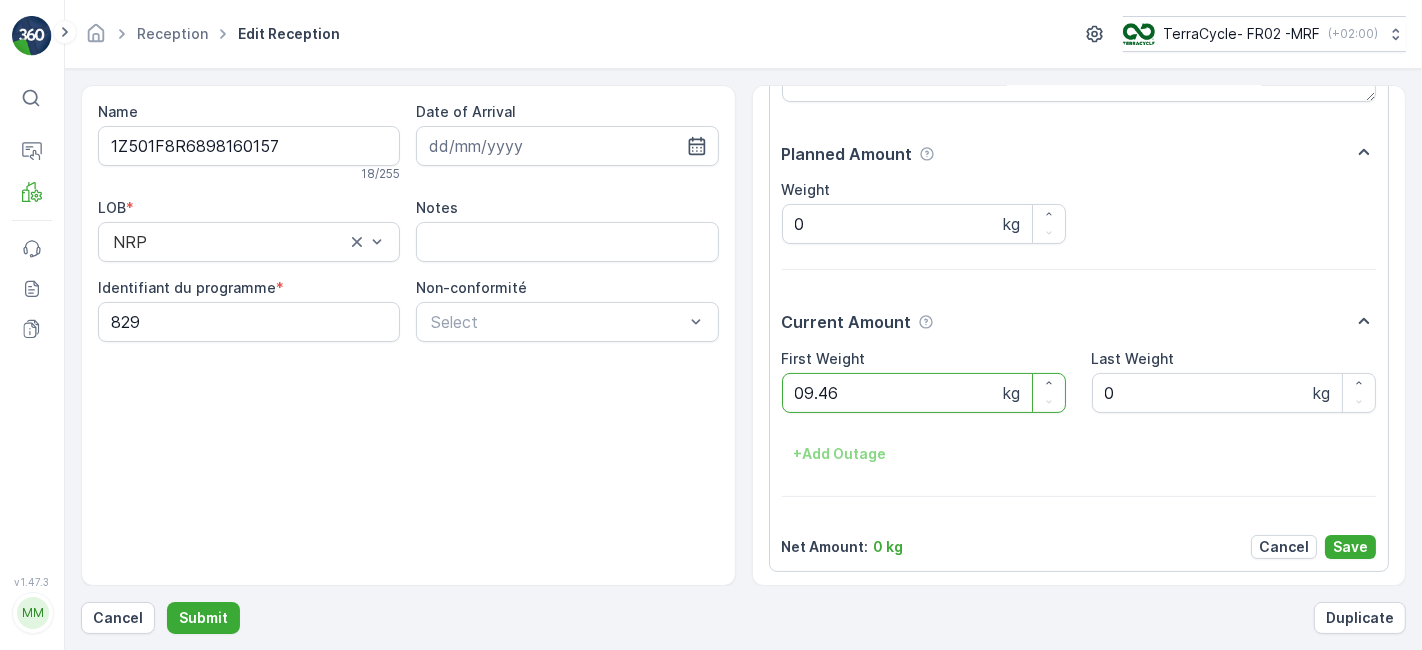 click on "Submit" at bounding box center (203, 618) 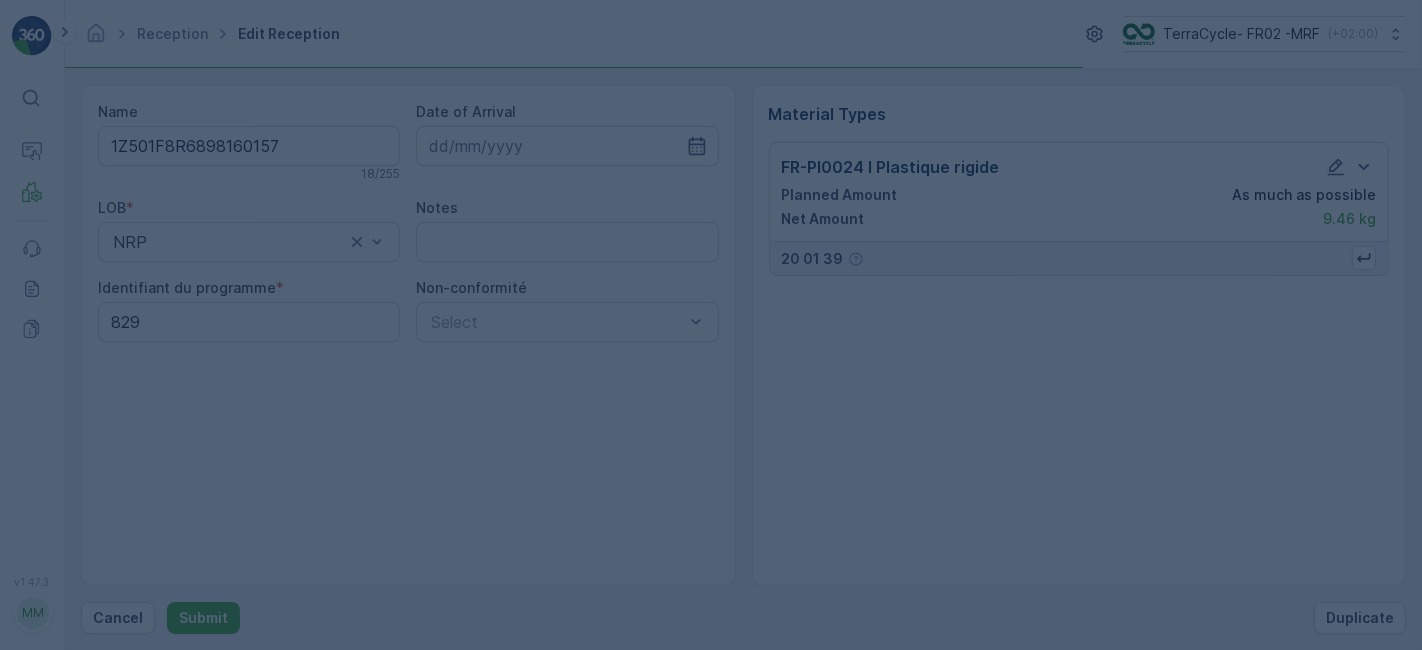 scroll, scrollTop: 0, scrollLeft: 0, axis: both 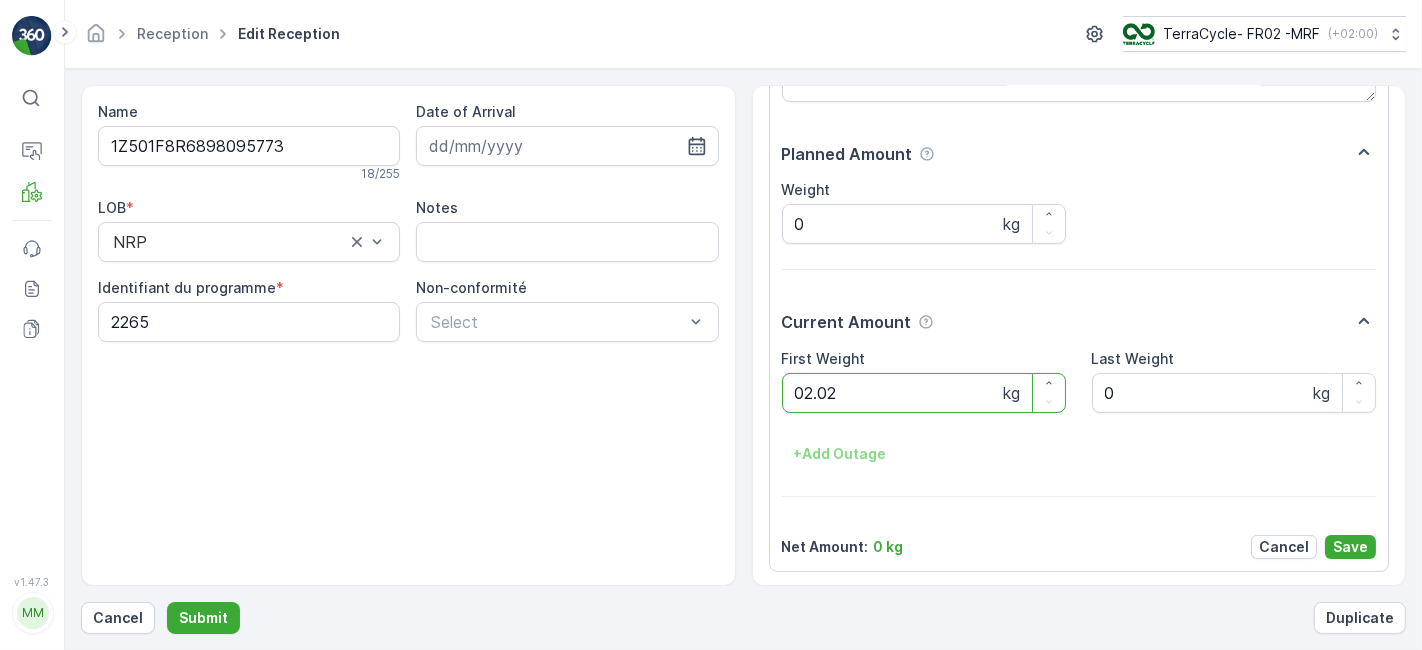click on "Submit" at bounding box center [203, 618] 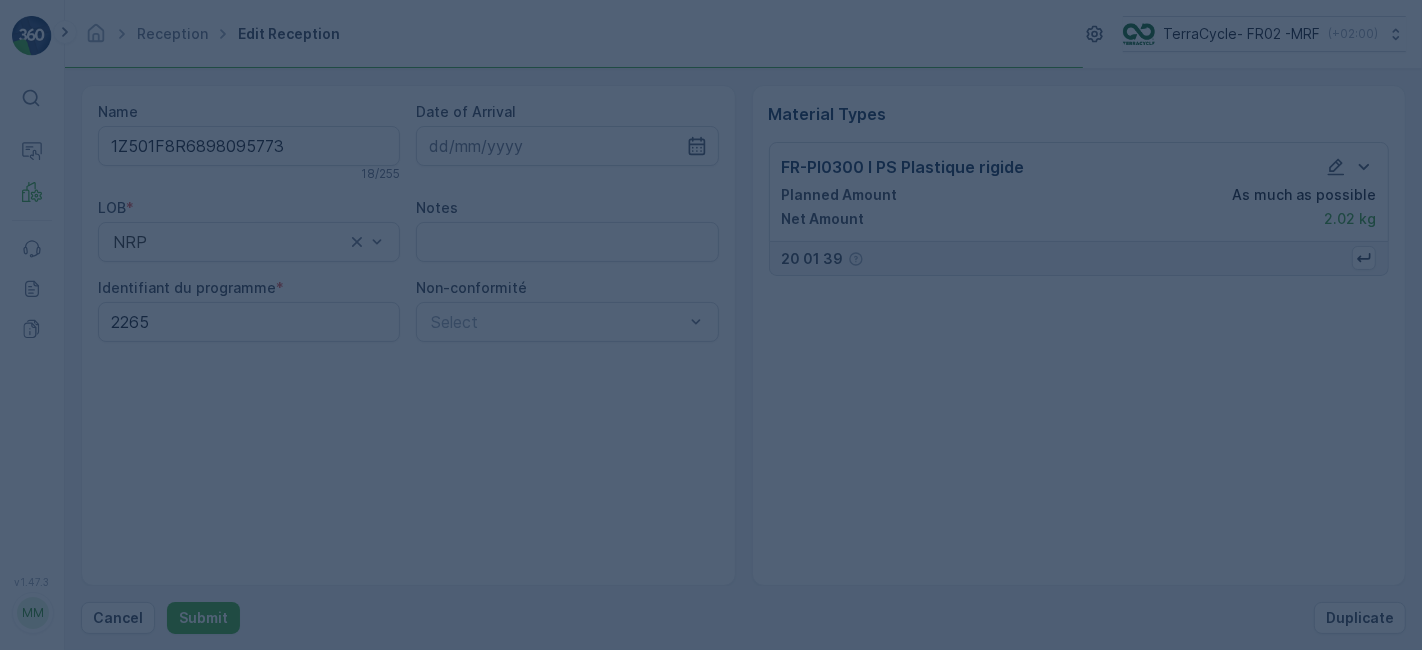 scroll, scrollTop: 0, scrollLeft: 0, axis: both 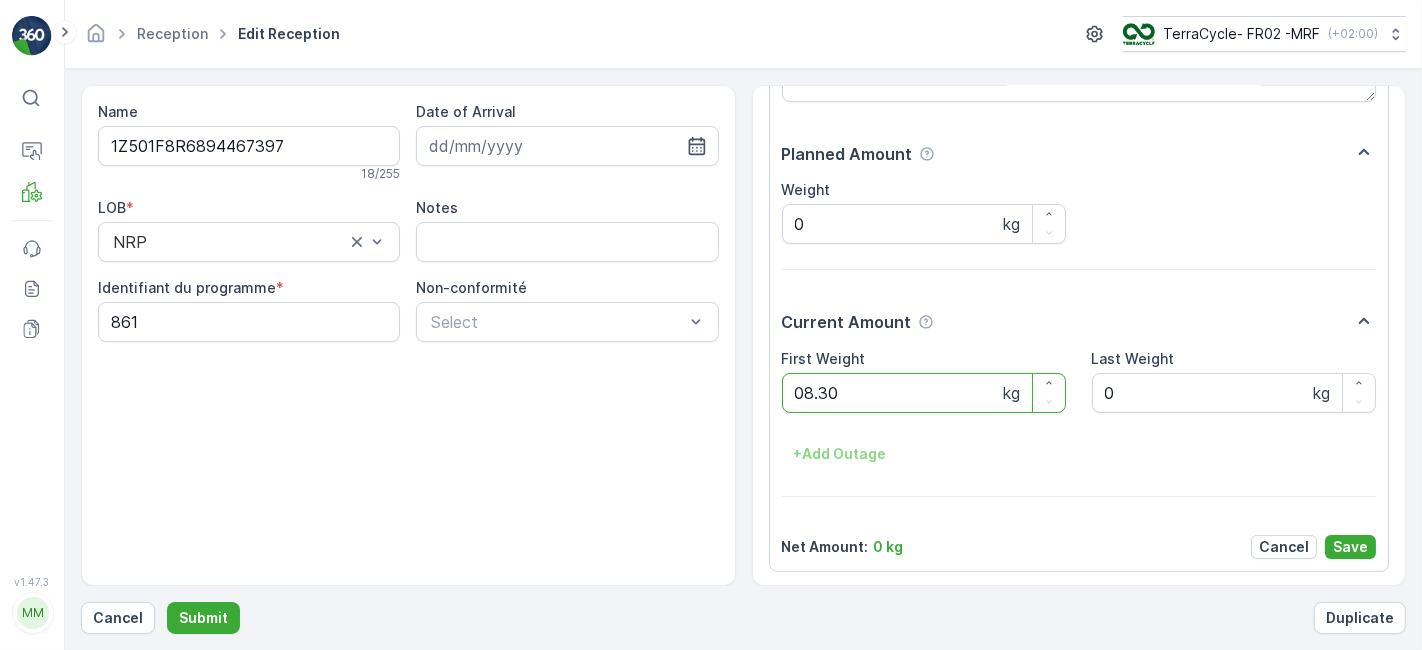 click on "Submit" at bounding box center (203, 618) 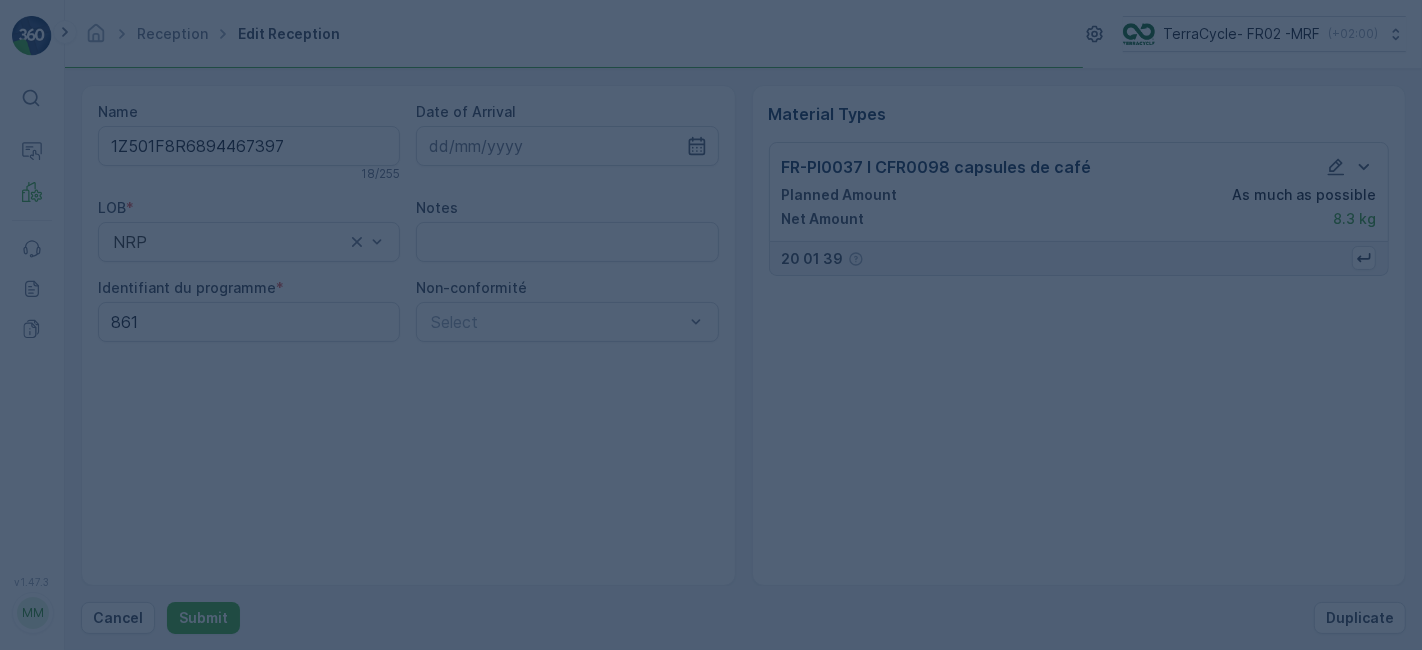 scroll, scrollTop: 0, scrollLeft: 0, axis: both 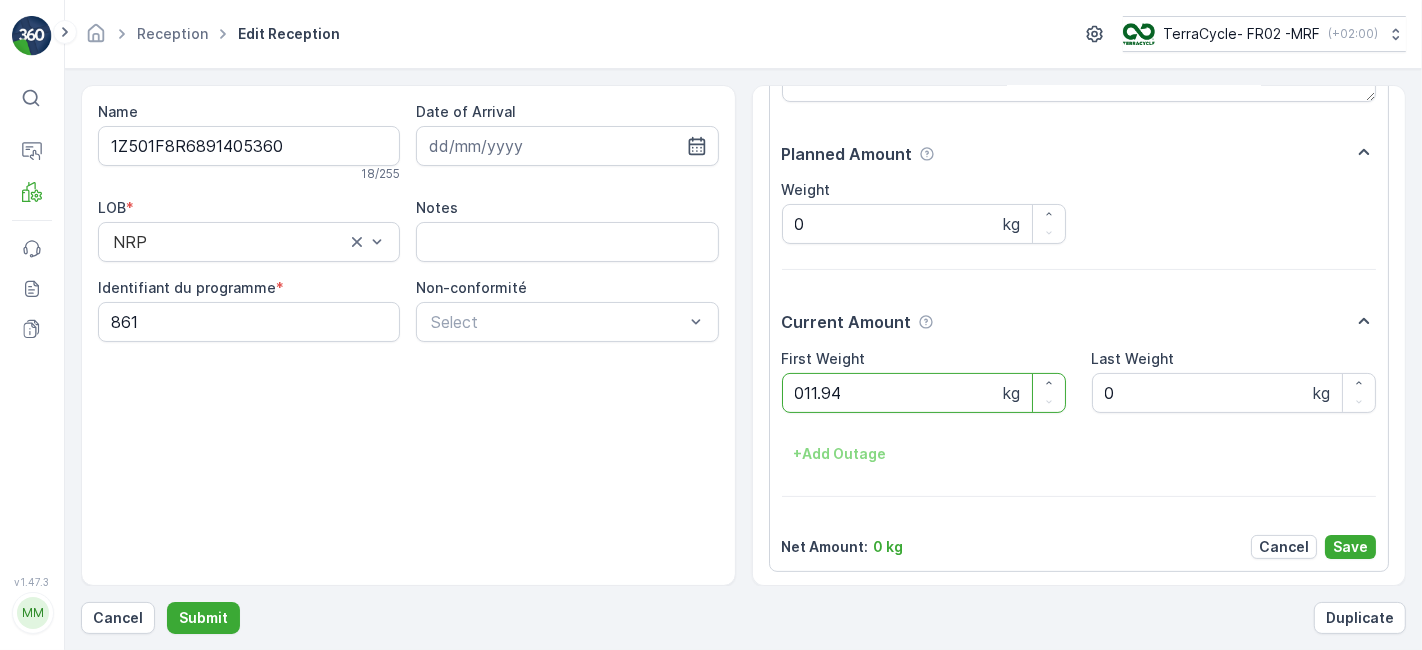 click on "Submit" at bounding box center [203, 618] 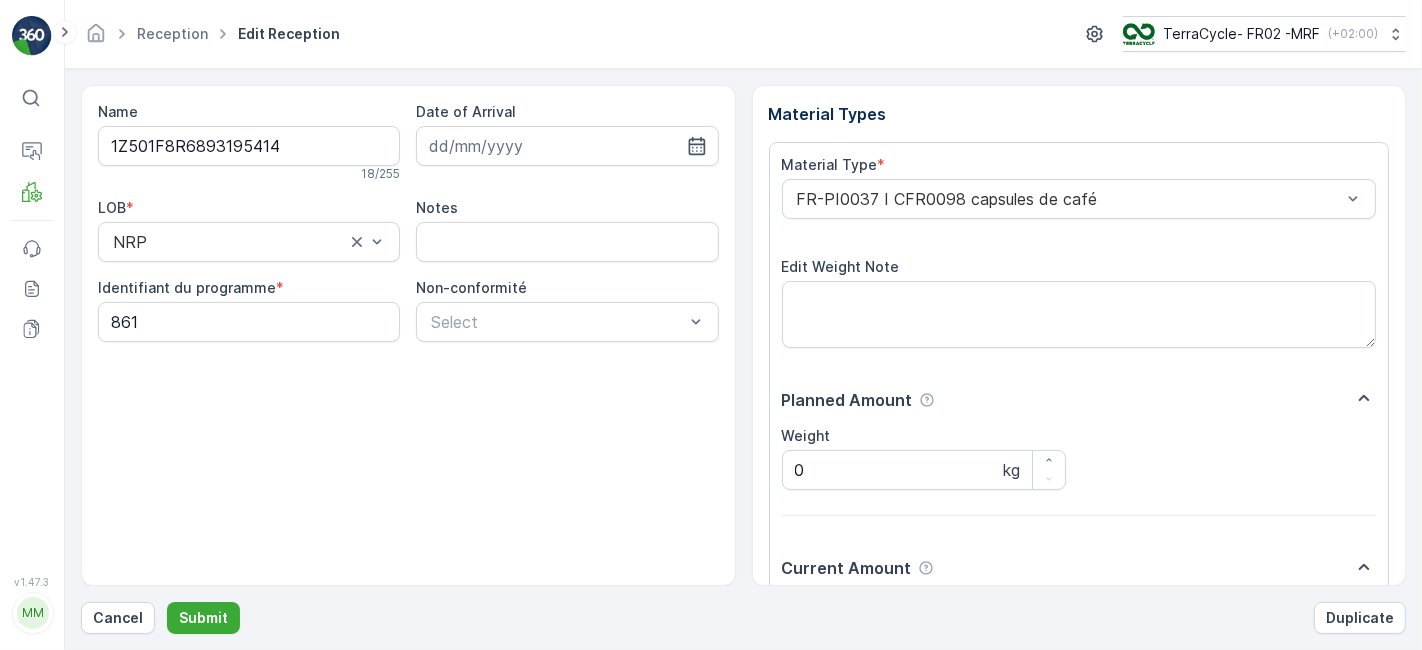 scroll, scrollTop: 246, scrollLeft: 0, axis: vertical 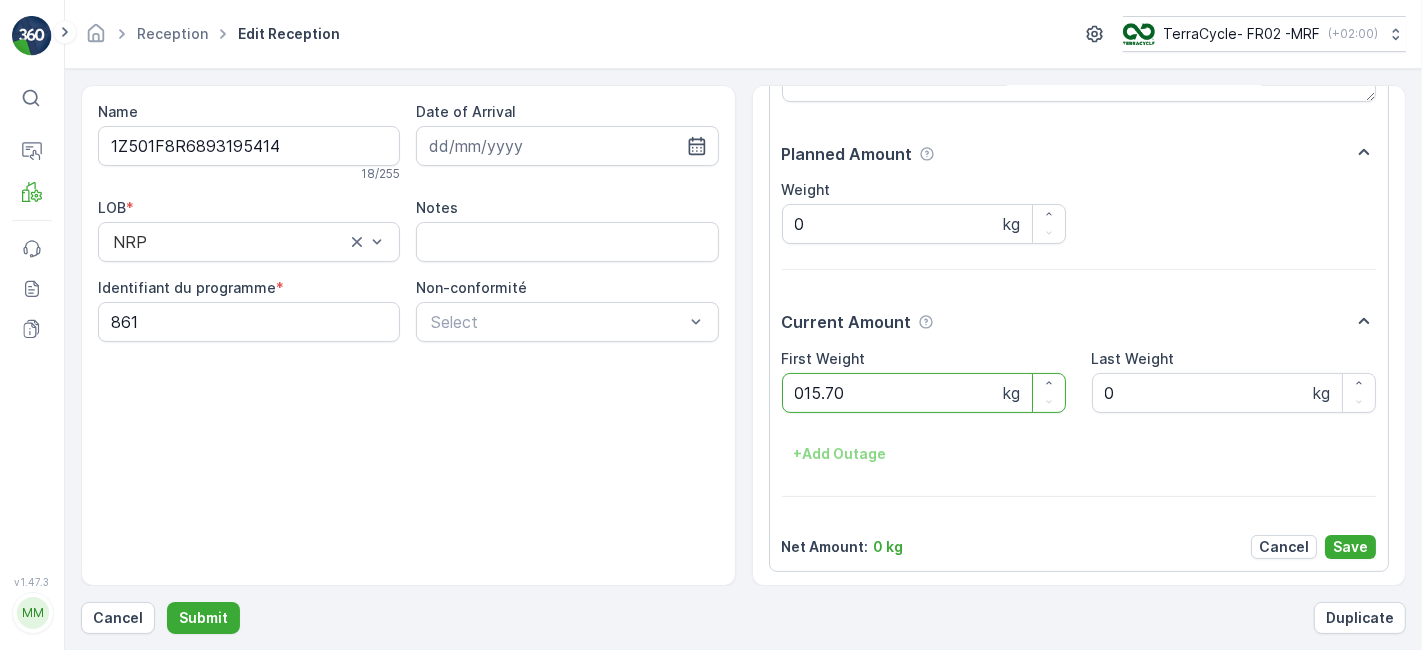click on "Submit" at bounding box center (203, 618) 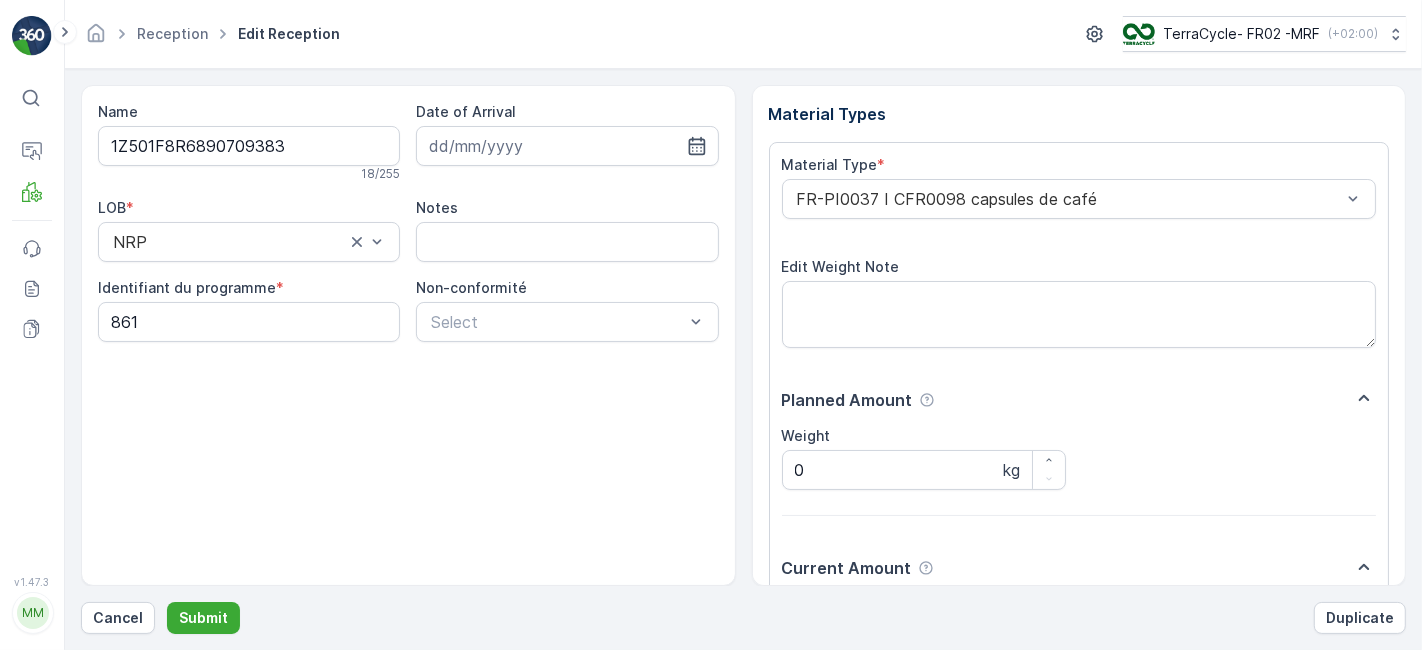 scroll, scrollTop: 246, scrollLeft: 0, axis: vertical 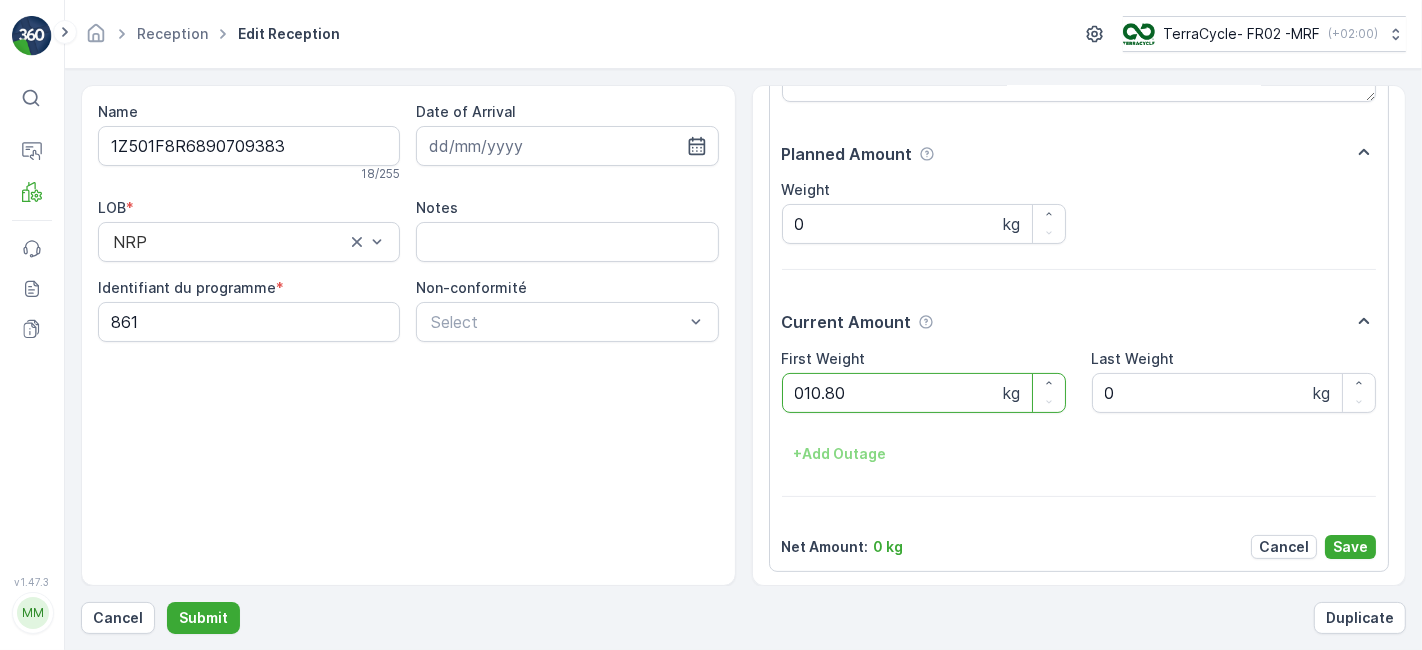 click on "Submit" at bounding box center [203, 618] 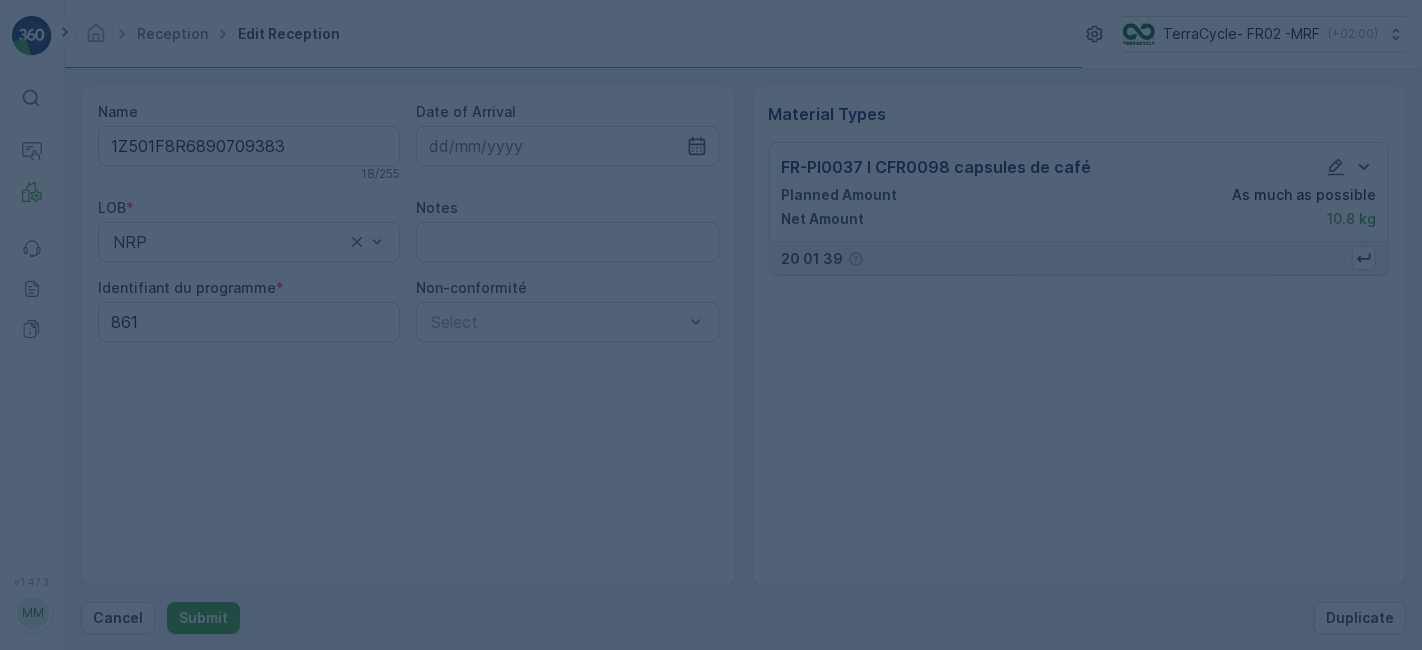 scroll, scrollTop: 0, scrollLeft: 0, axis: both 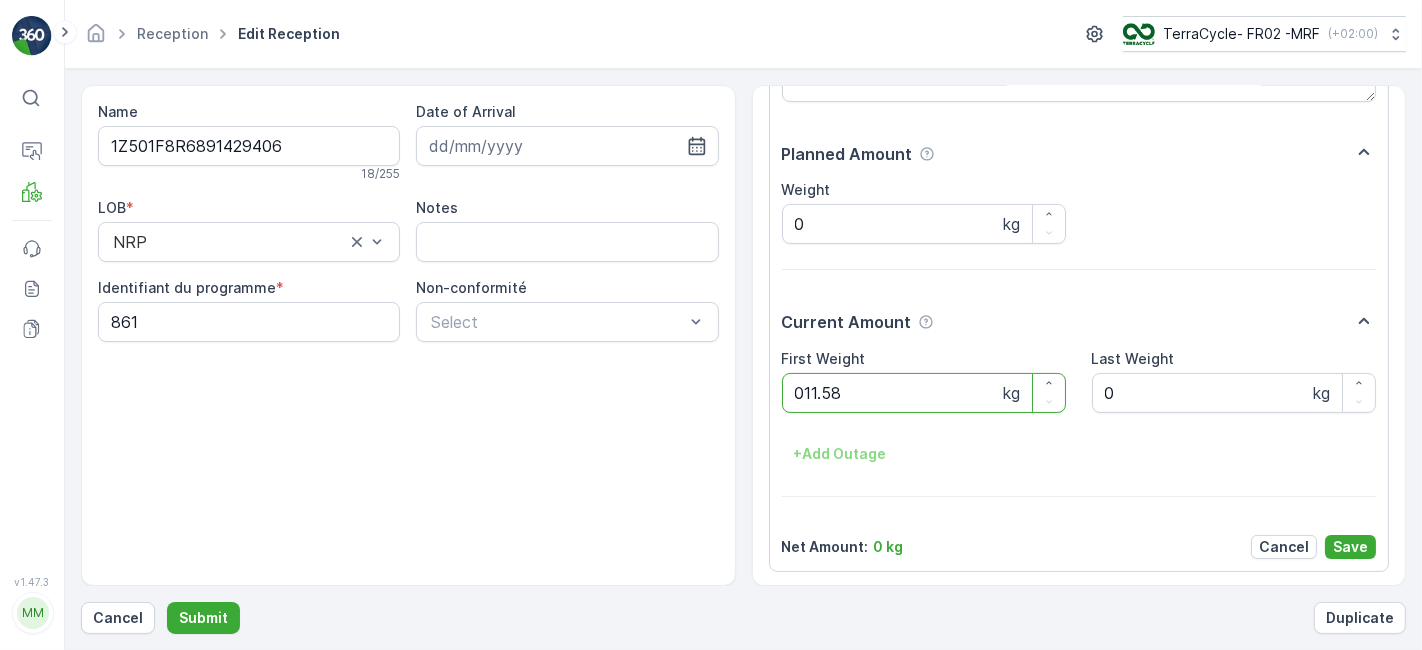 click on "Submit" at bounding box center [203, 618] 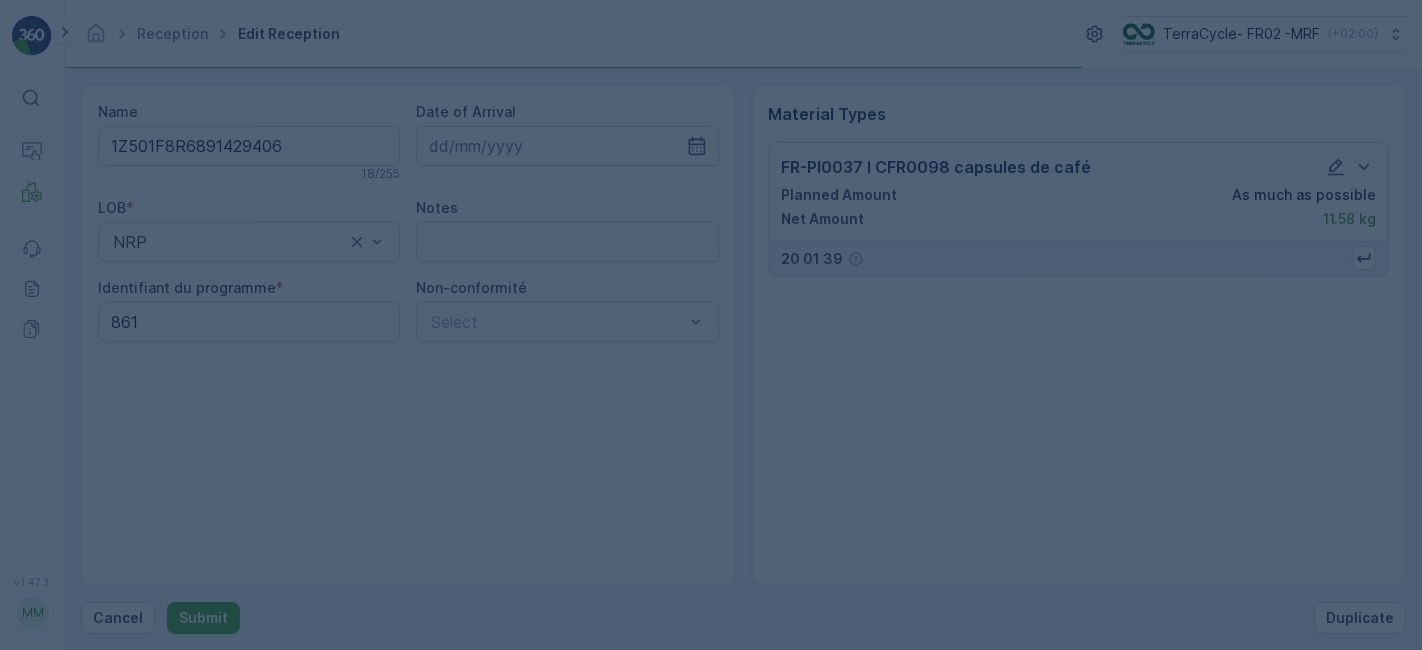 scroll, scrollTop: 0, scrollLeft: 0, axis: both 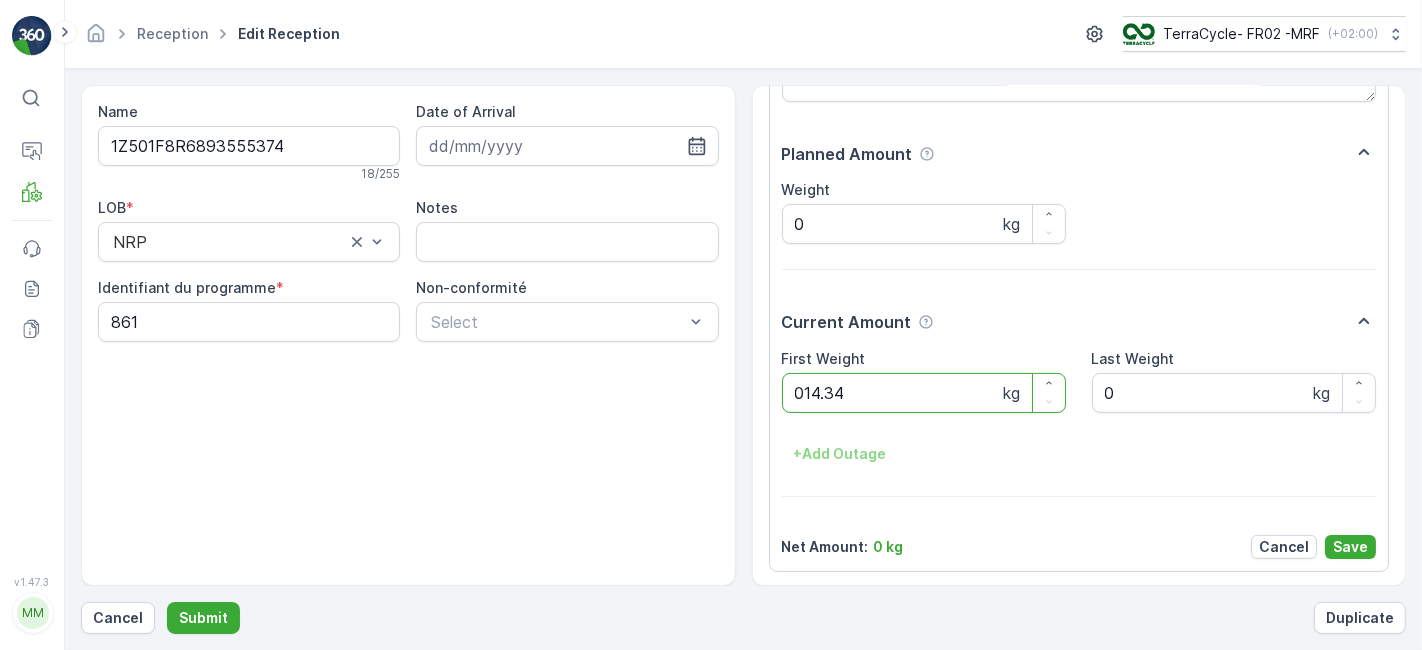 click on "Submit" at bounding box center [203, 618] 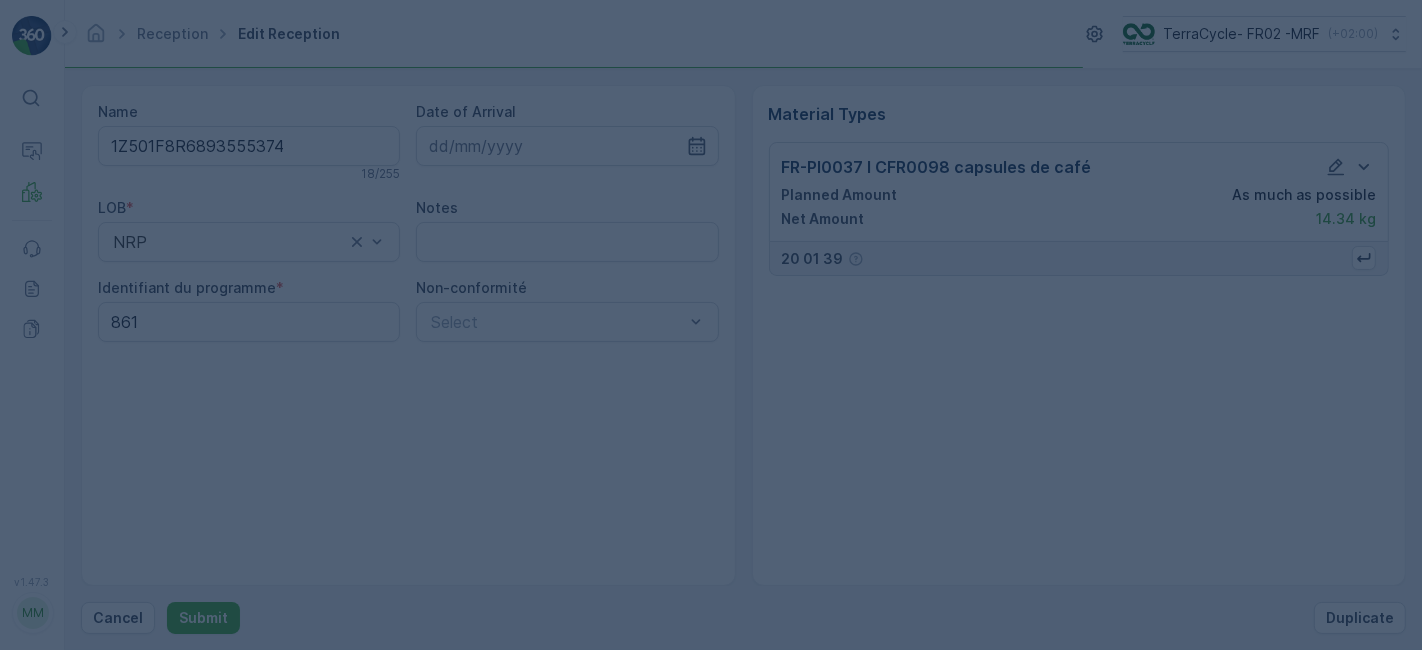 scroll, scrollTop: 0, scrollLeft: 0, axis: both 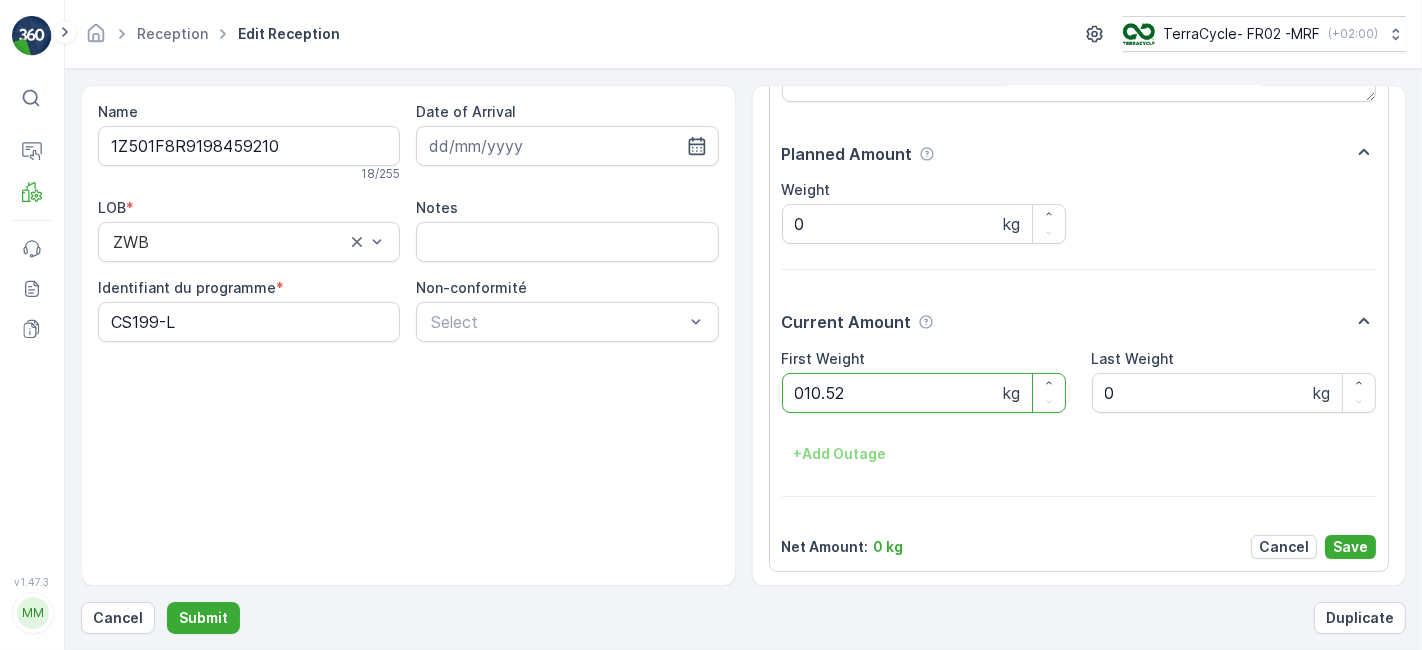 click on "Submit" at bounding box center [203, 618] 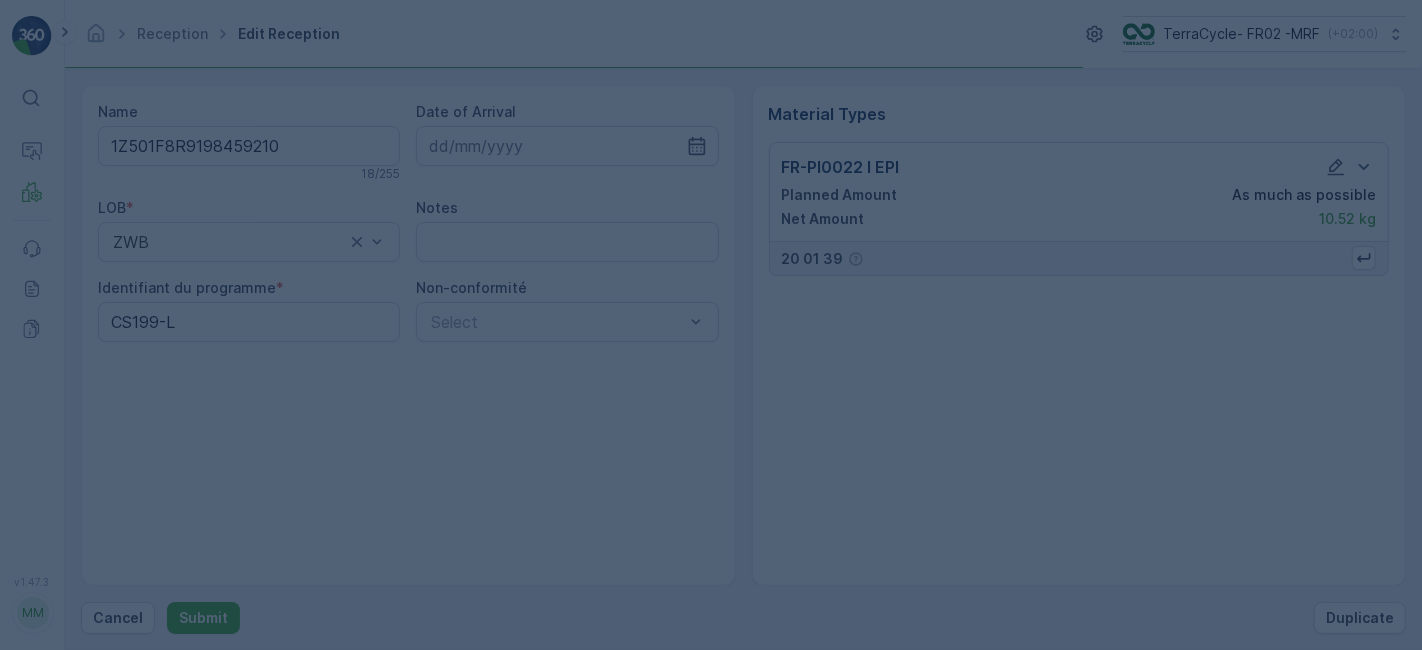 scroll, scrollTop: 0, scrollLeft: 0, axis: both 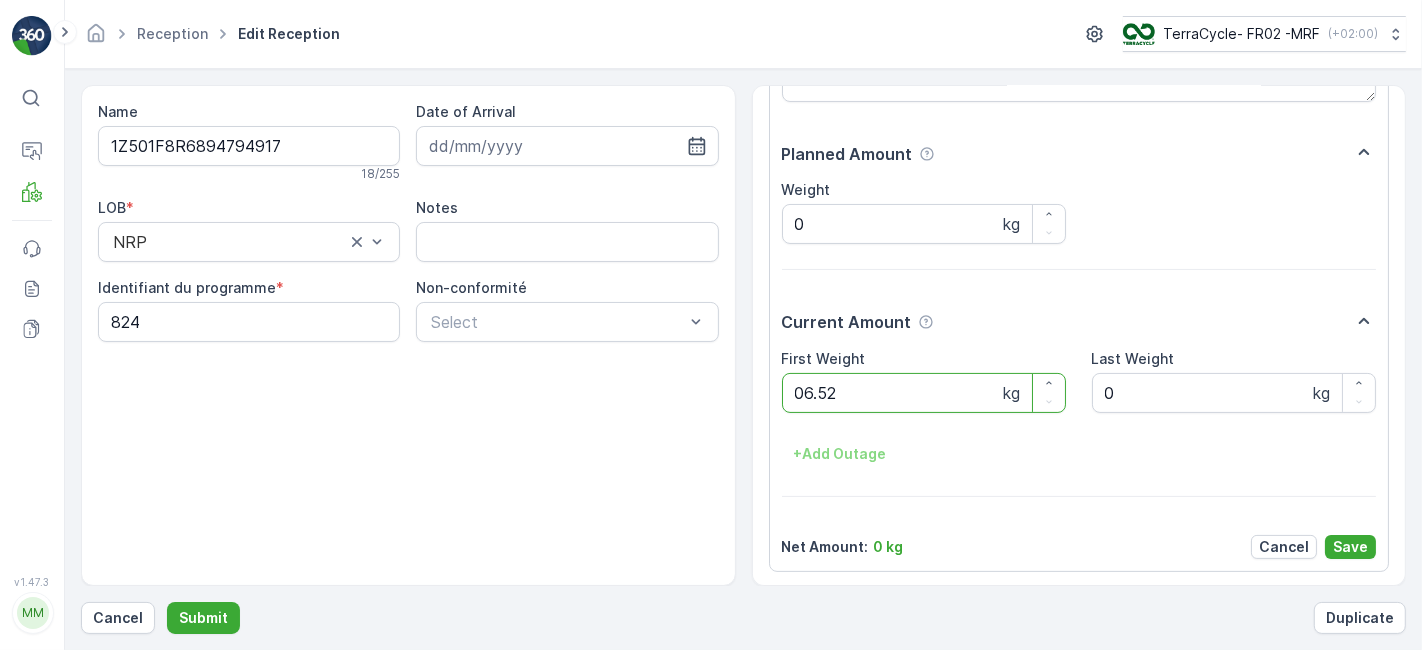 click on "Submit" at bounding box center (203, 618) 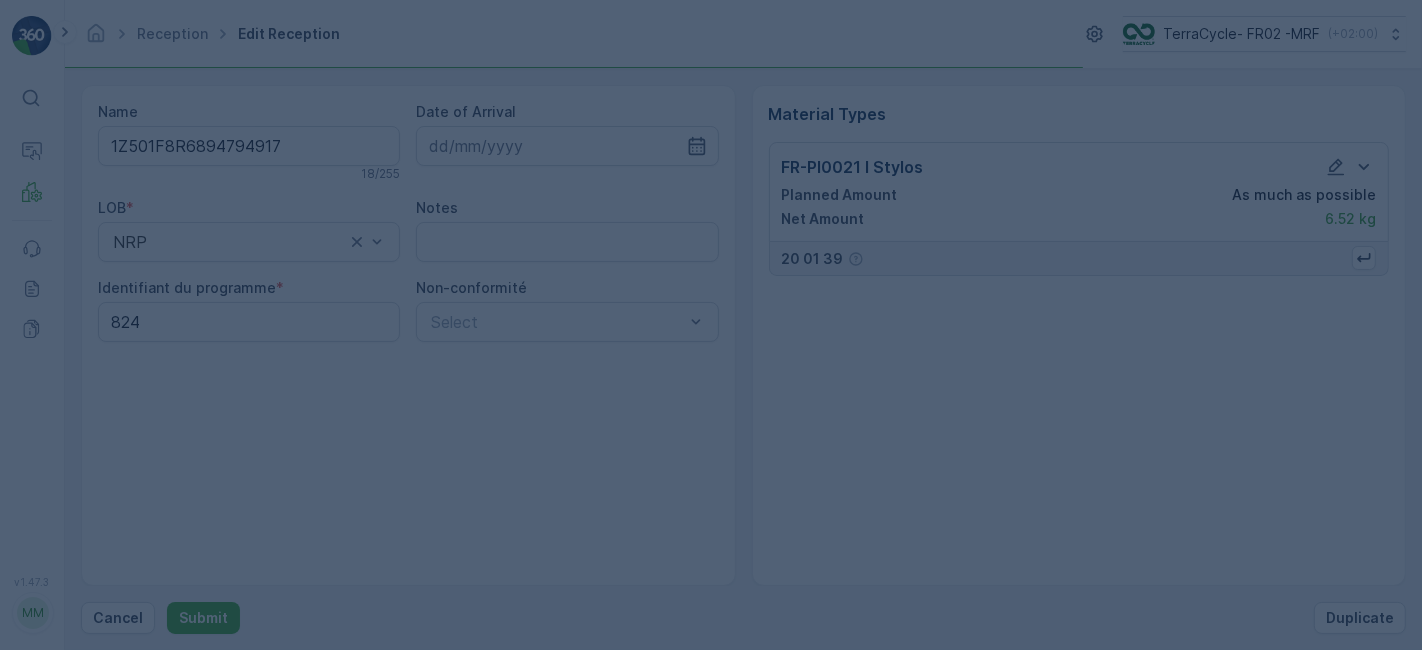 scroll, scrollTop: 0, scrollLeft: 0, axis: both 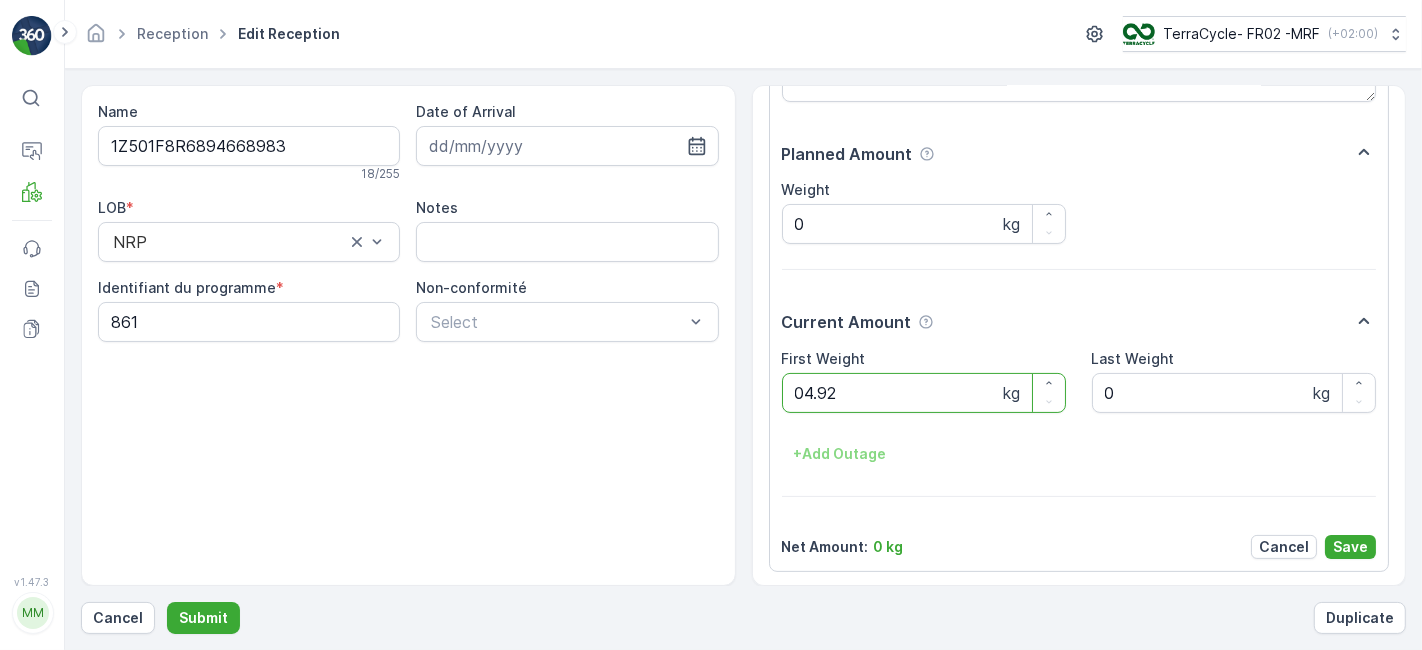 click on "Submit" at bounding box center (203, 618) 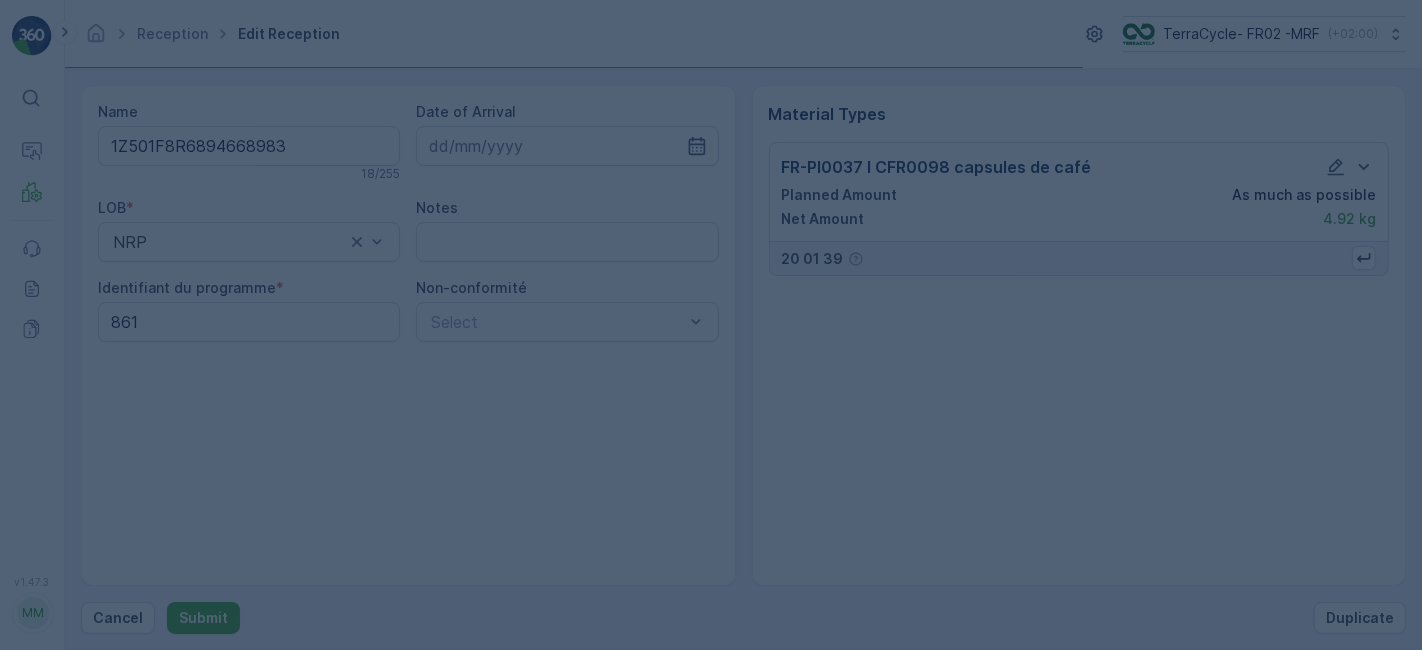 scroll, scrollTop: 0, scrollLeft: 0, axis: both 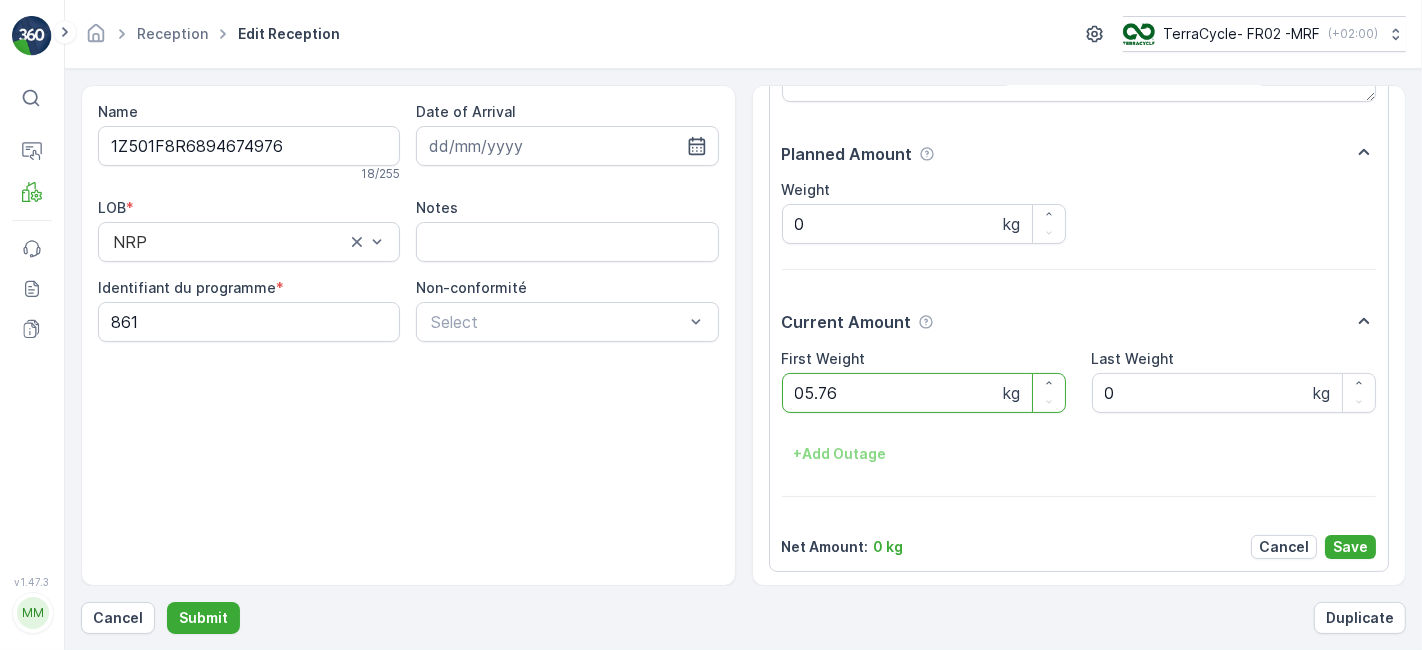 click on "Submit" at bounding box center [203, 618] 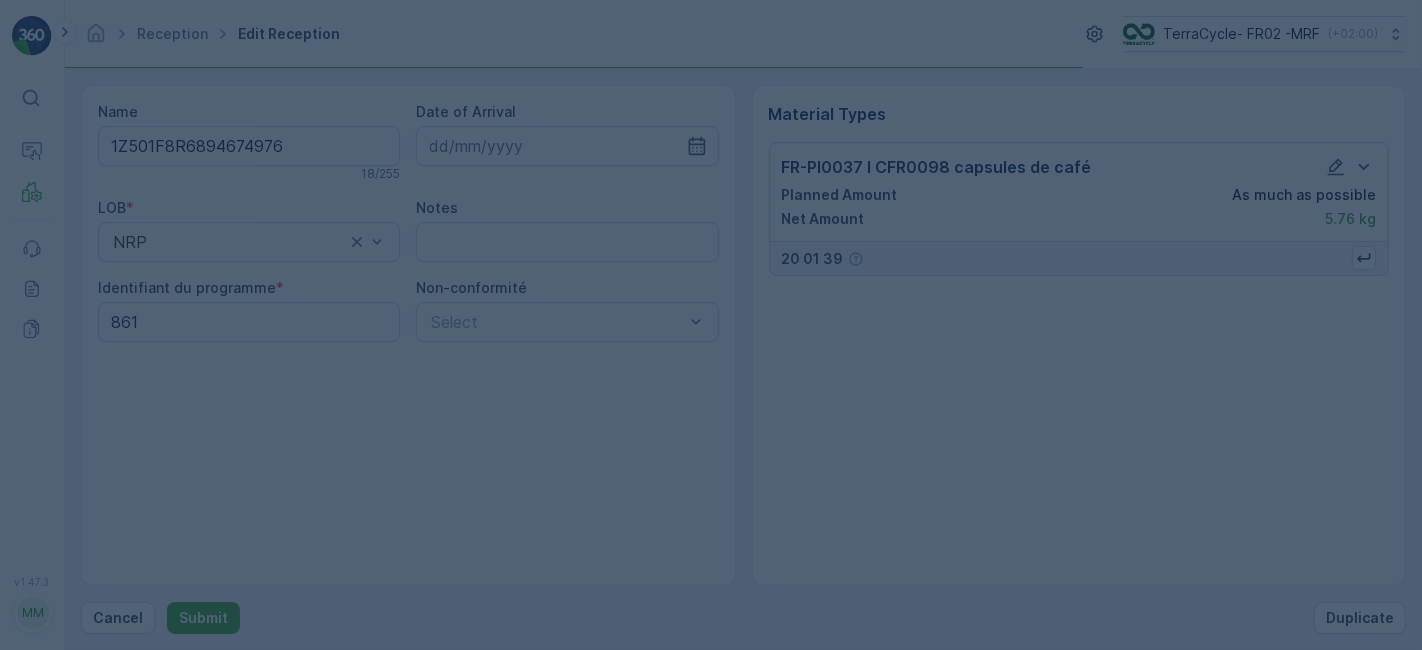 scroll, scrollTop: 0, scrollLeft: 0, axis: both 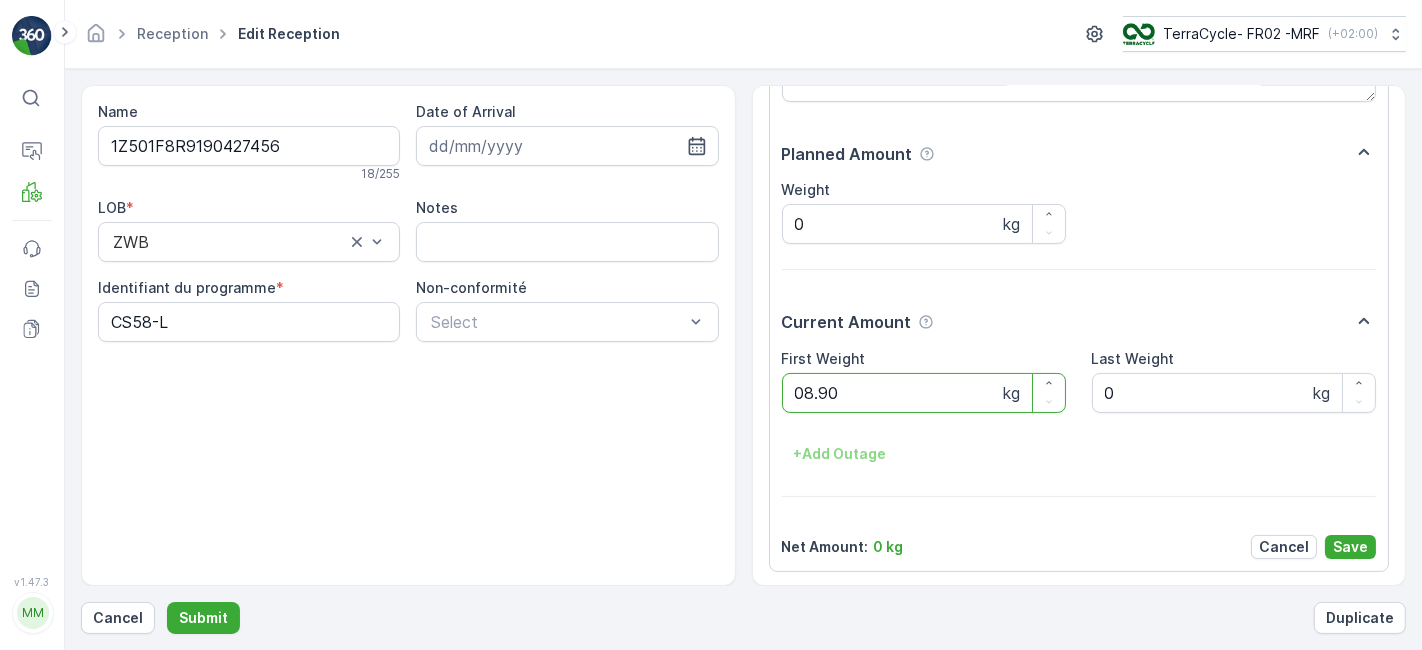click on "Submit" at bounding box center (203, 618) 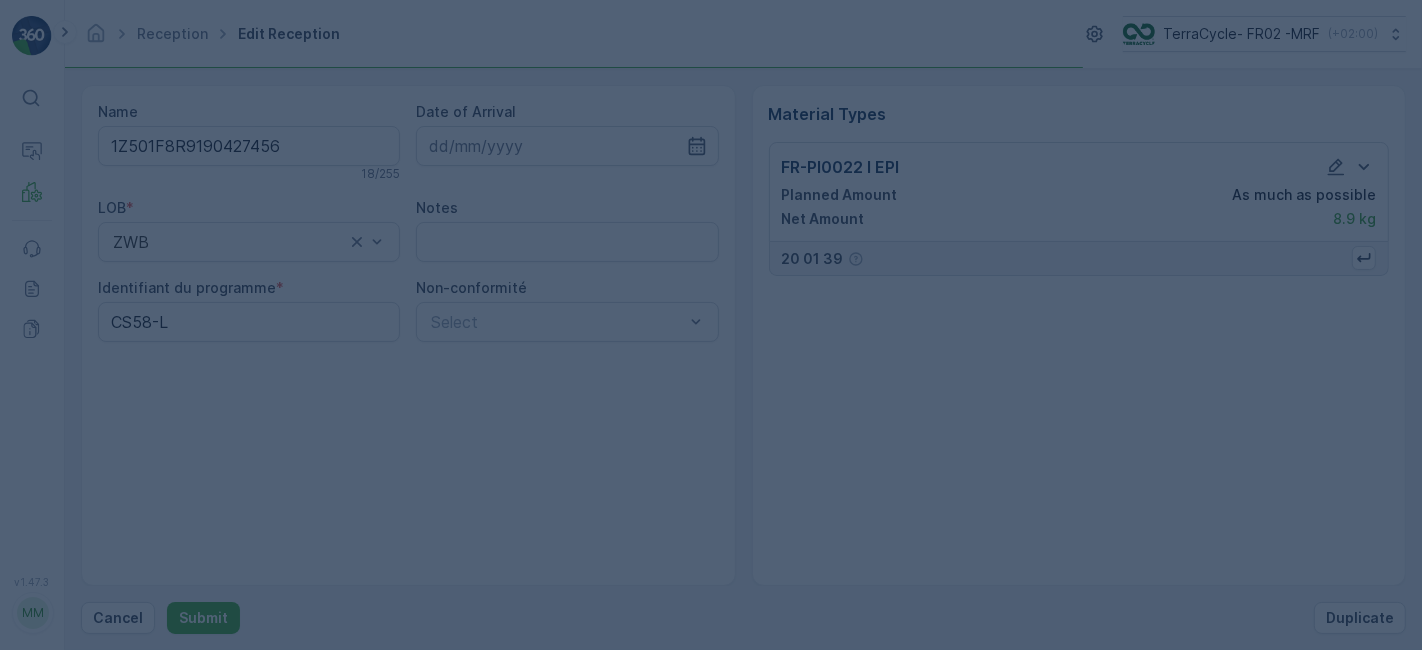 scroll, scrollTop: 0, scrollLeft: 0, axis: both 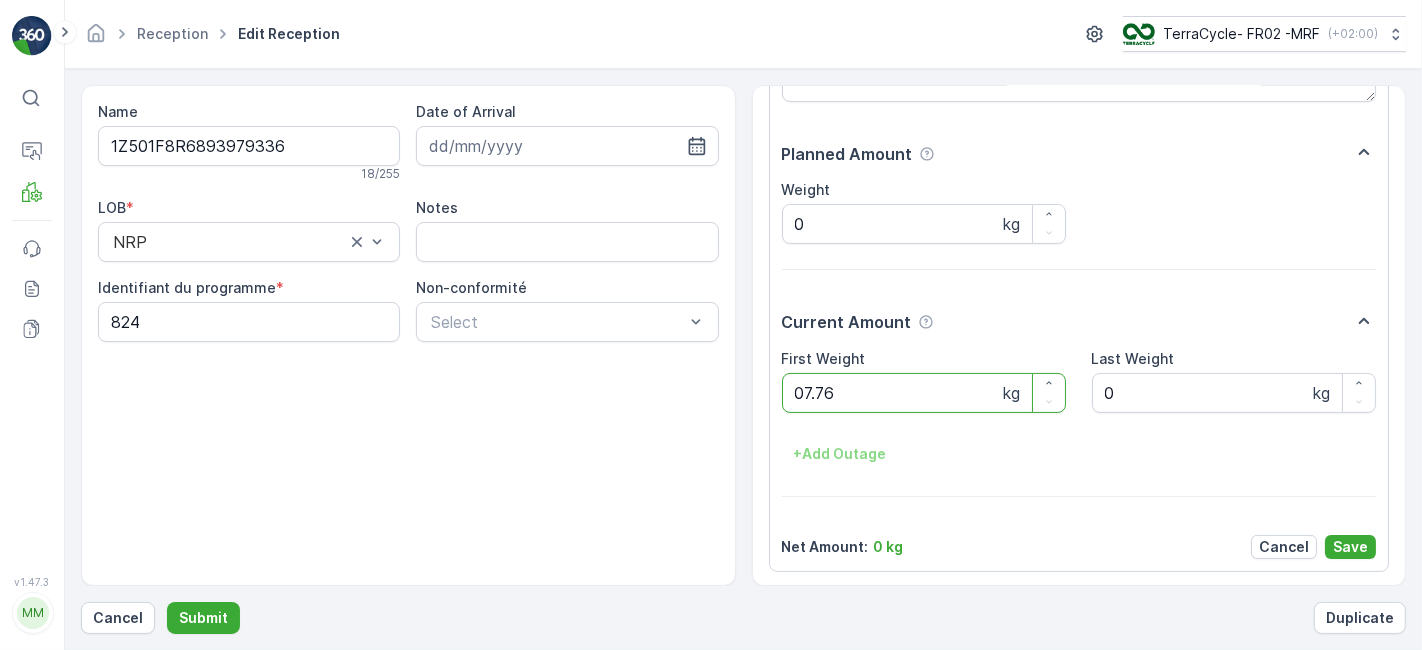 click on "Submit" at bounding box center (203, 618) 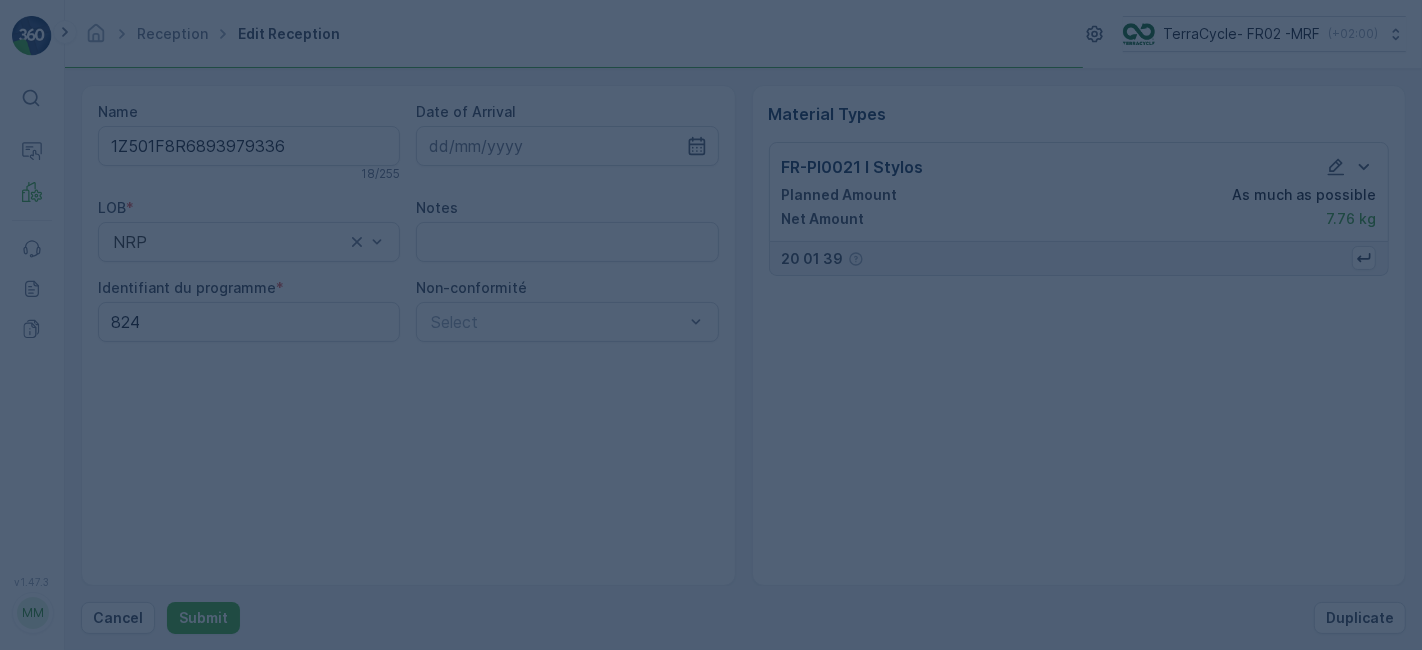 scroll, scrollTop: 0, scrollLeft: 0, axis: both 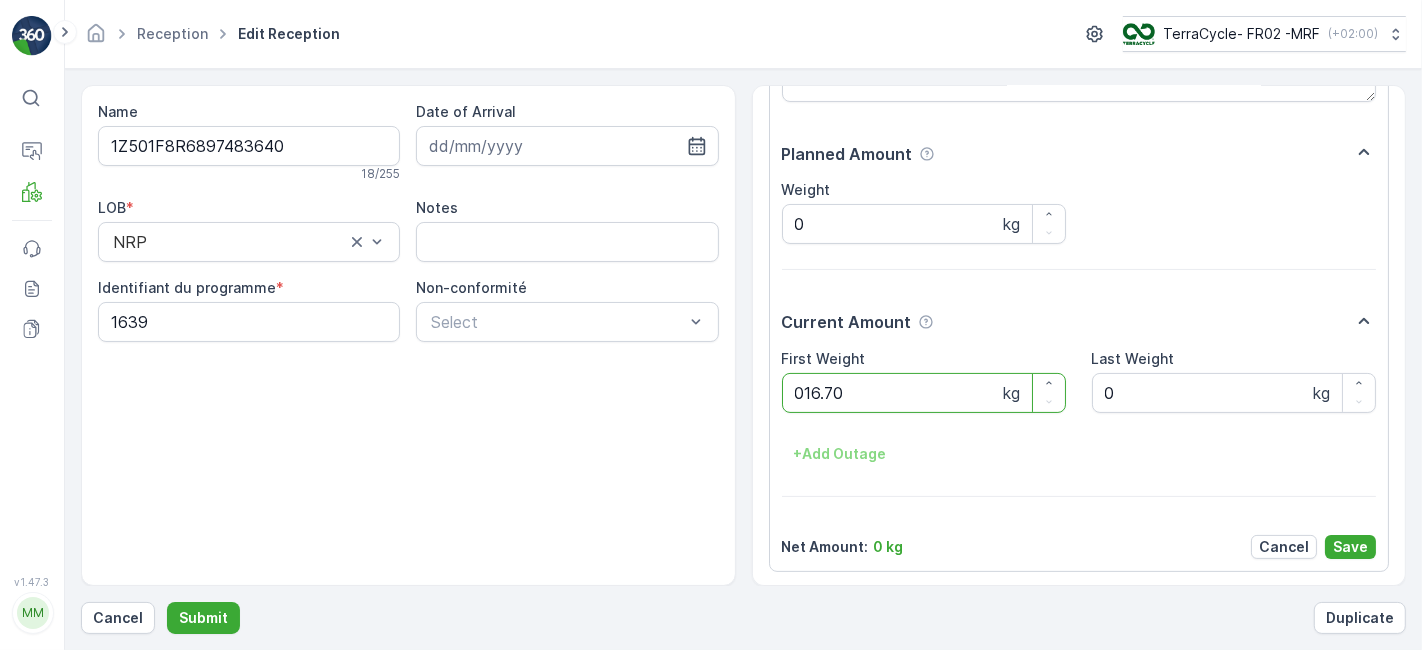 click on "Submit" at bounding box center (203, 618) 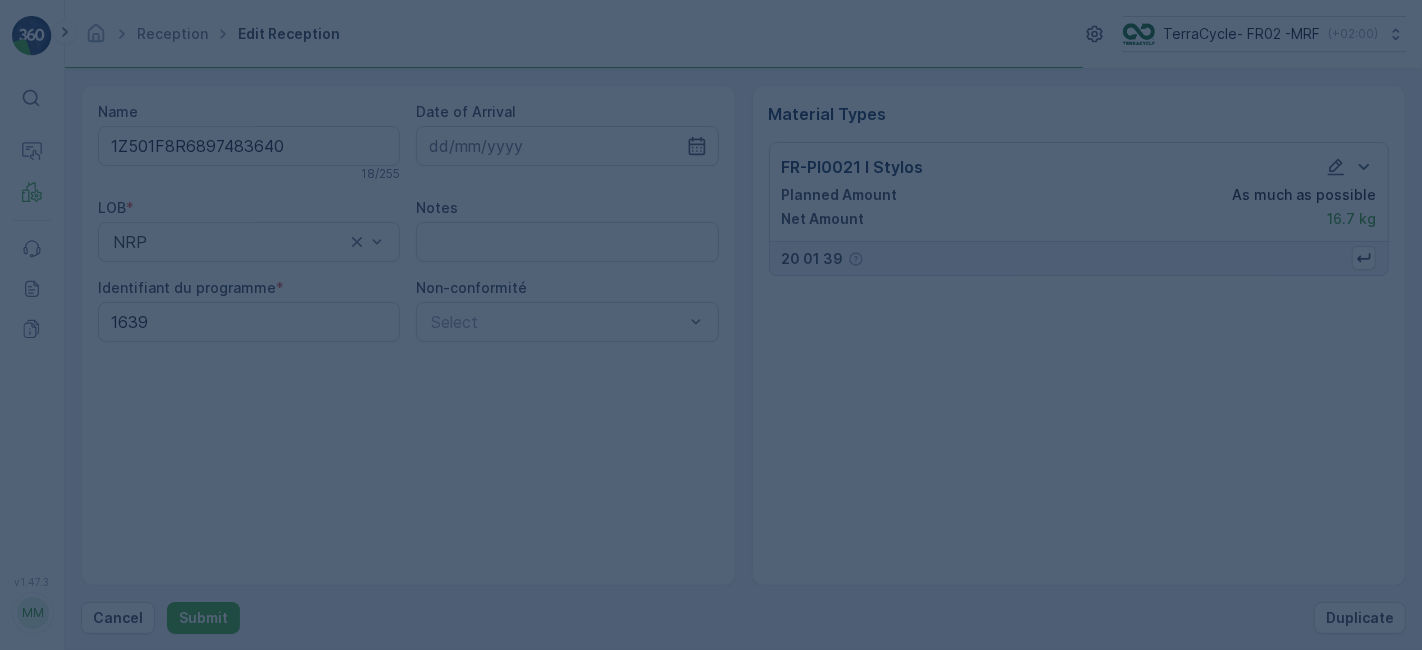 scroll, scrollTop: 0, scrollLeft: 0, axis: both 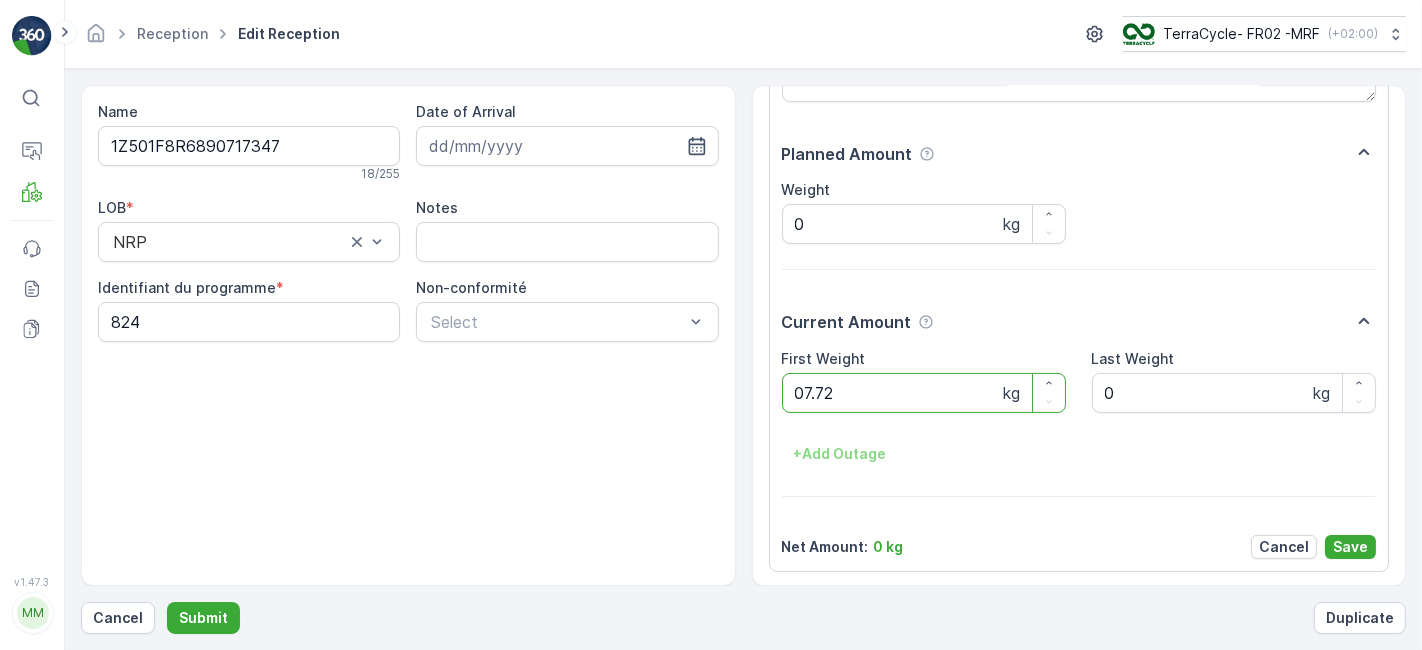 click on "Submit" at bounding box center [203, 618] 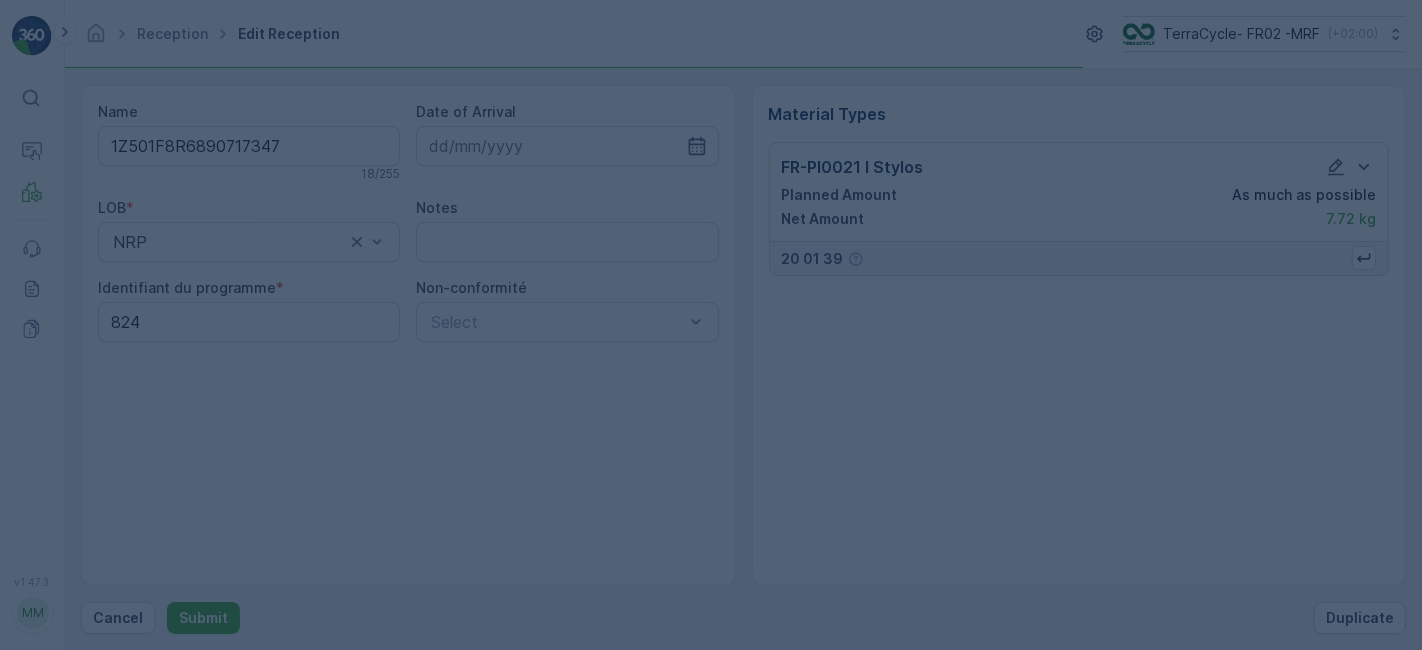 scroll, scrollTop: 0, scrollLeft: 0, axis: both 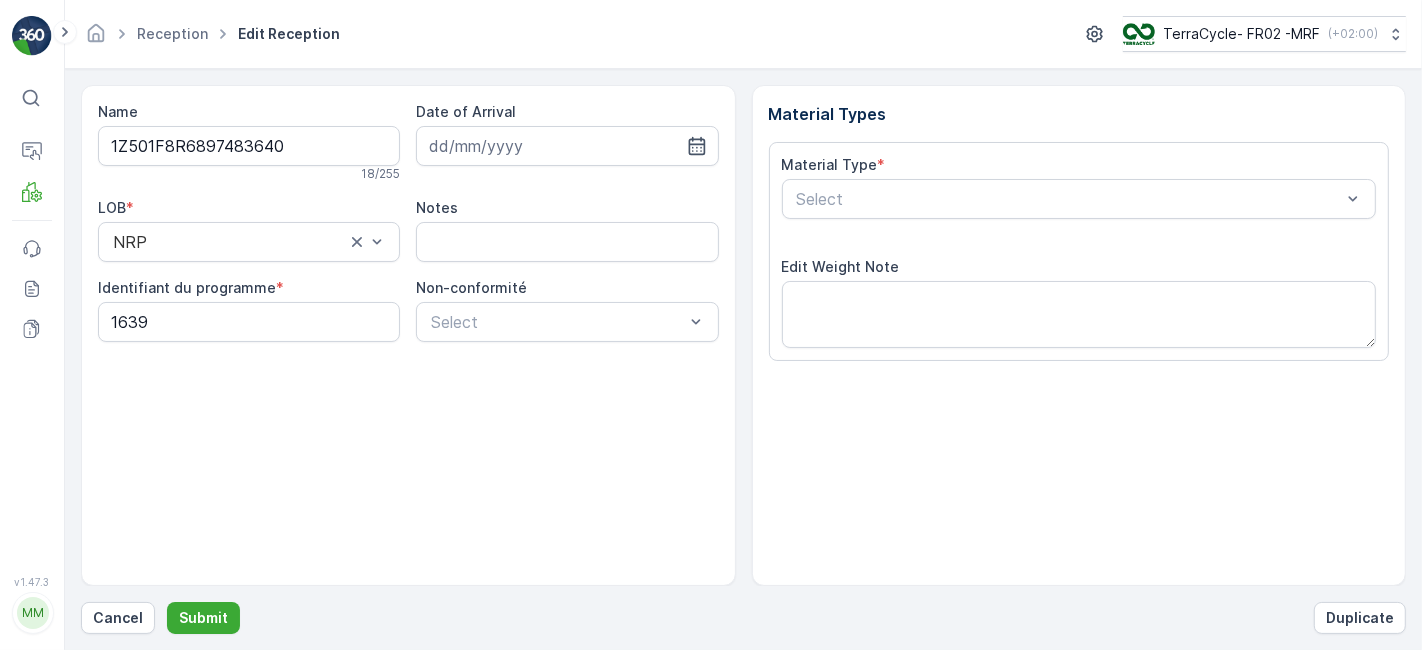 type on "06.08.2025" 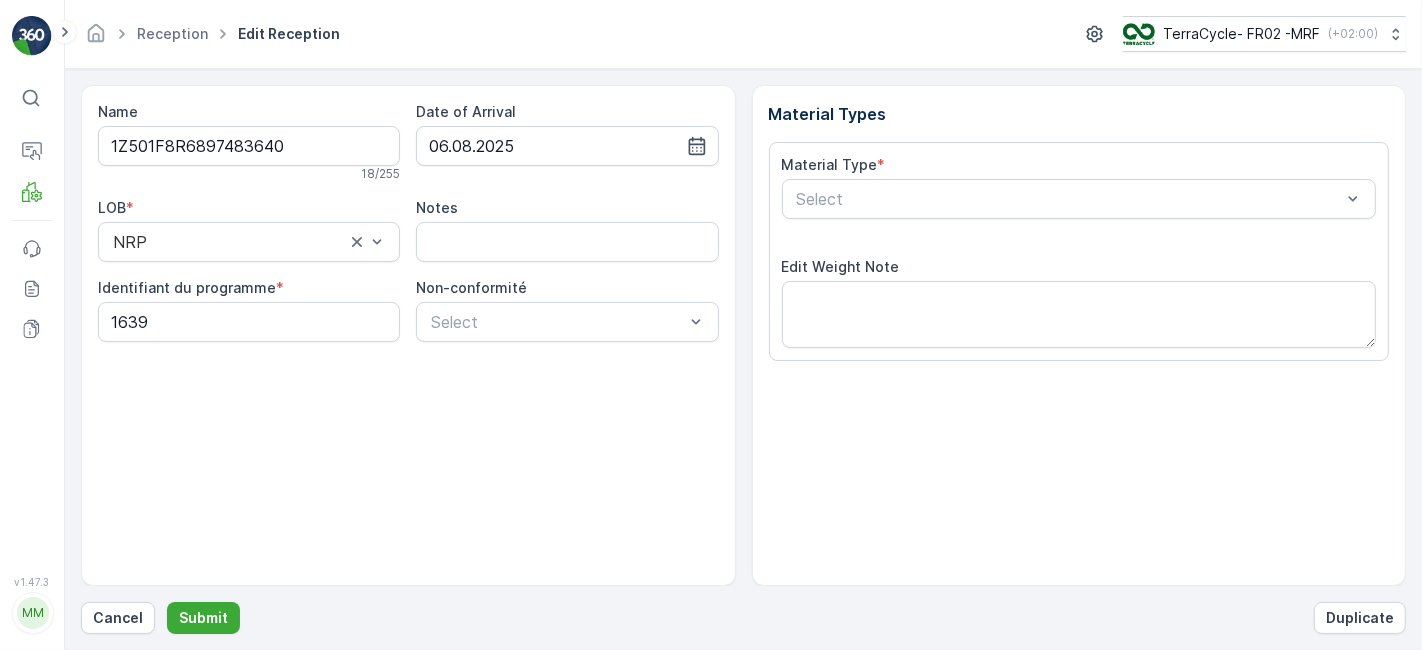 scroll, scrollTop: 246, scrollLeft: 0, axis: vertical 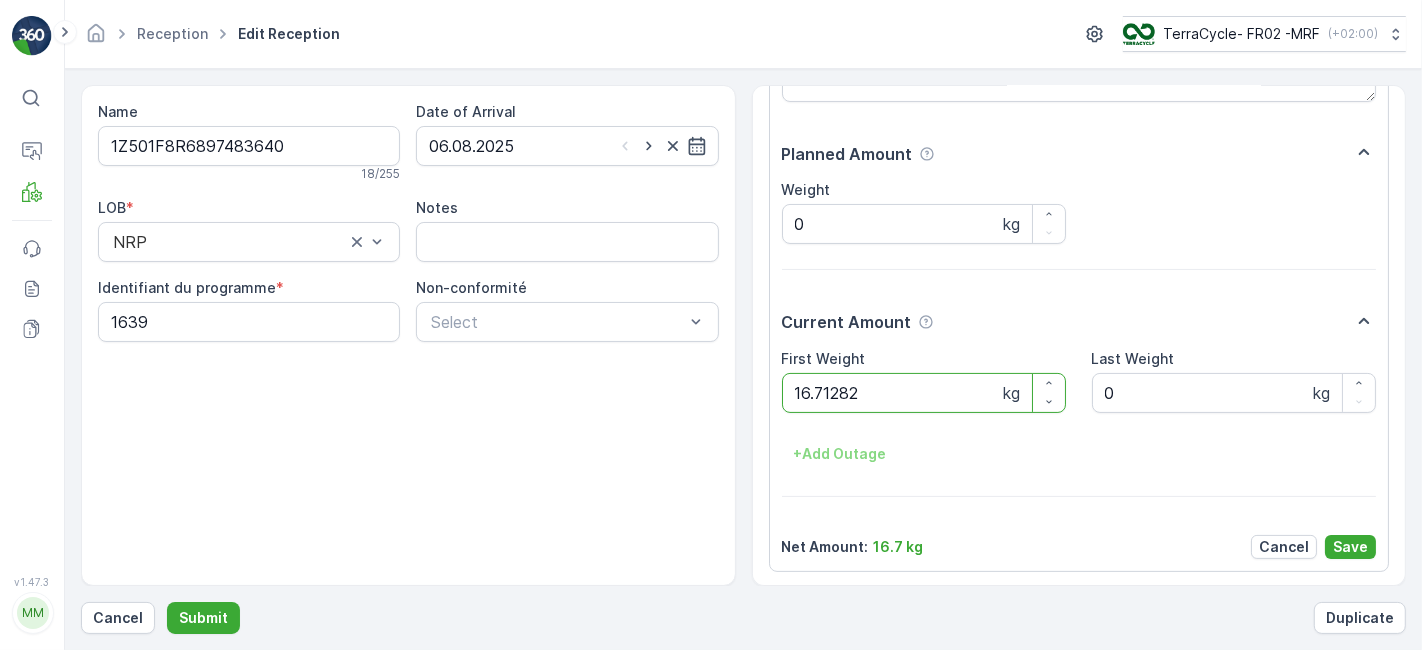 click on "Submit" at bounding box center [203, 618] 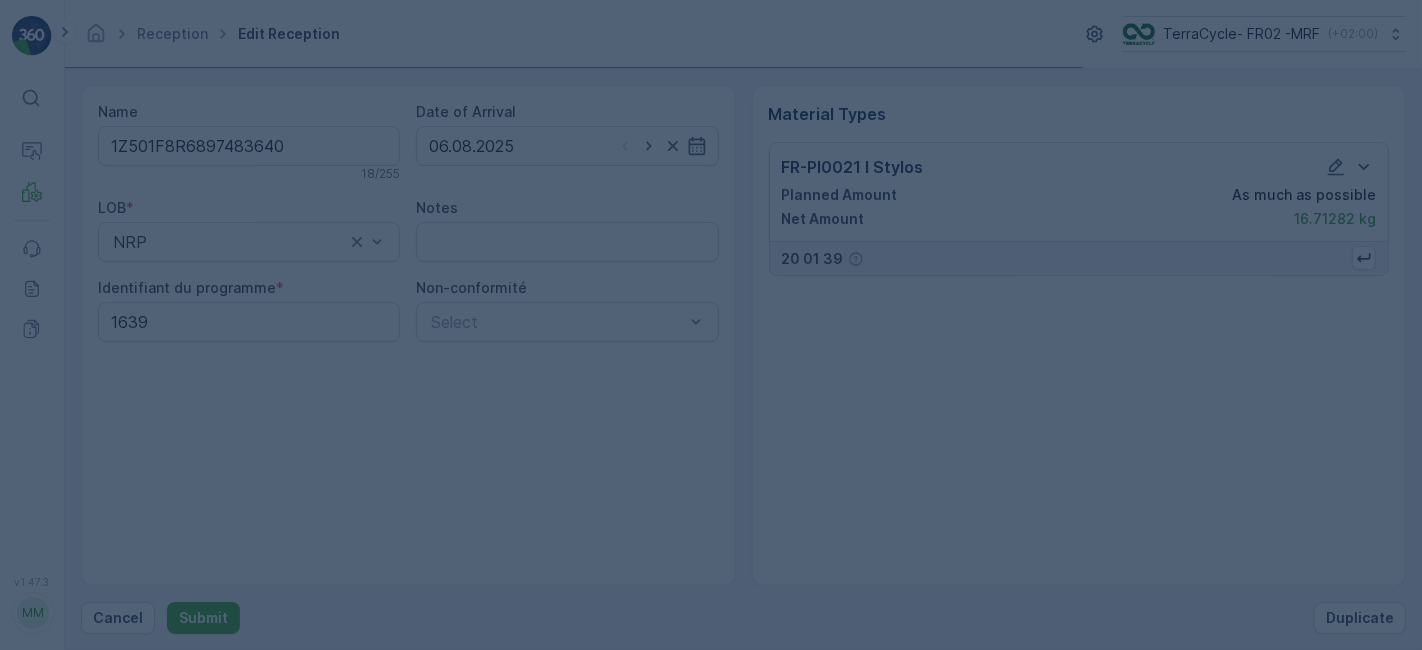 scroll, scrollTop: 0, scrollLeft: 0, axis: both 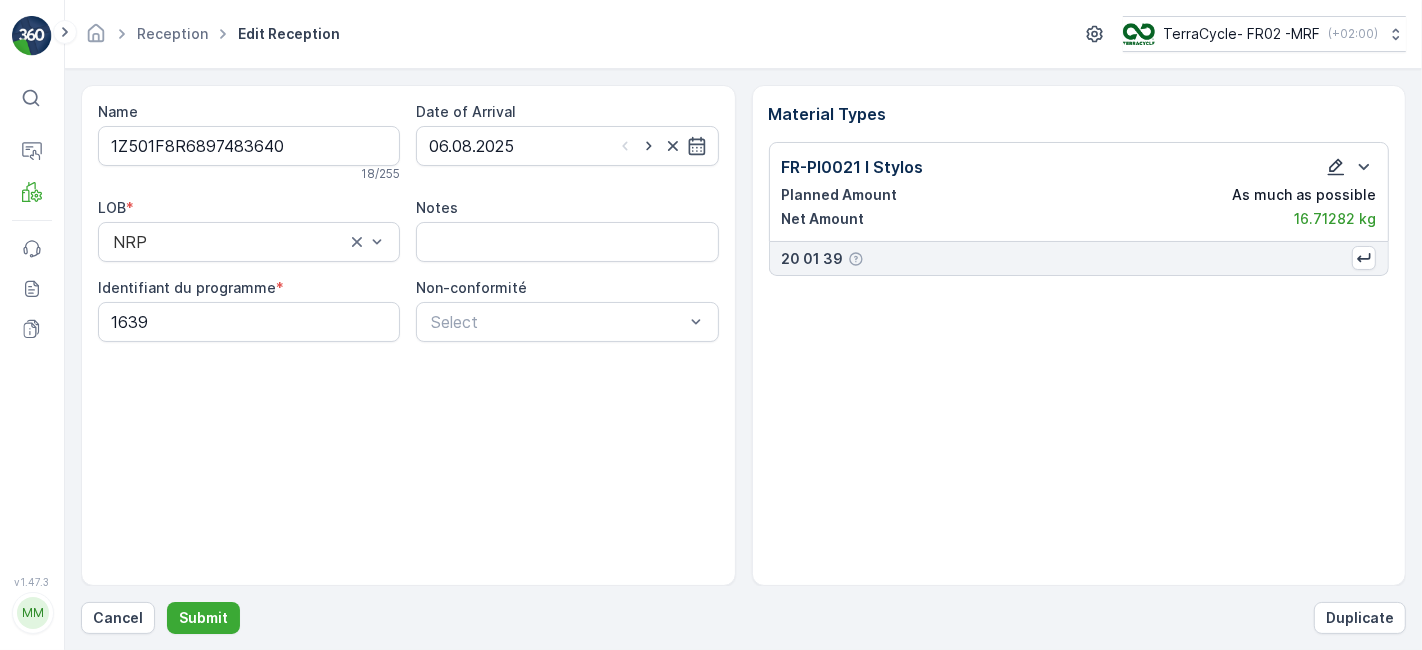 click 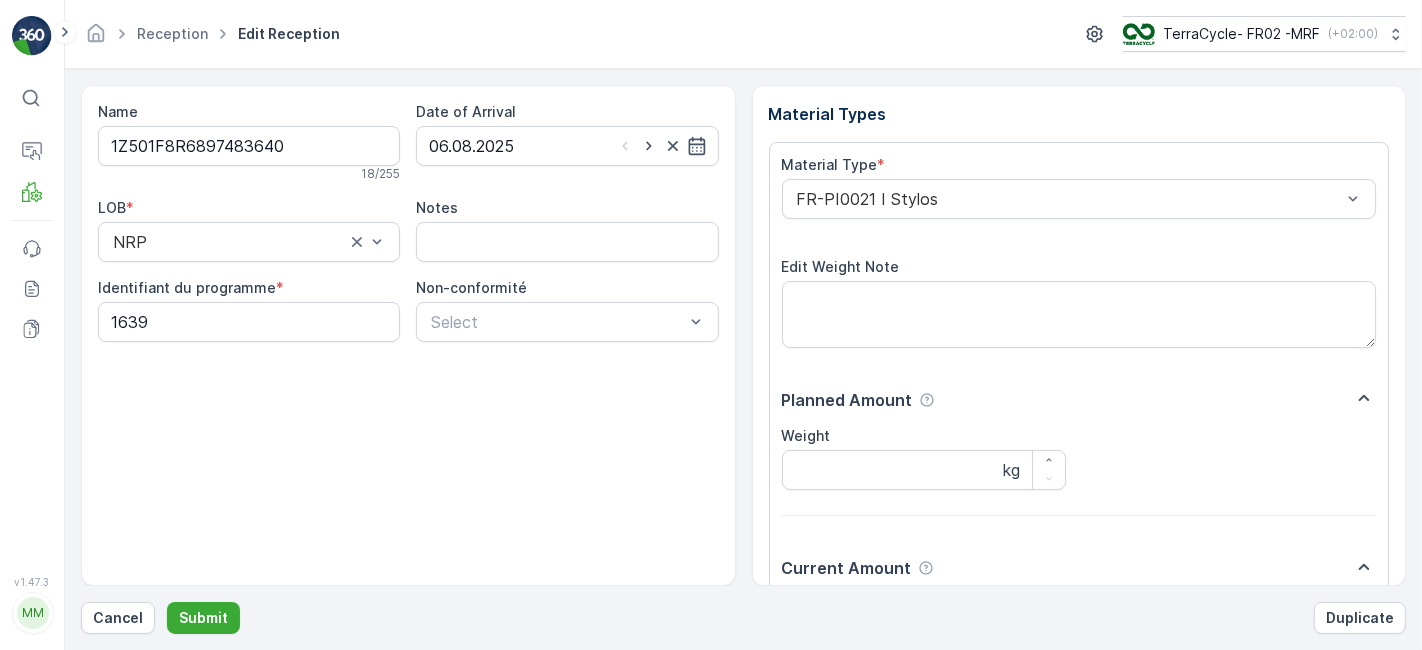 scroll, scrollTop: 246, scrollLeft: 0, axis: vertical 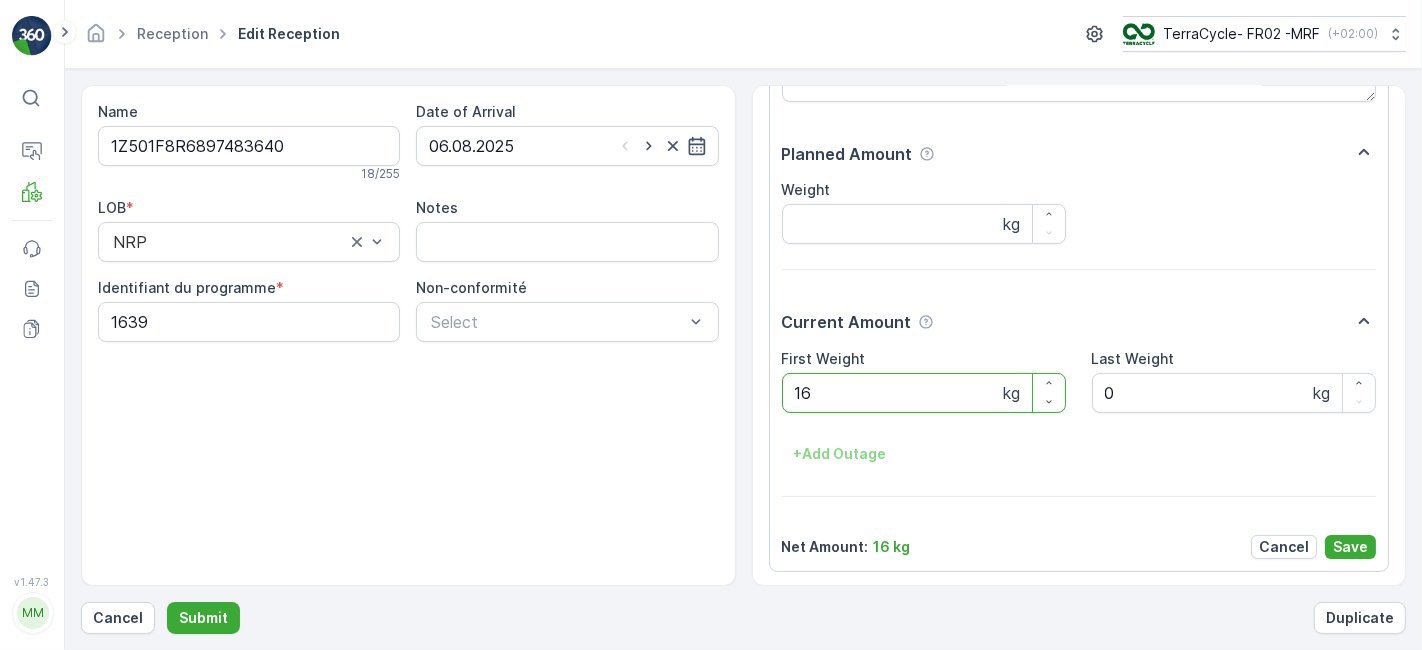 type on "1" 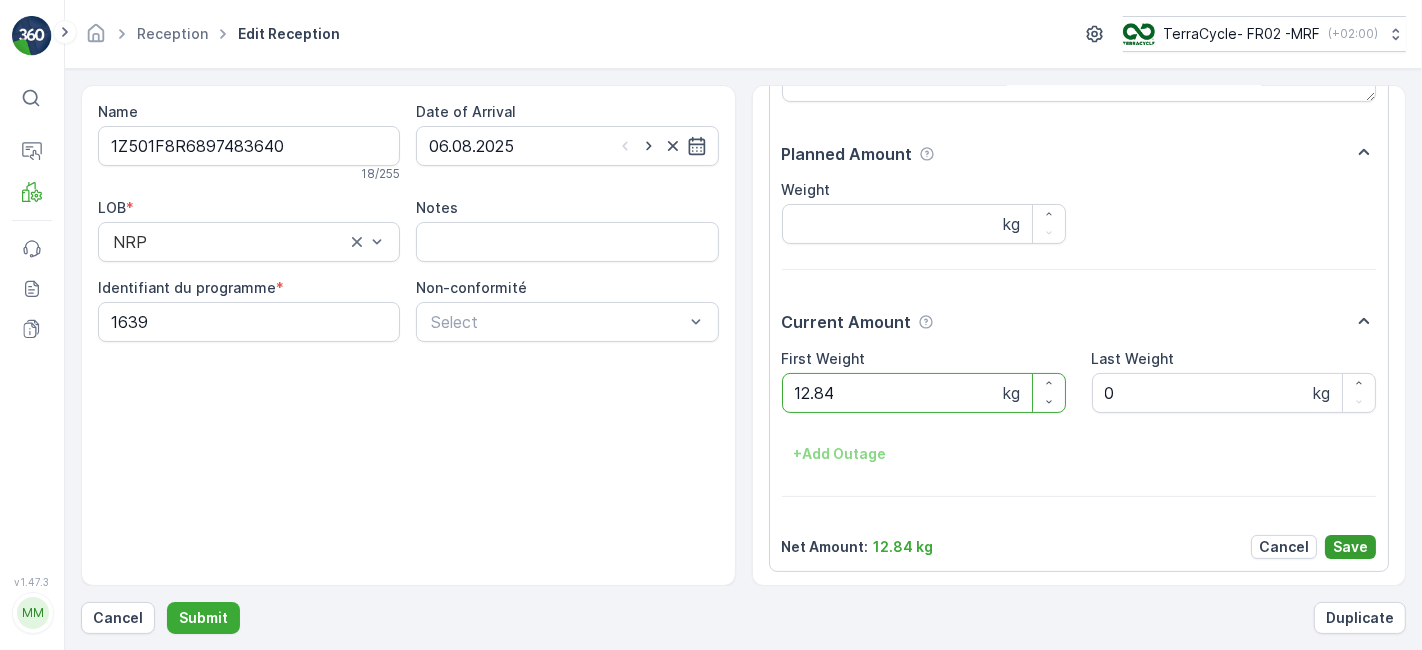 type on "12.84" 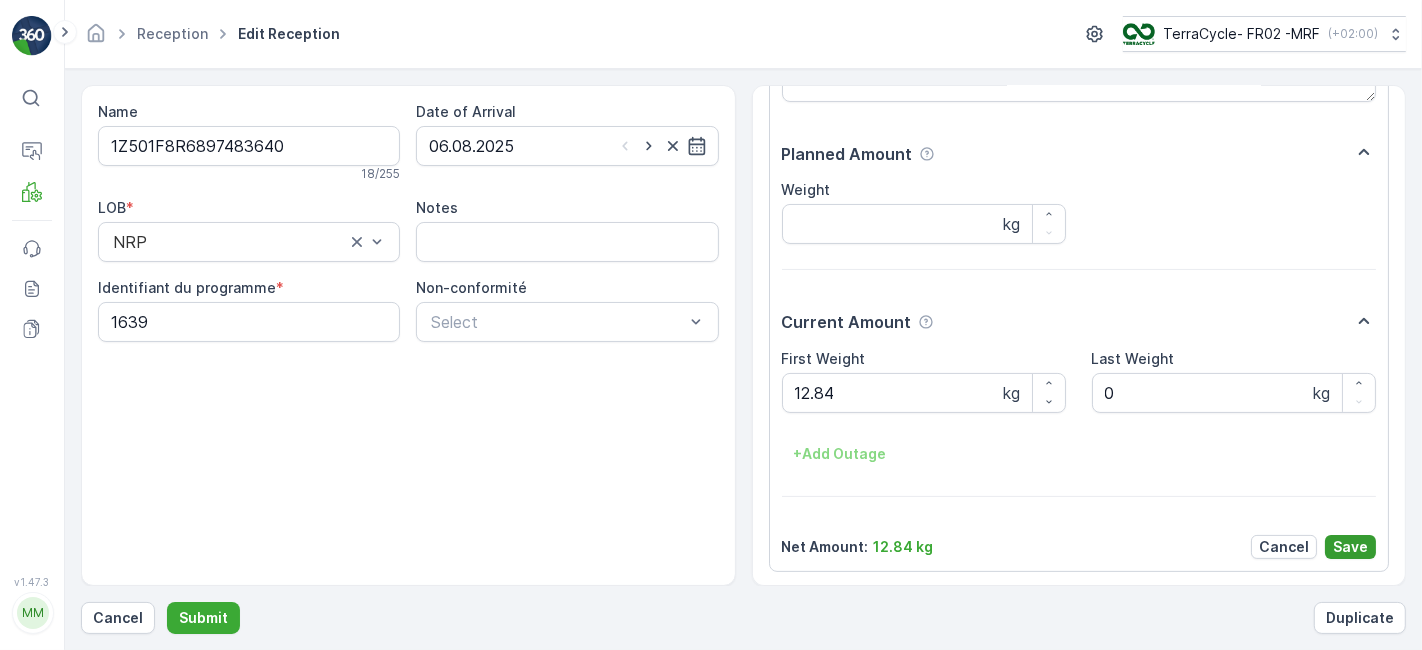 click on "Save" at bounding box center [1350, 547] 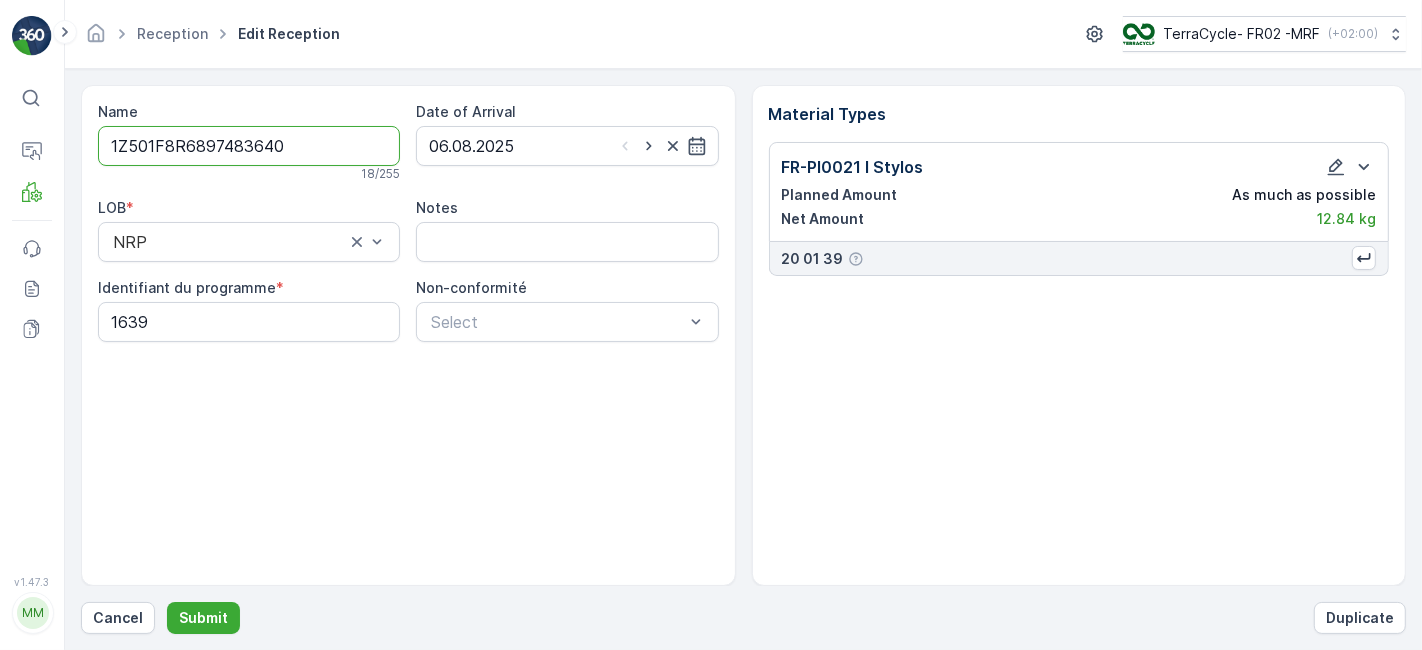scroll, scrollTop: 0, scrollLeft: 0, axis: both 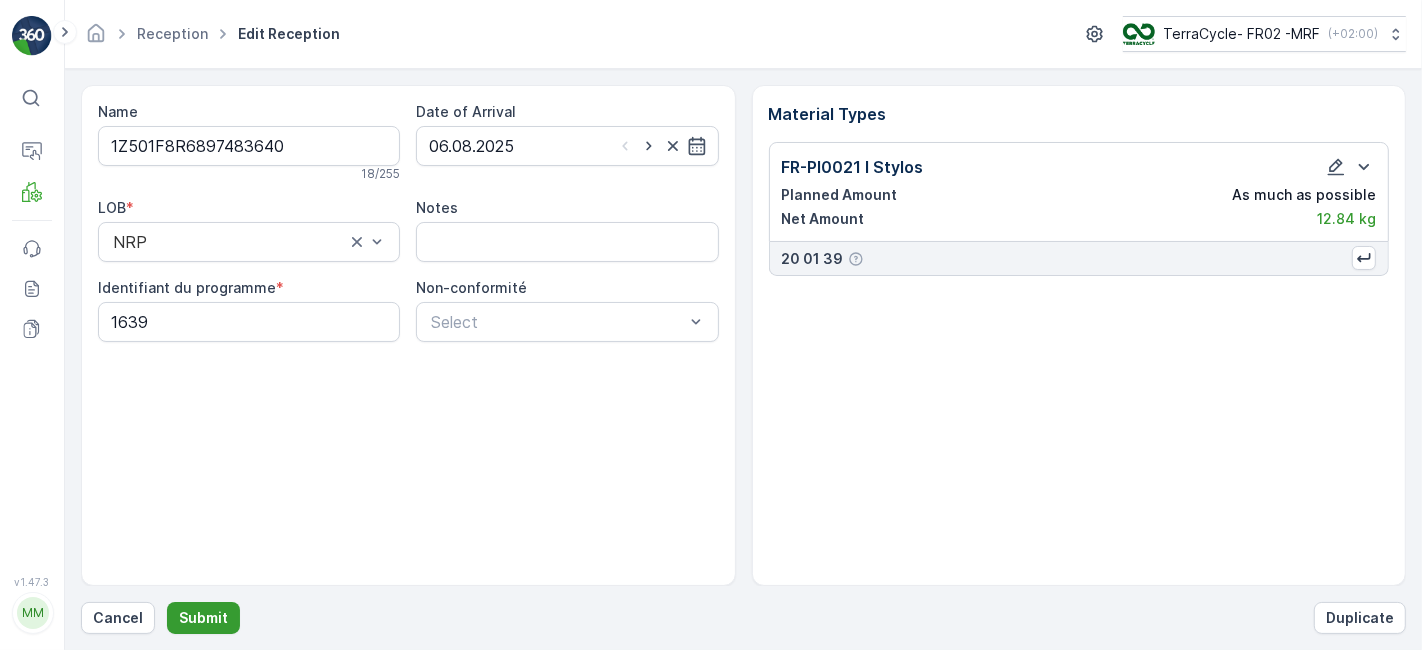 click on "Submit" at bounding box center [203, 618] 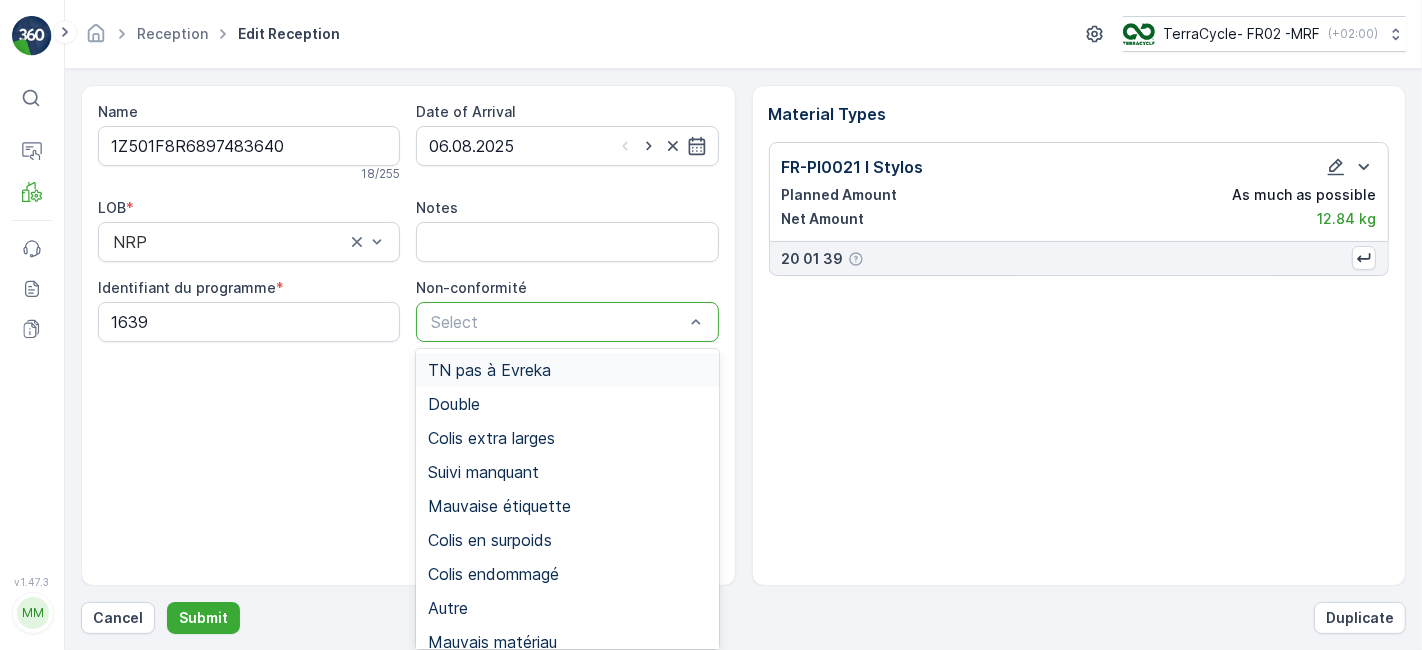 click on "TN pas à Evreka" at bounding box center (489, 370) 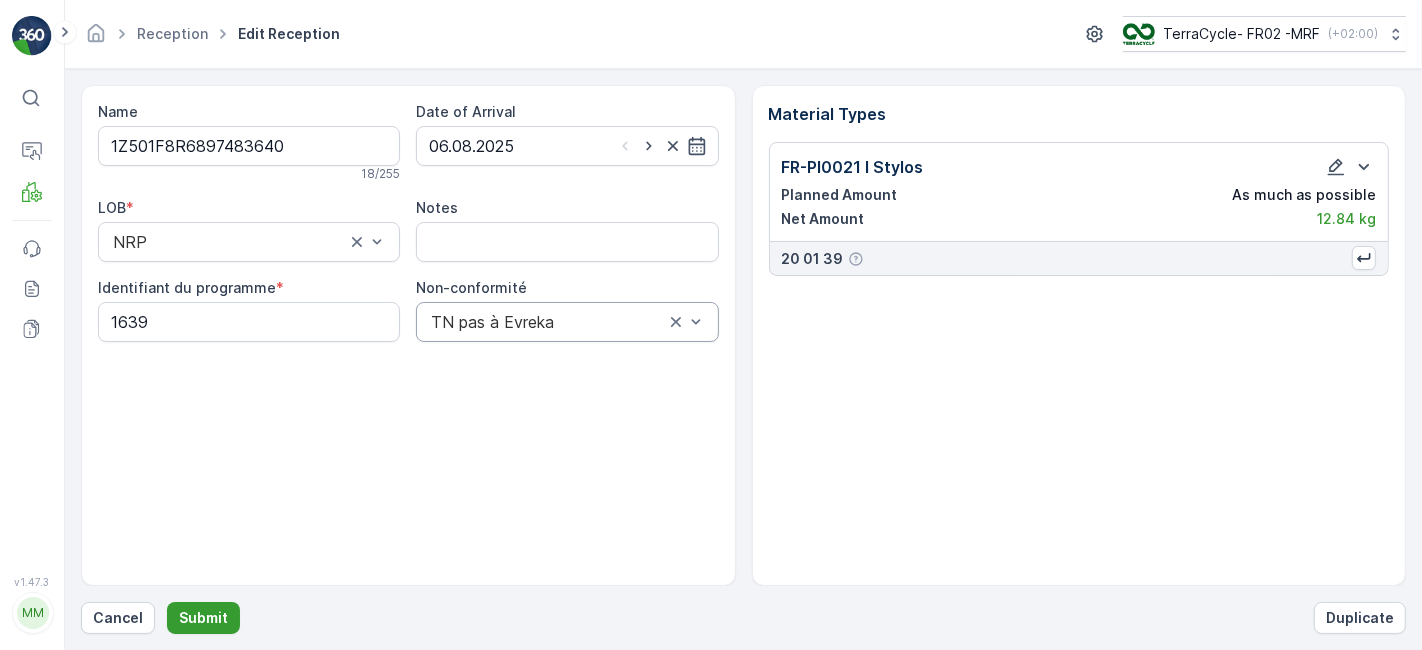 click on "Submit" at bounding box center (203, 618) 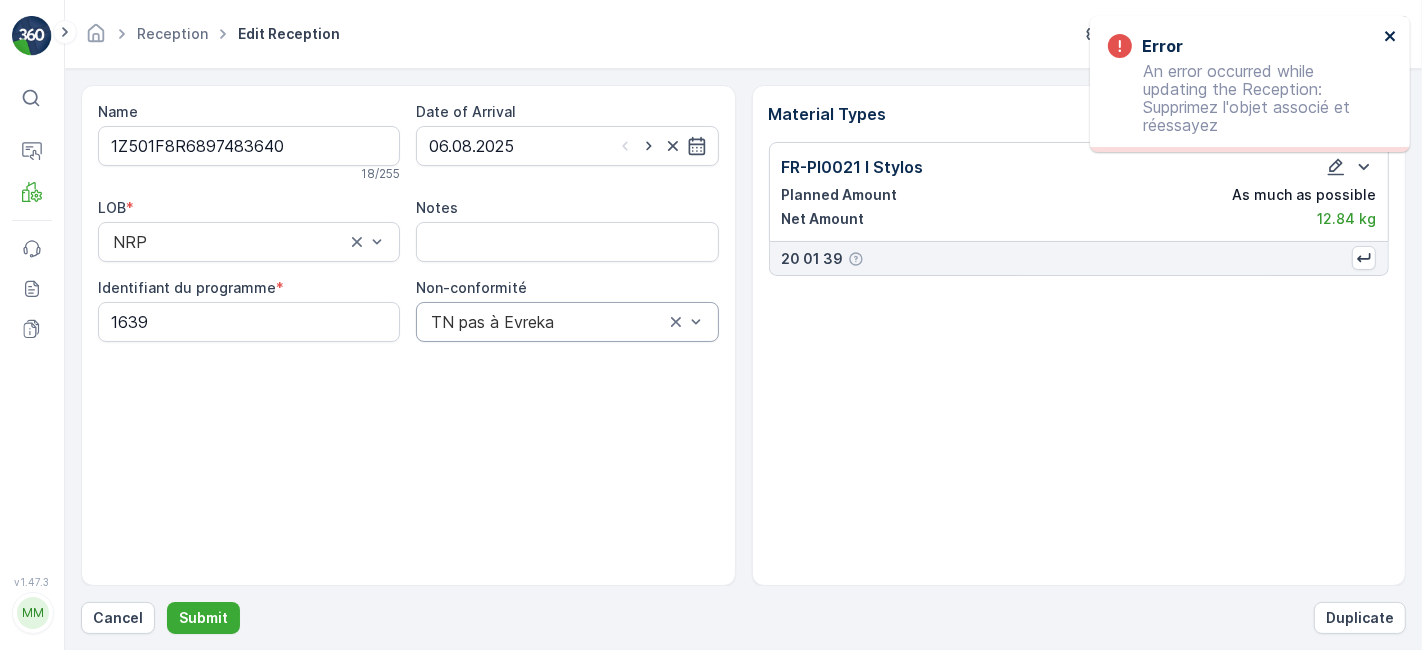 click 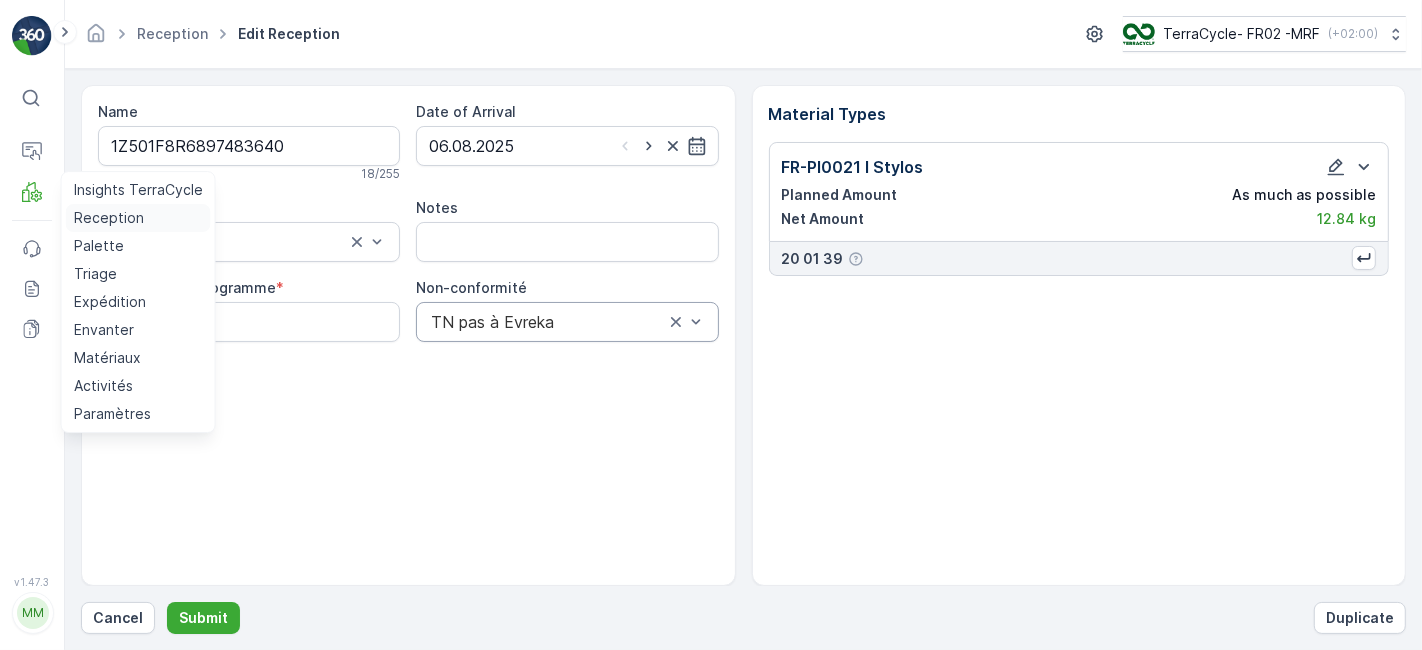 click on "Reception" at bounding box center (109, 218) 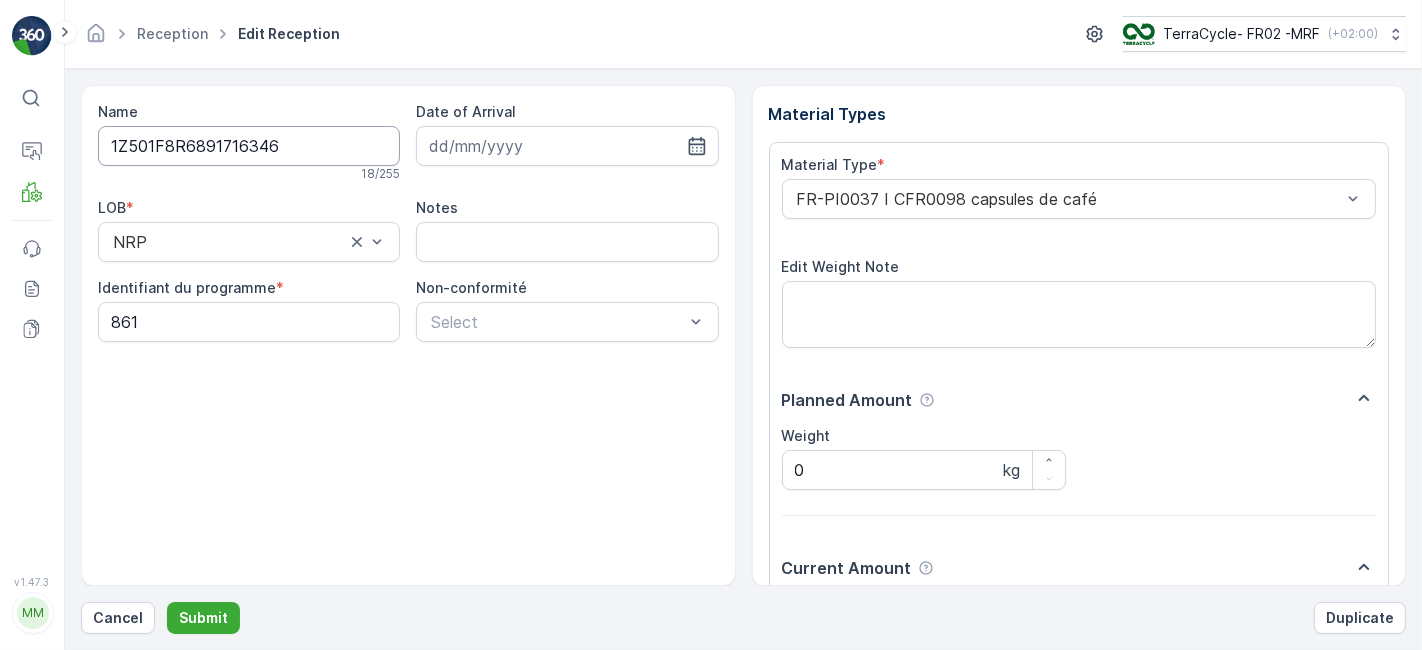 scroll, scrollTop: 246, scrollLeft: 0, axis: vertical 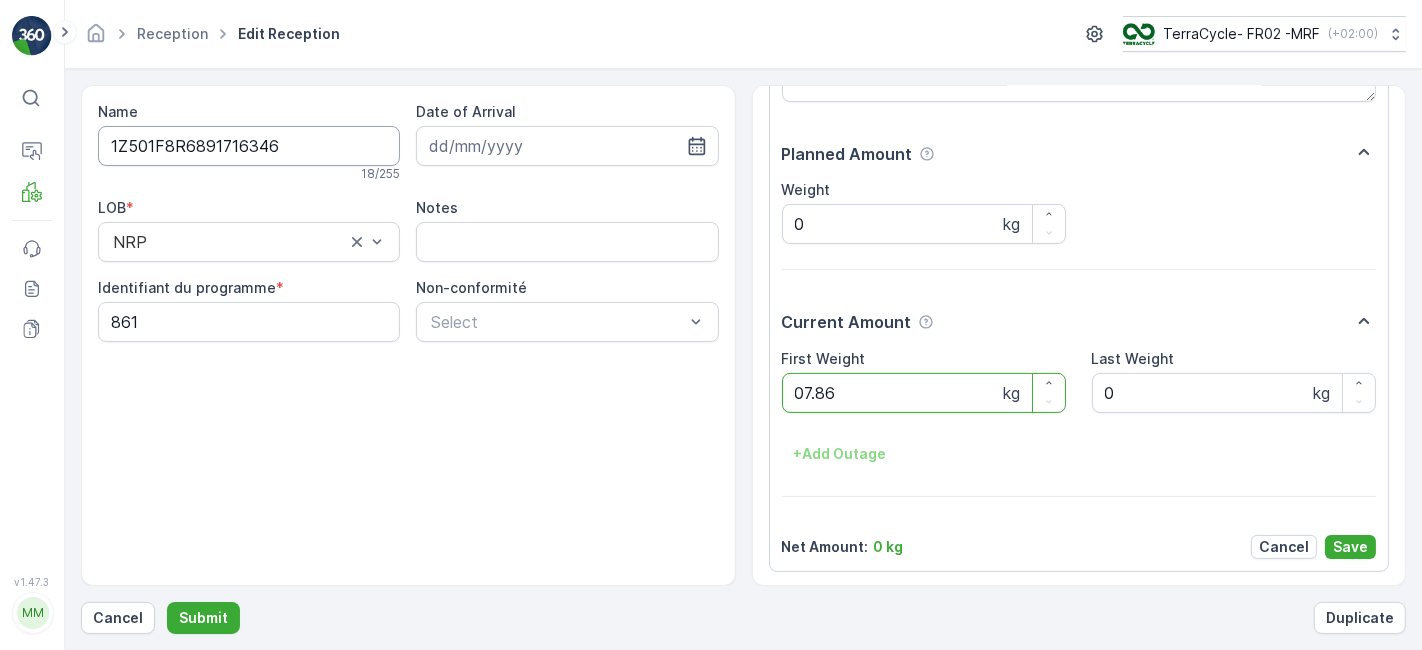 click on "Submit" at bounding box center (203, 618) 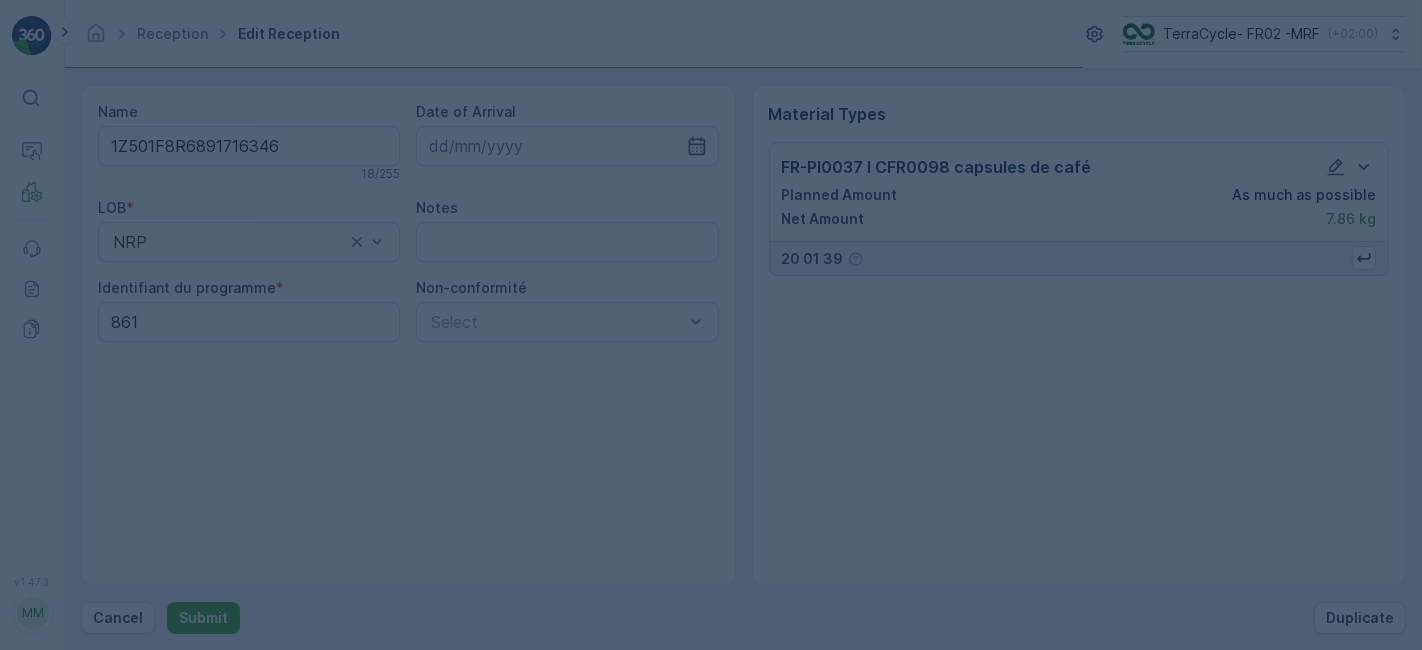 scroll, scrollTop: 0, scrollLeft: 0, axis: both 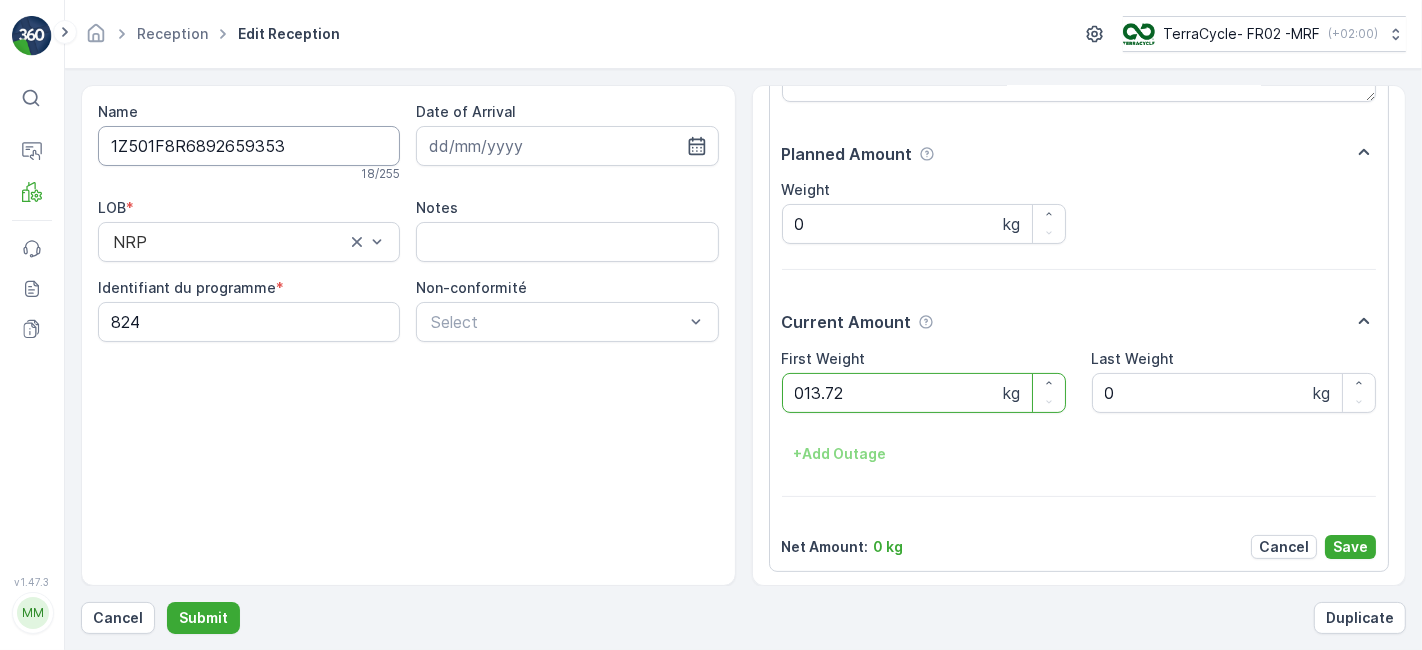 click on "Submit" at bounding box center [203, 618] 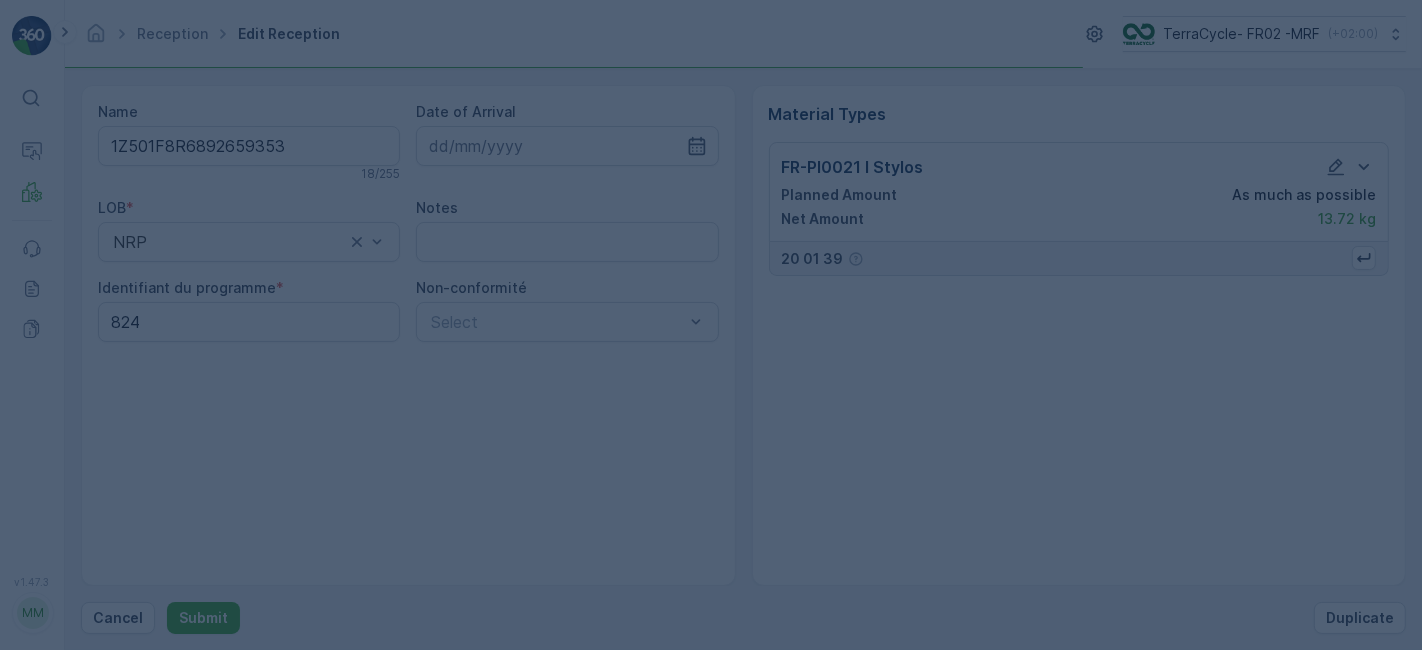 scroll, scrollTop: 0, scrollLeft: 0, axis: both 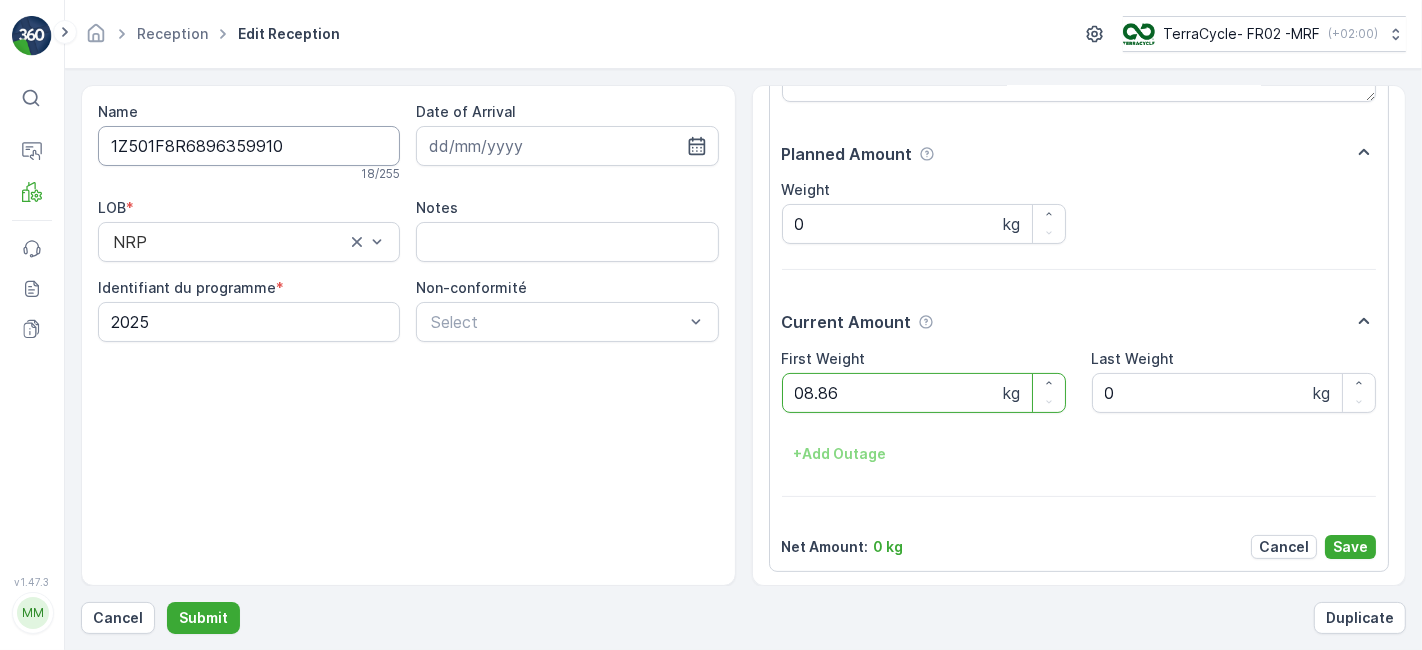 click on "Submit" at bounding box center [203, 618] 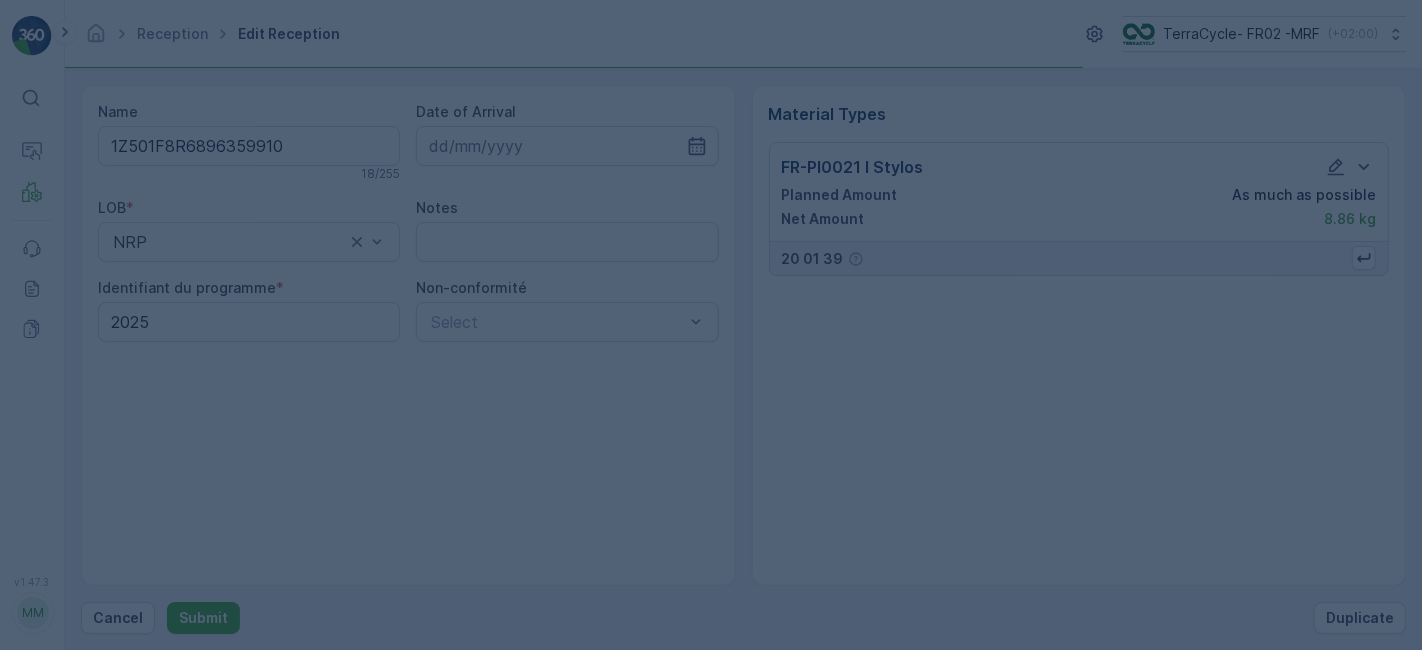 scroll, scrollTop: 0, scrollLeft: 0, axis: both 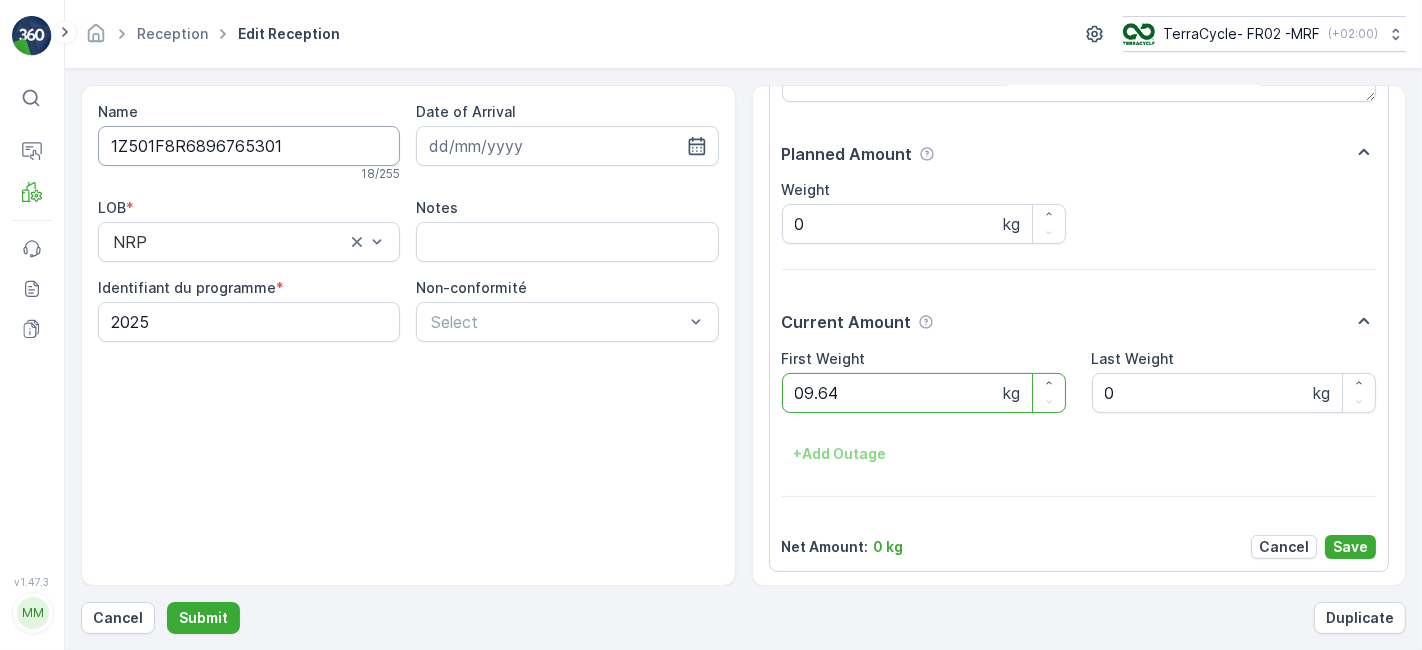click on "Submit" at bounding box center (203, 618) 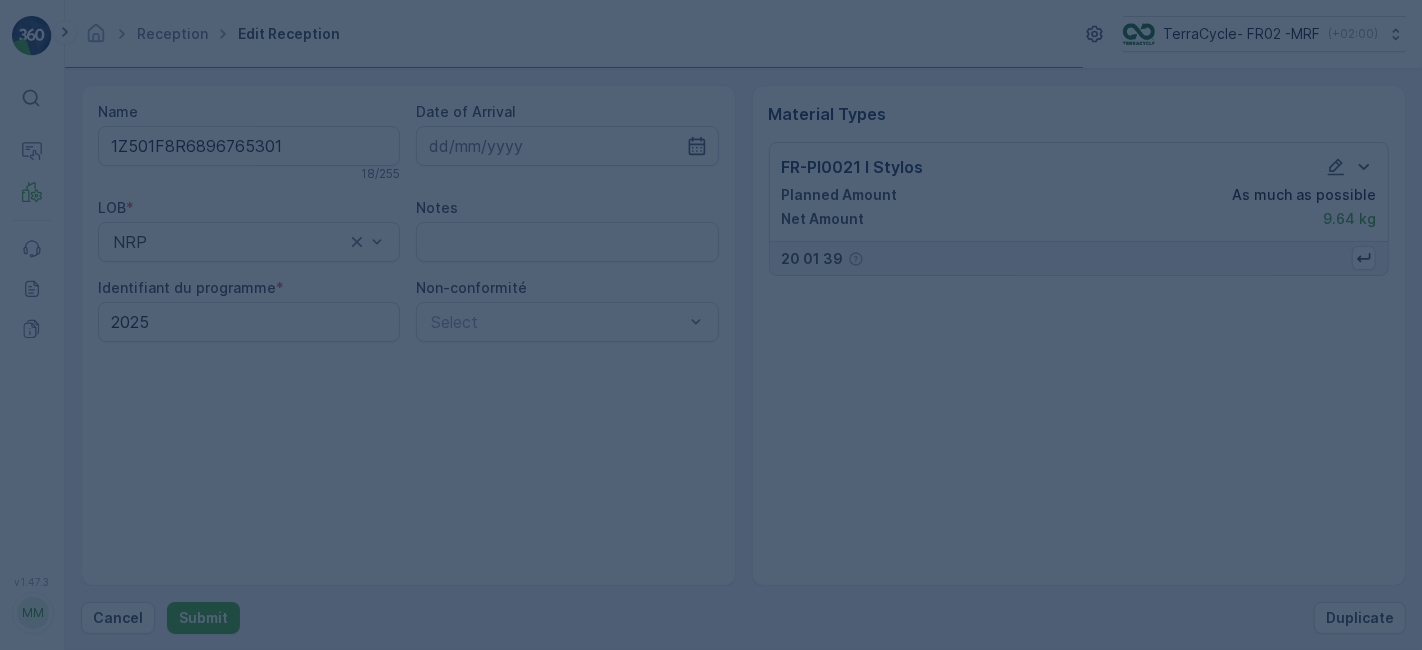 scroll, scrollTop: 0, scrollLeft: 0, axis: both 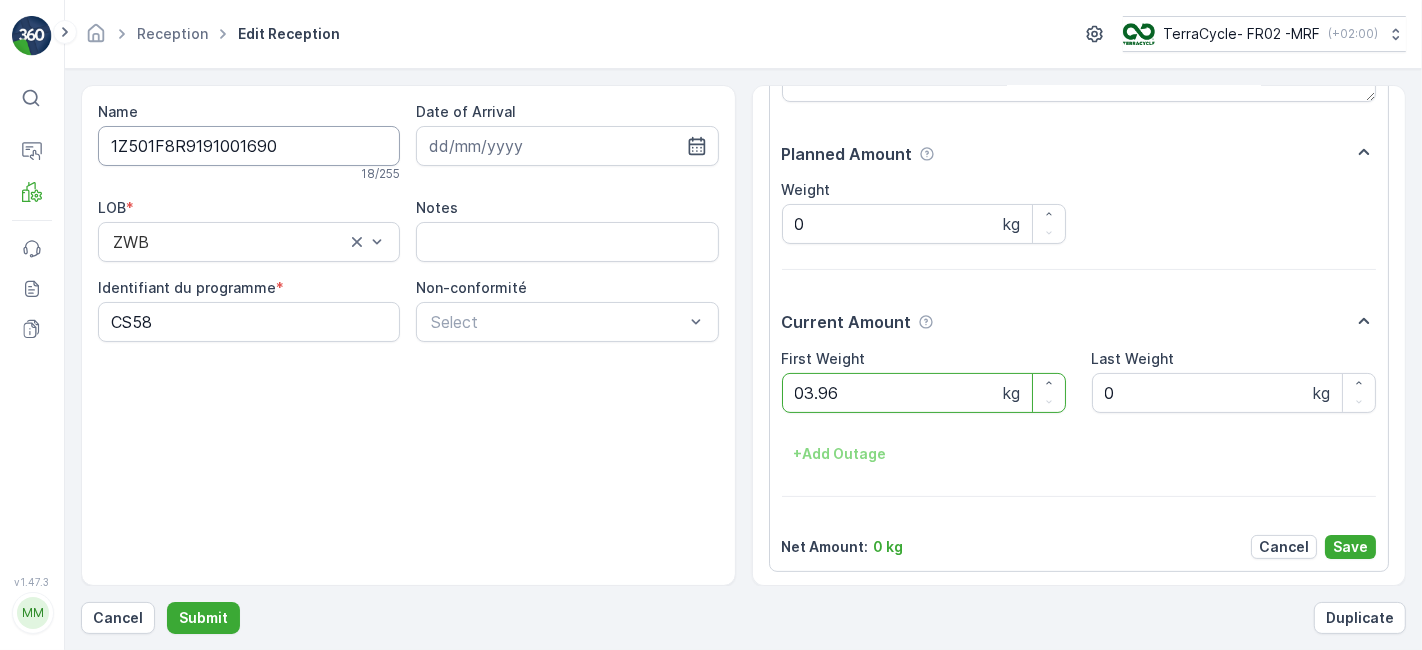 click on "Submit" at bounding box center (203, 618) 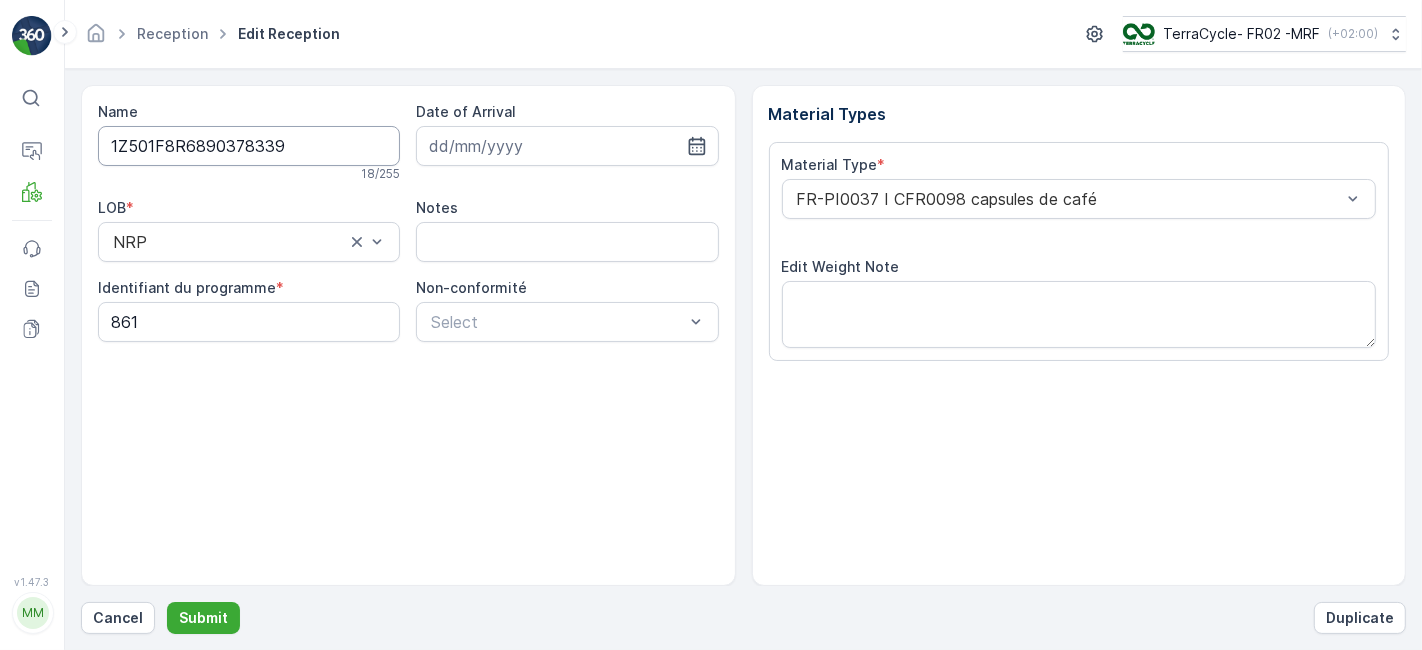 scroll, scrollTop: 246, scrollLeft: 0, axis: vertical 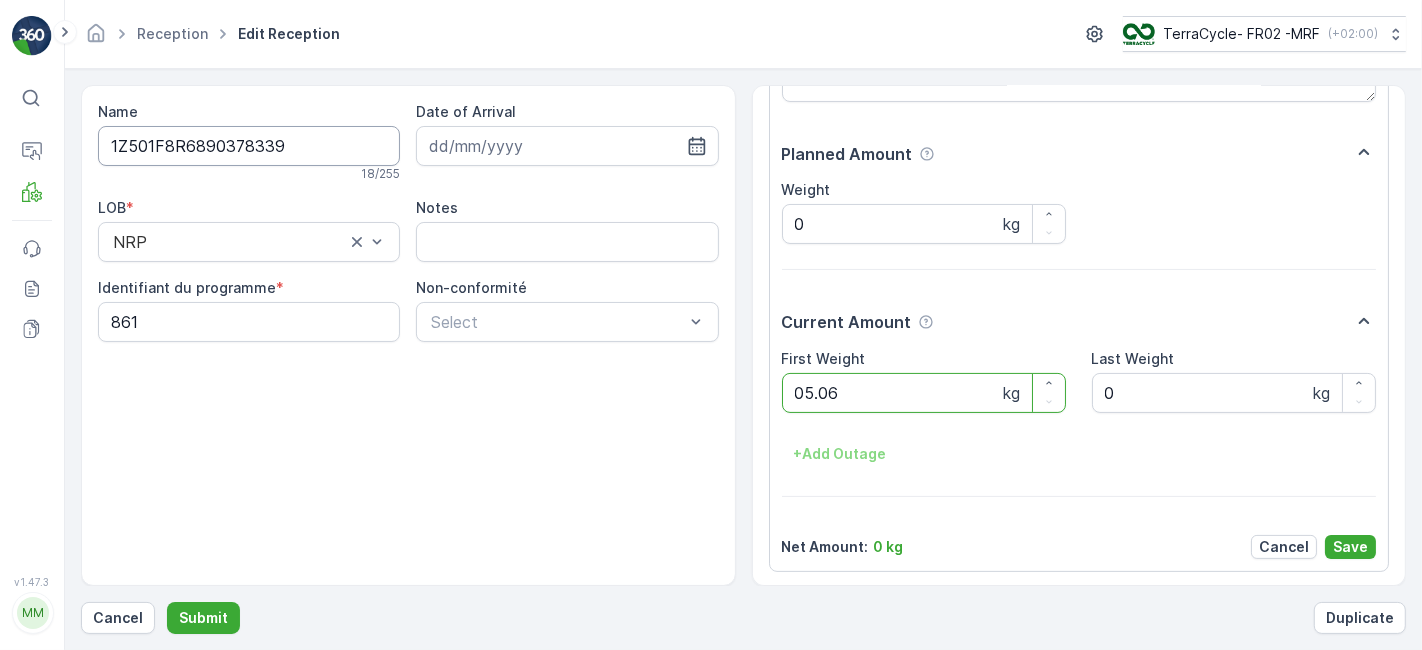 click on "Submit" at bounding box center [203, 618] 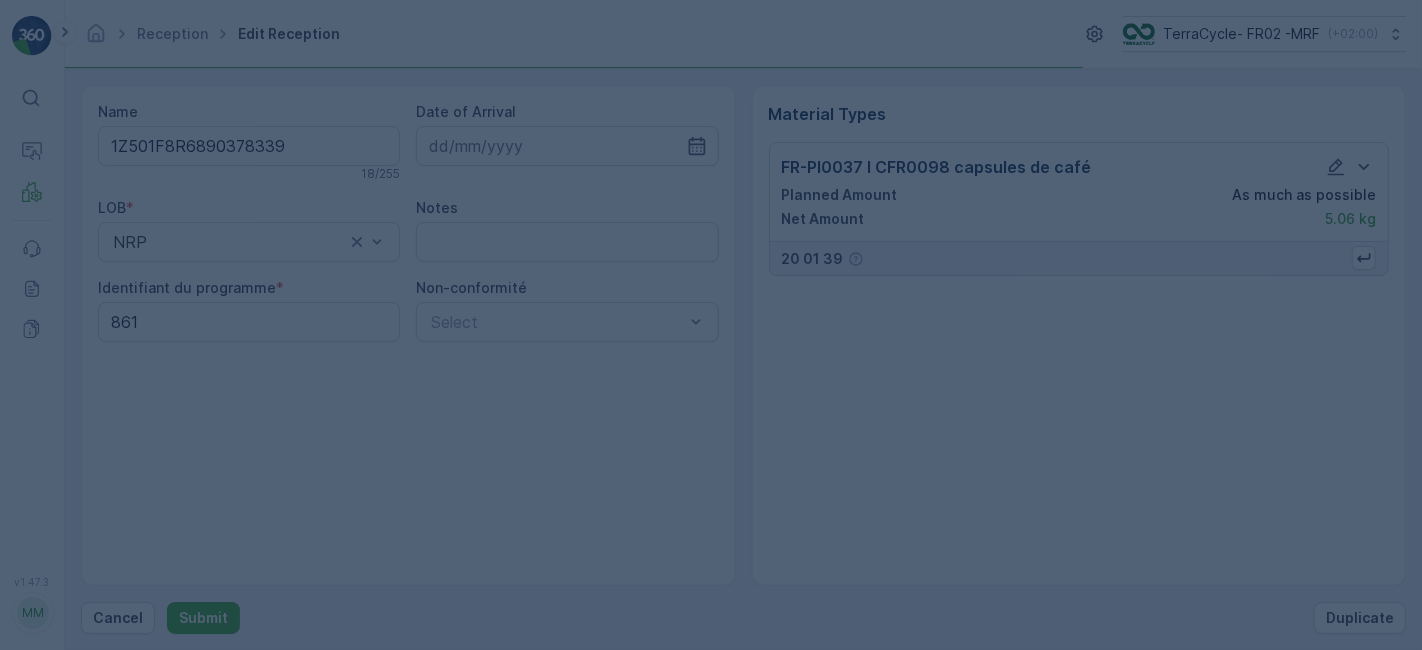 scroll, scrollTop: 0, scrollLeft: 0, axis: both 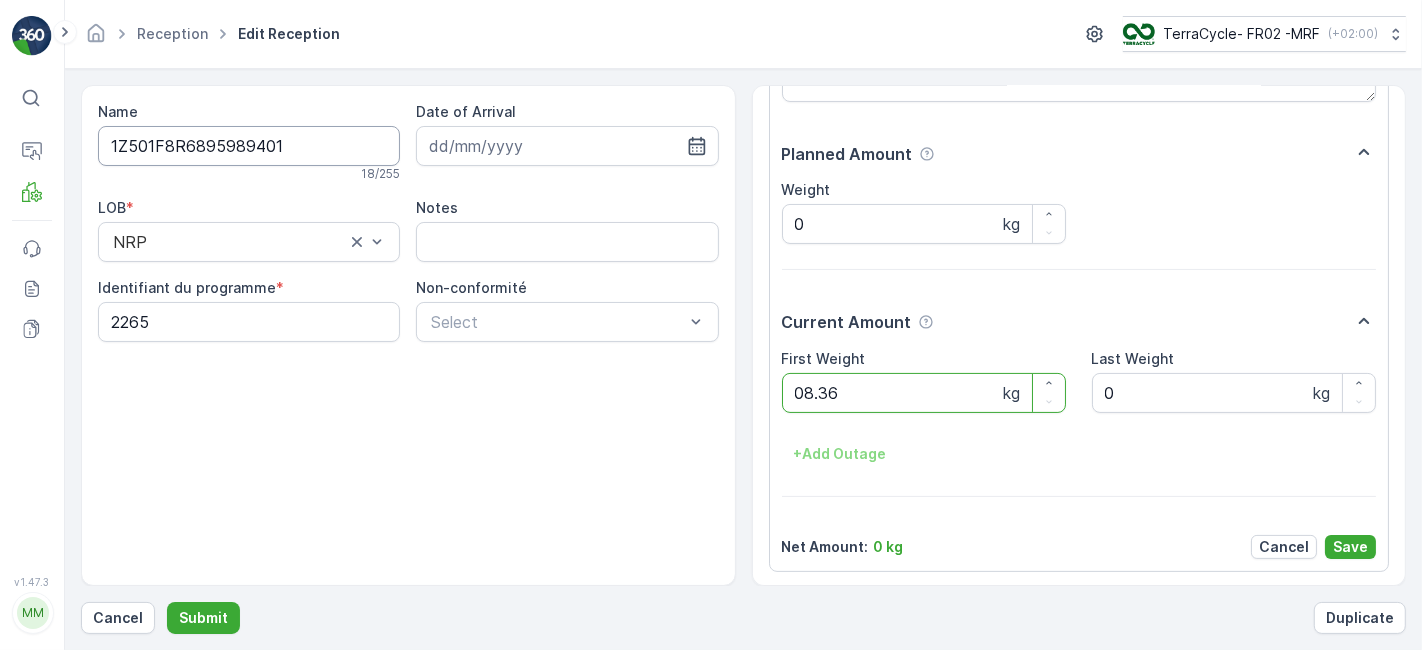 click on "Submit" at bounding box center (203, 618) 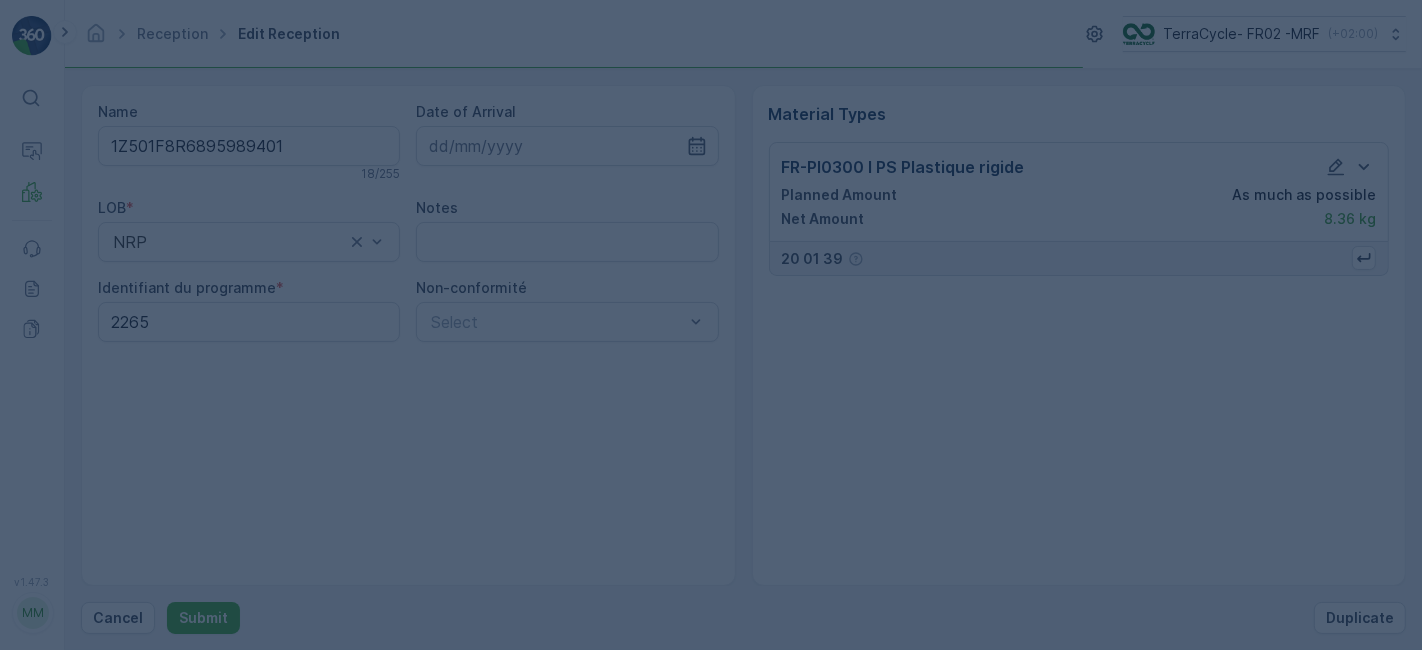 scroll, scrollTop: 0, scrollLeft: 0, axis: both 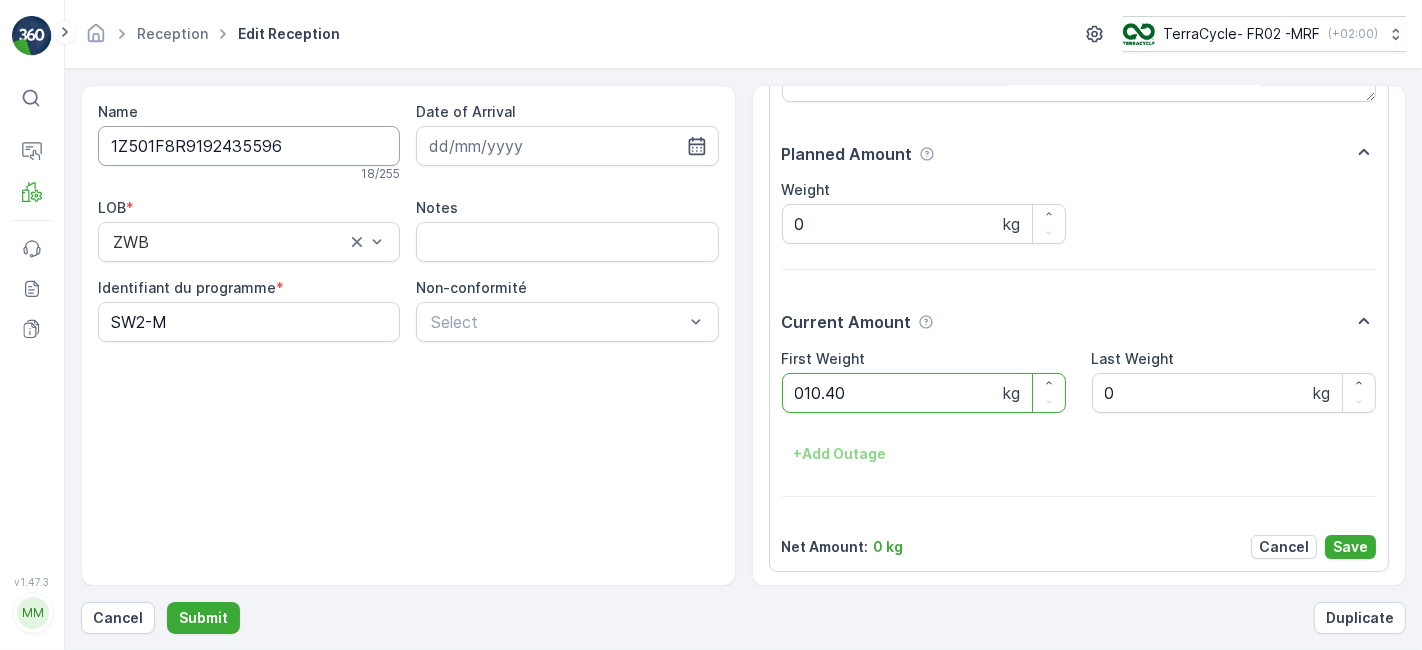 click on "Submit" at bounding box center [203, 618] 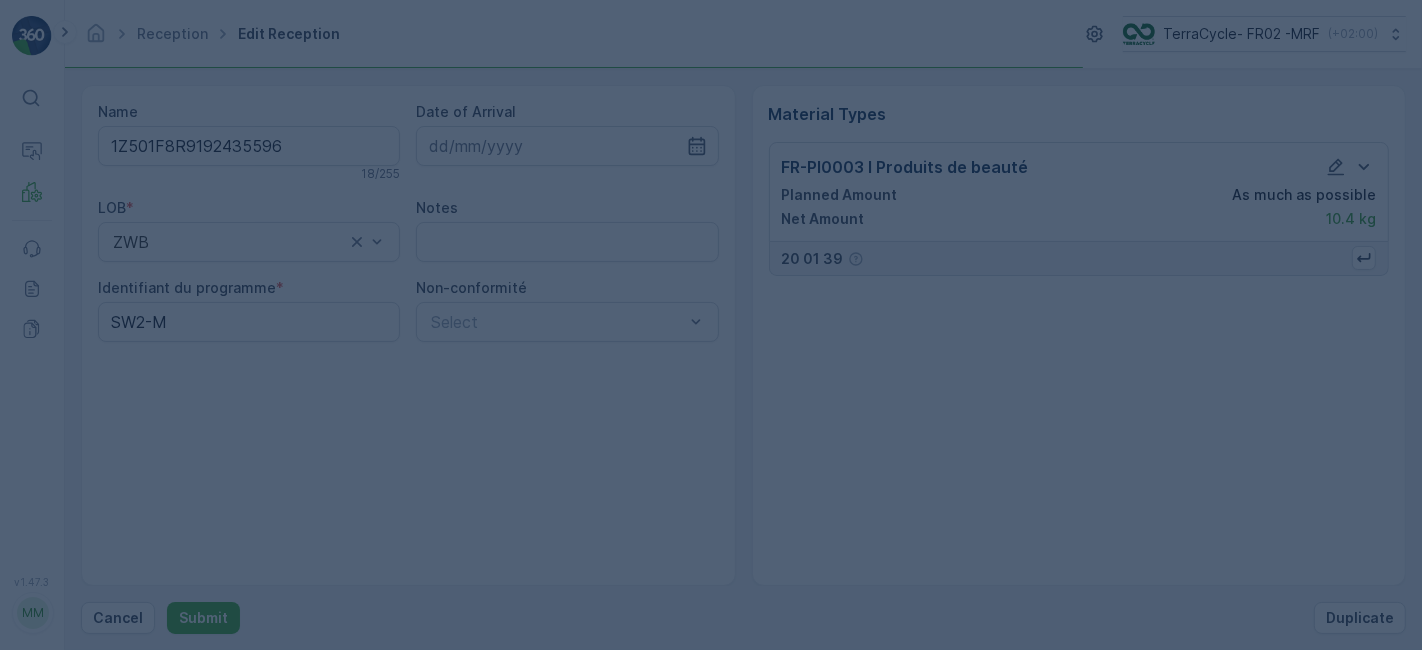 scroll, scrollTop: 0, scrollLeft: 0, axis: both 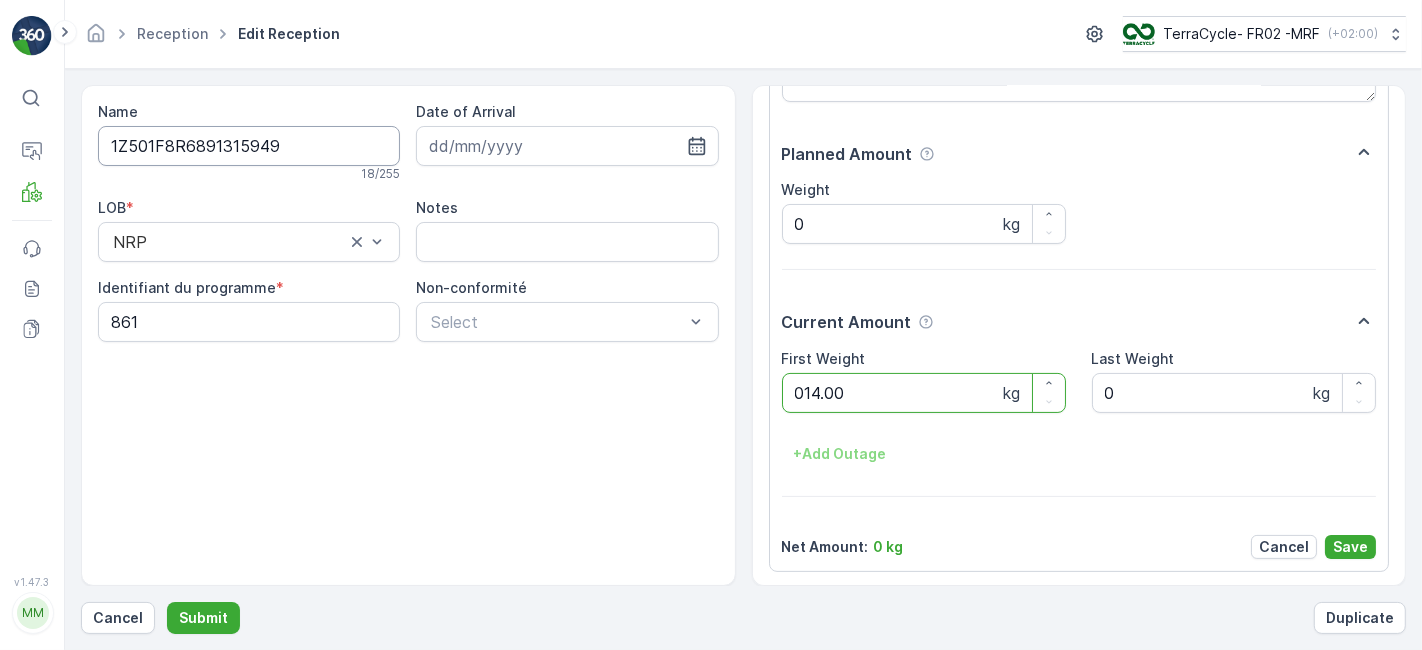 click on "Submit" at bounding box center (203, 618) 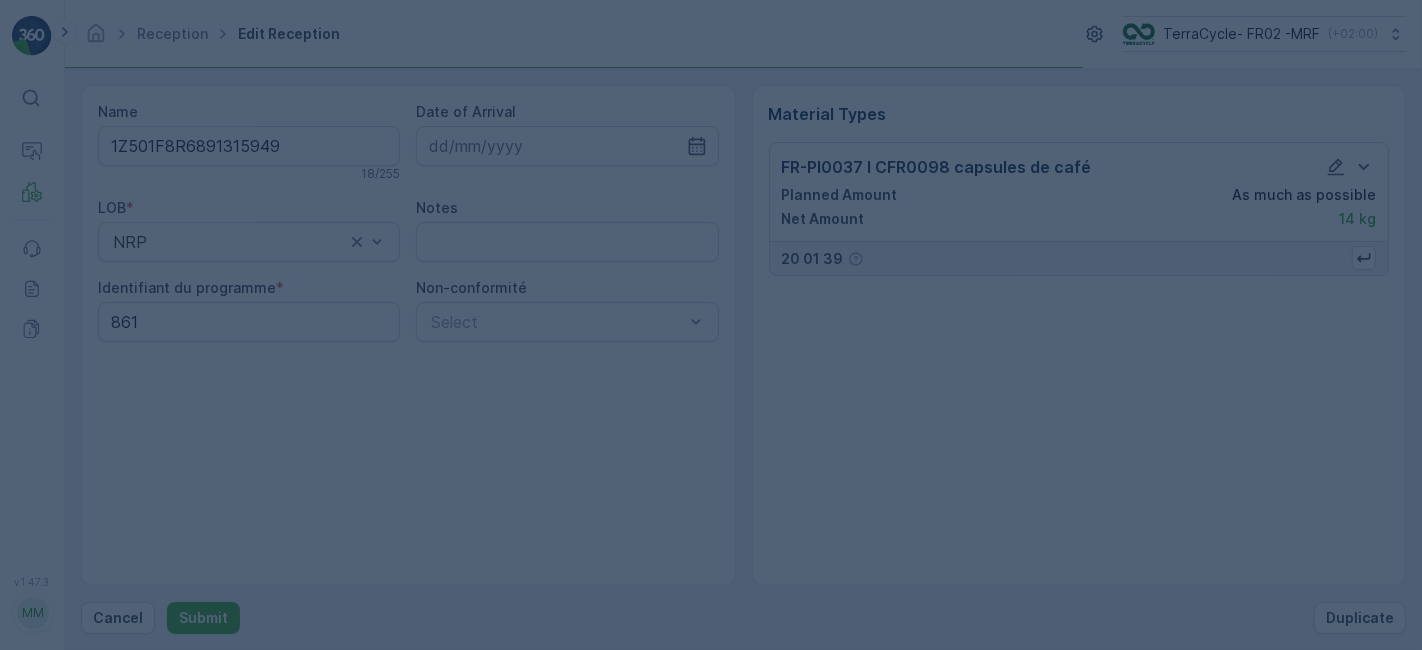 scroll, scrollTop: 0, scrollLeft: 0, axis: both 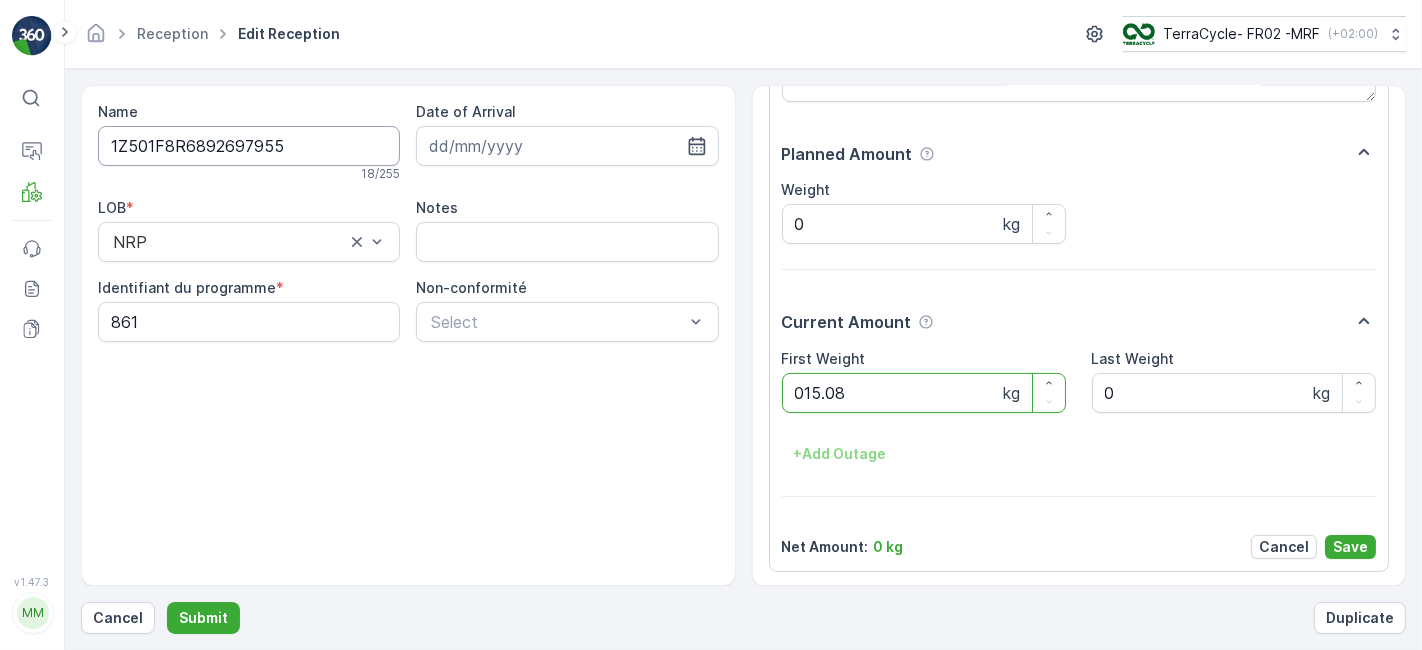 click on "Submit" at bounding box center (203, 618) 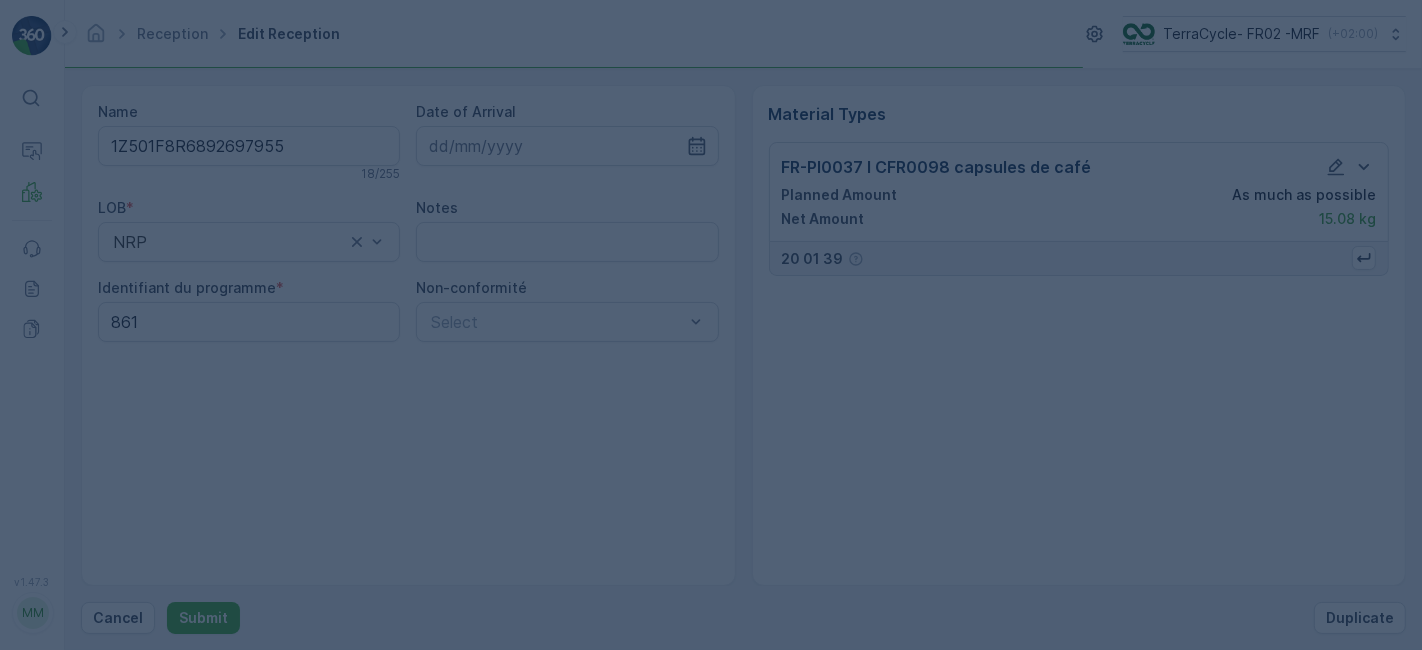 scroll, scrollTop: 0, scrollLeft: 0, axis: both 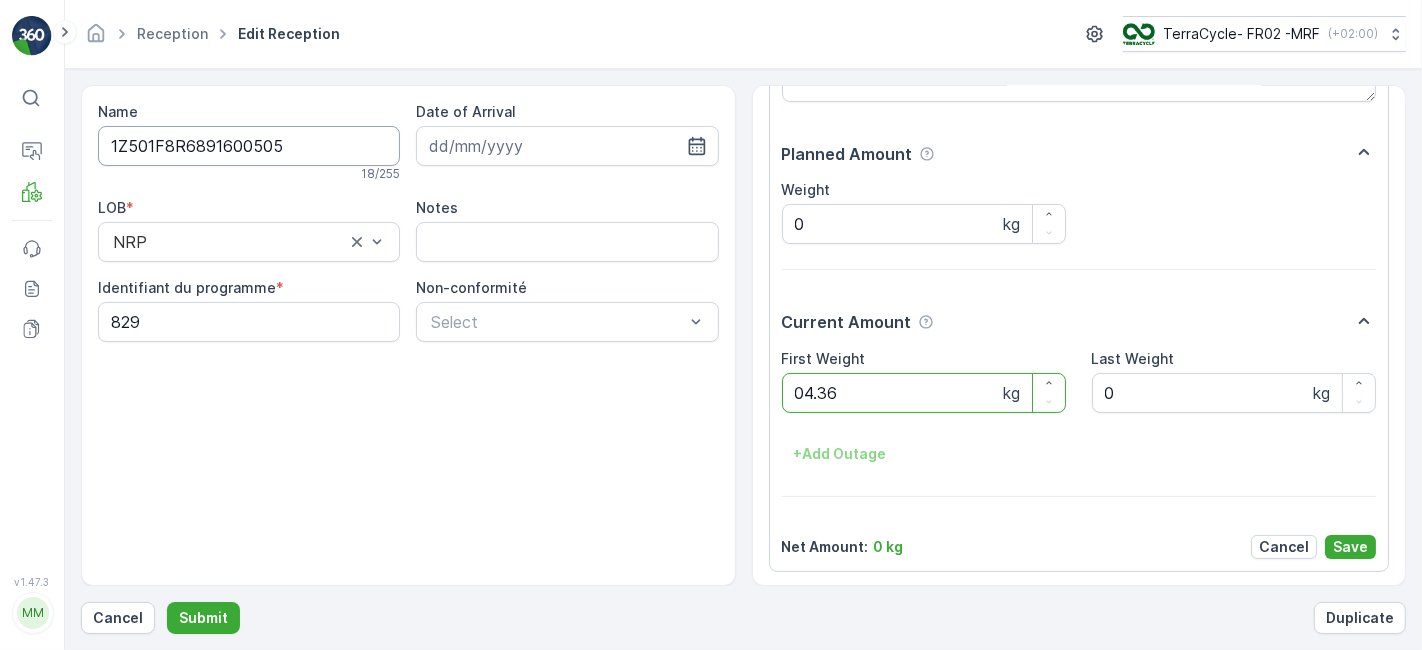 click on "Submit" at bounding box center [203, 618] 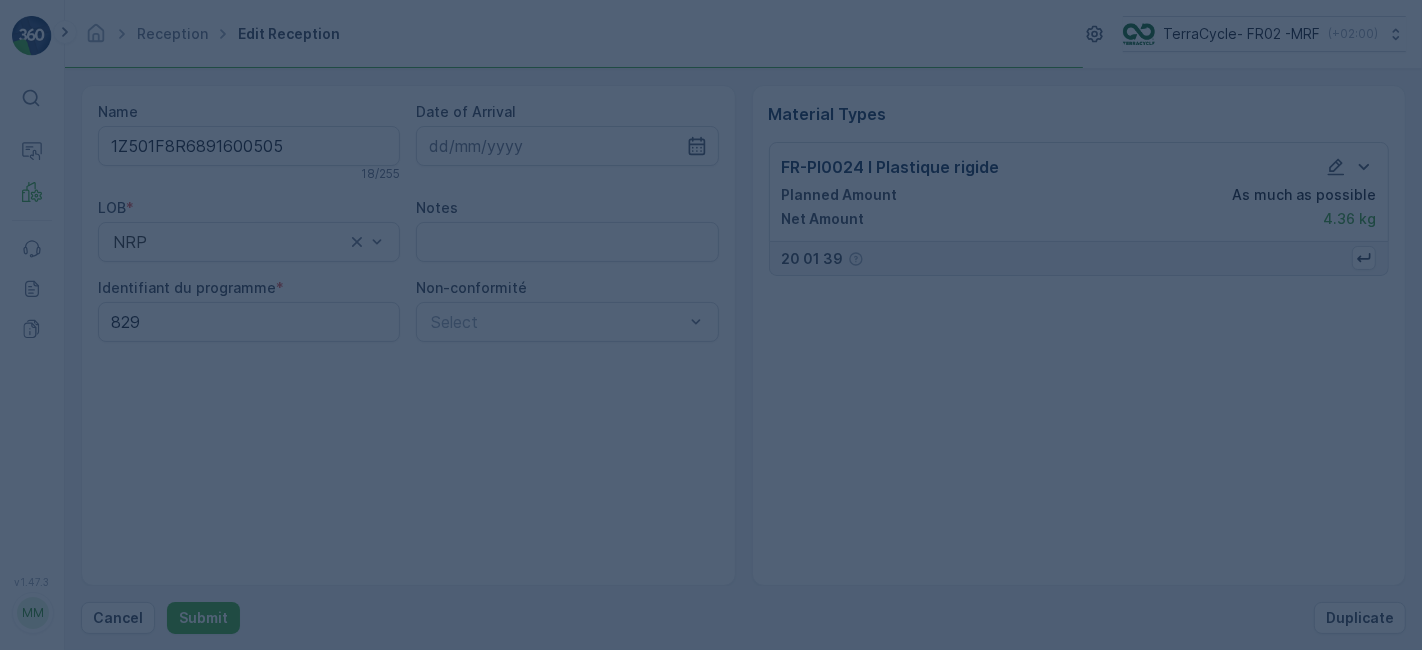 scroll, scrollTop: 0, scrollLeft: 0, axis: both 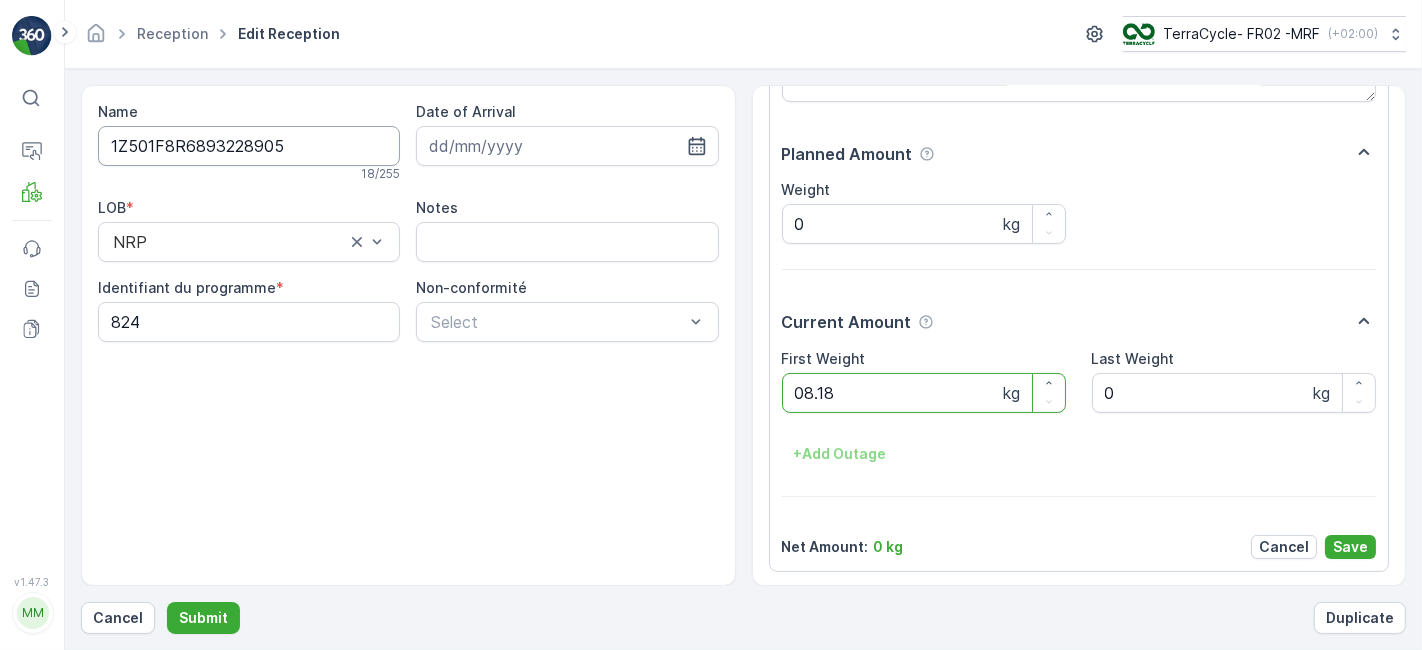 click on "Submit" at bounding box center [203, 618] 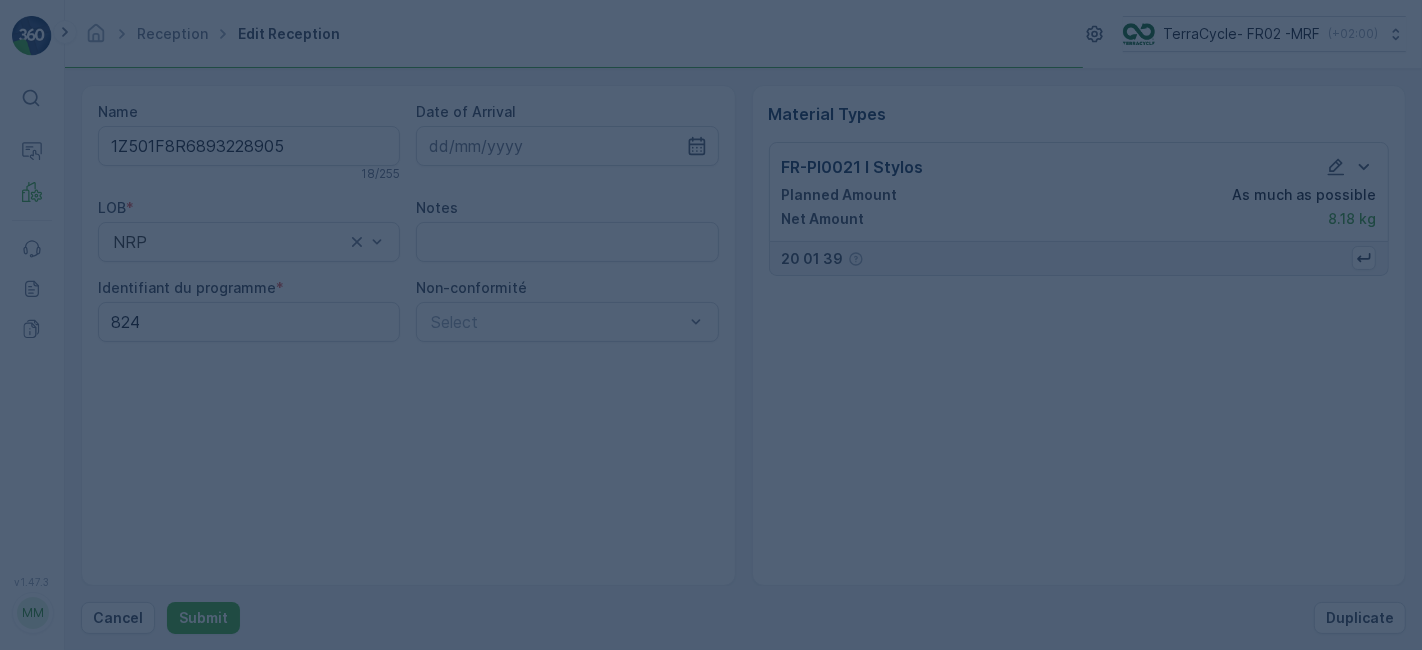 scroll, scrollTop: 0, scrollLeft: 0, axis: both 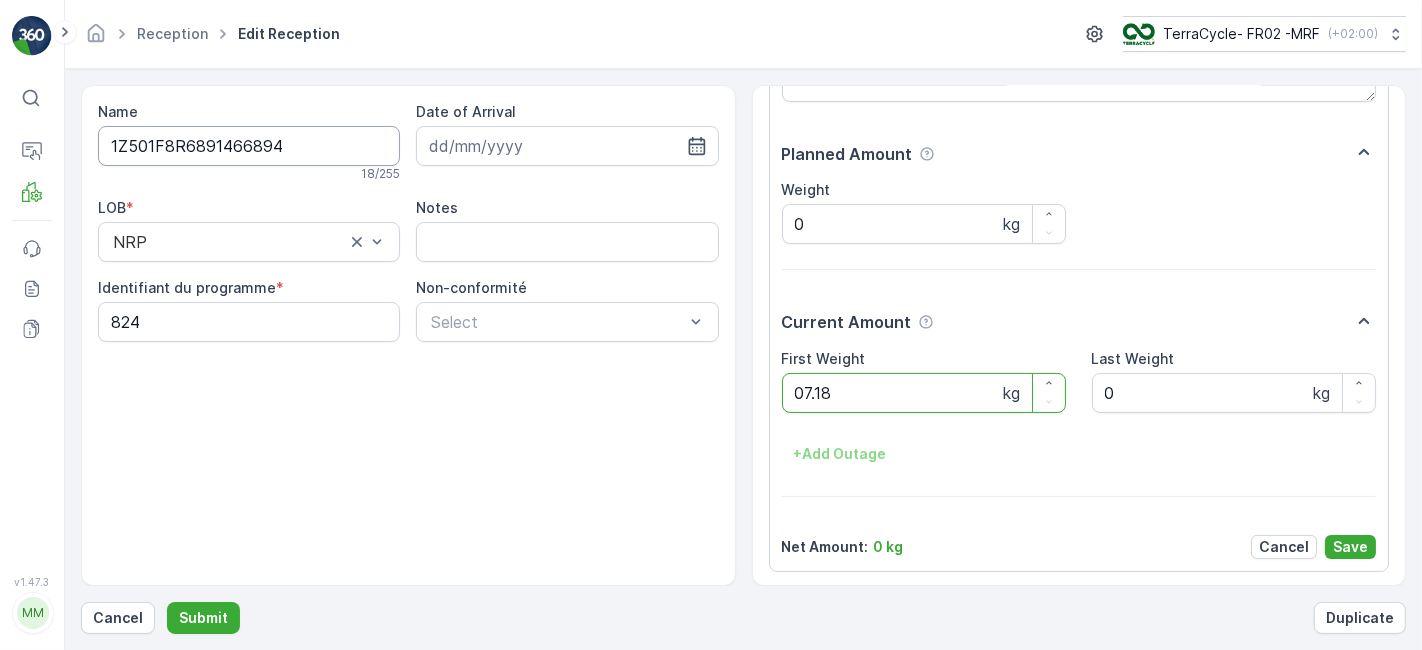 click on "Submit" at bounding box center (203, 618) 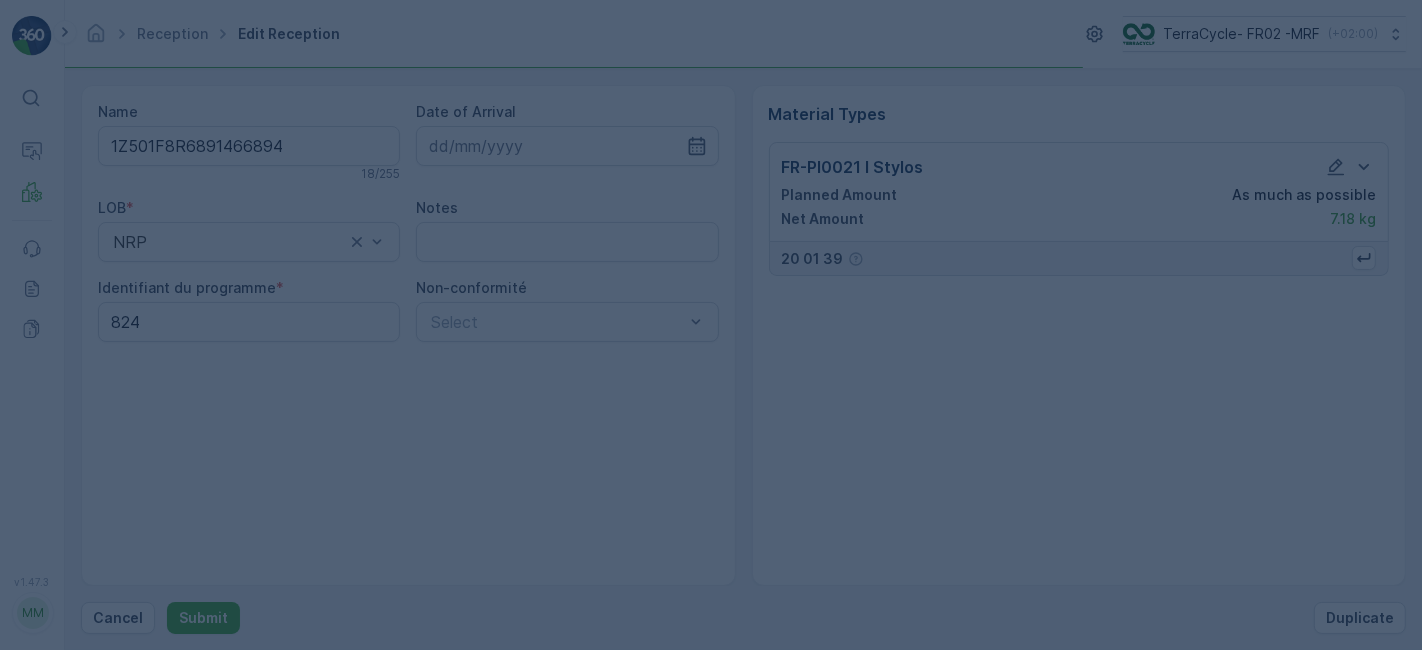 scroll, scrollTop: 0, scrollLeft: 0, axis: both 